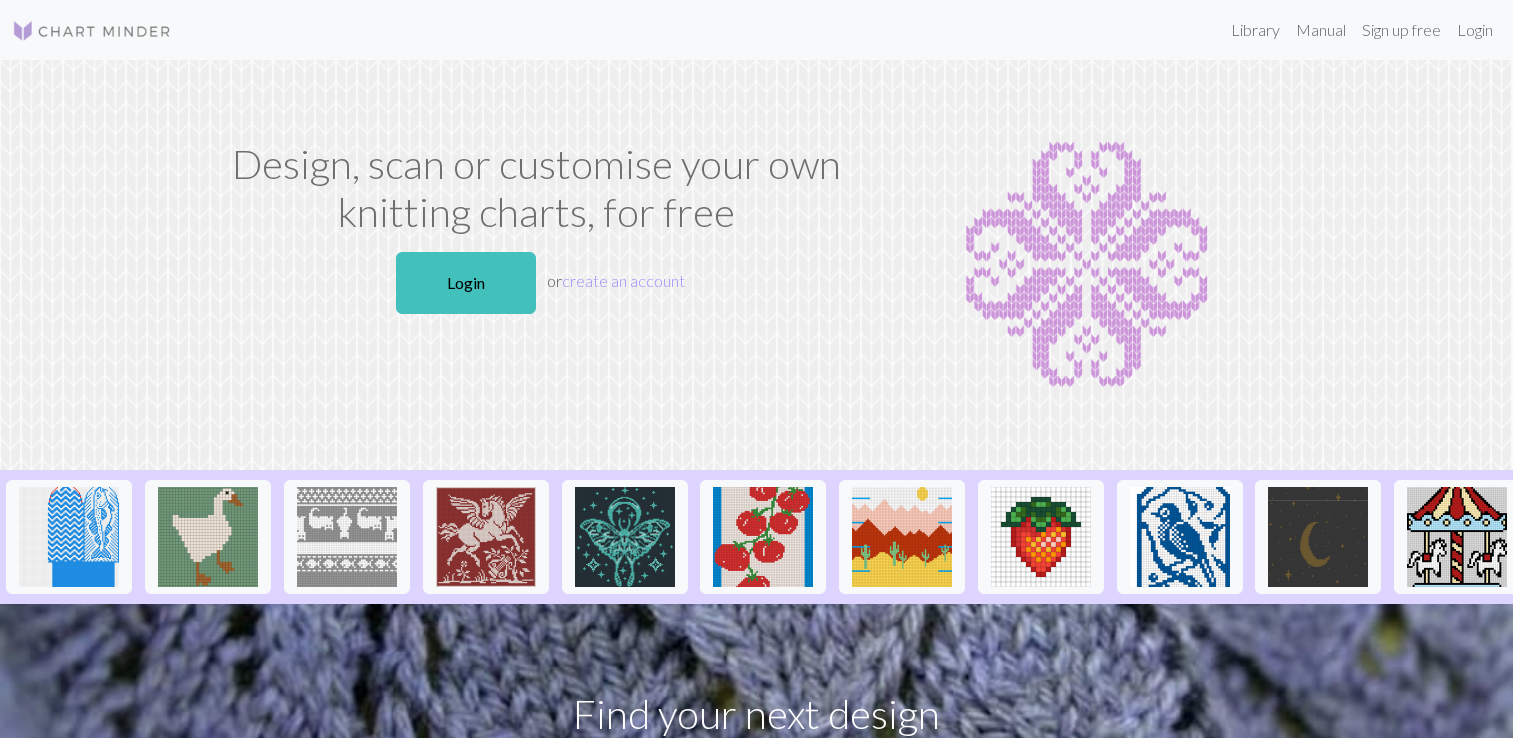 scroll, scrollTop: 0, scrollLeft: 0, axis: both 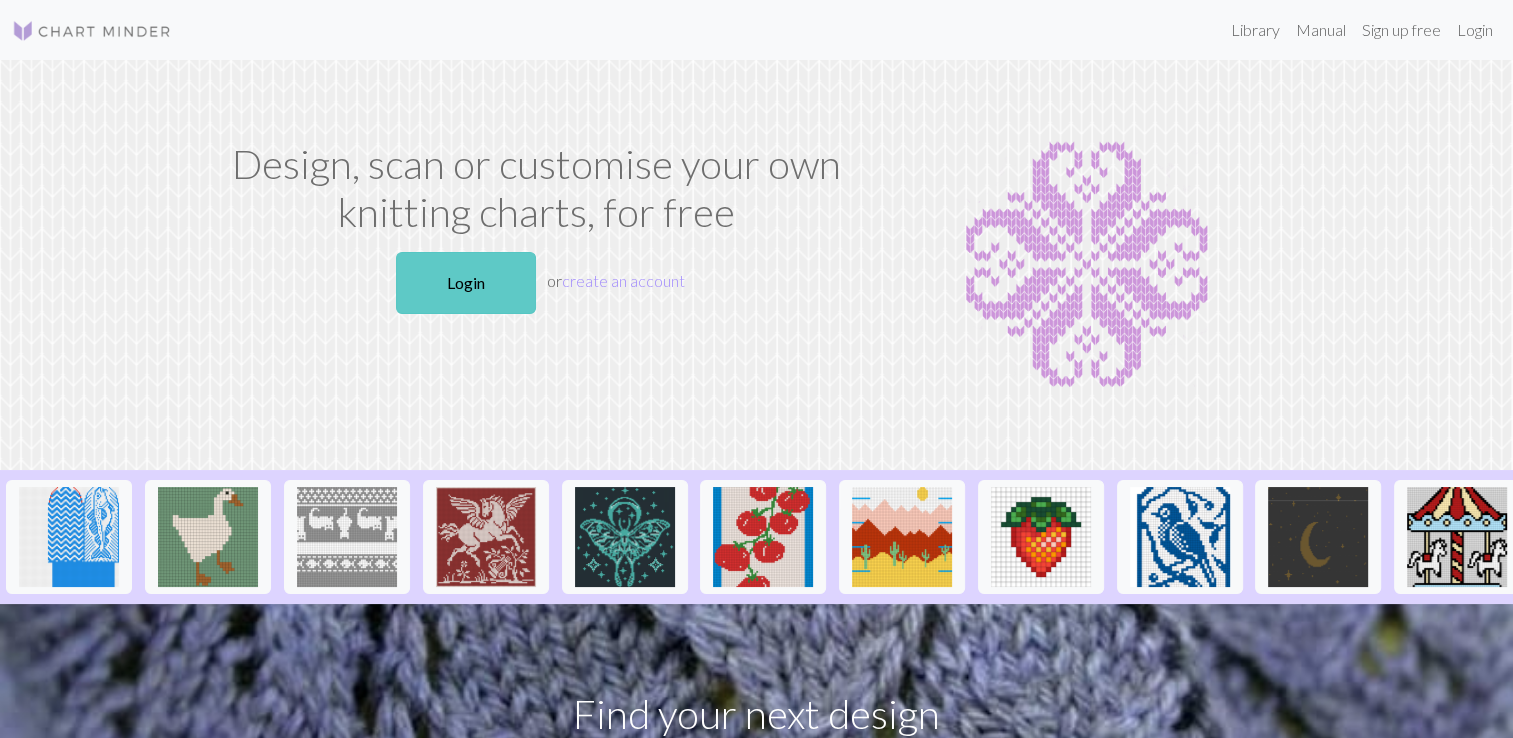 click on "Login" at bounding box center (466, 283) 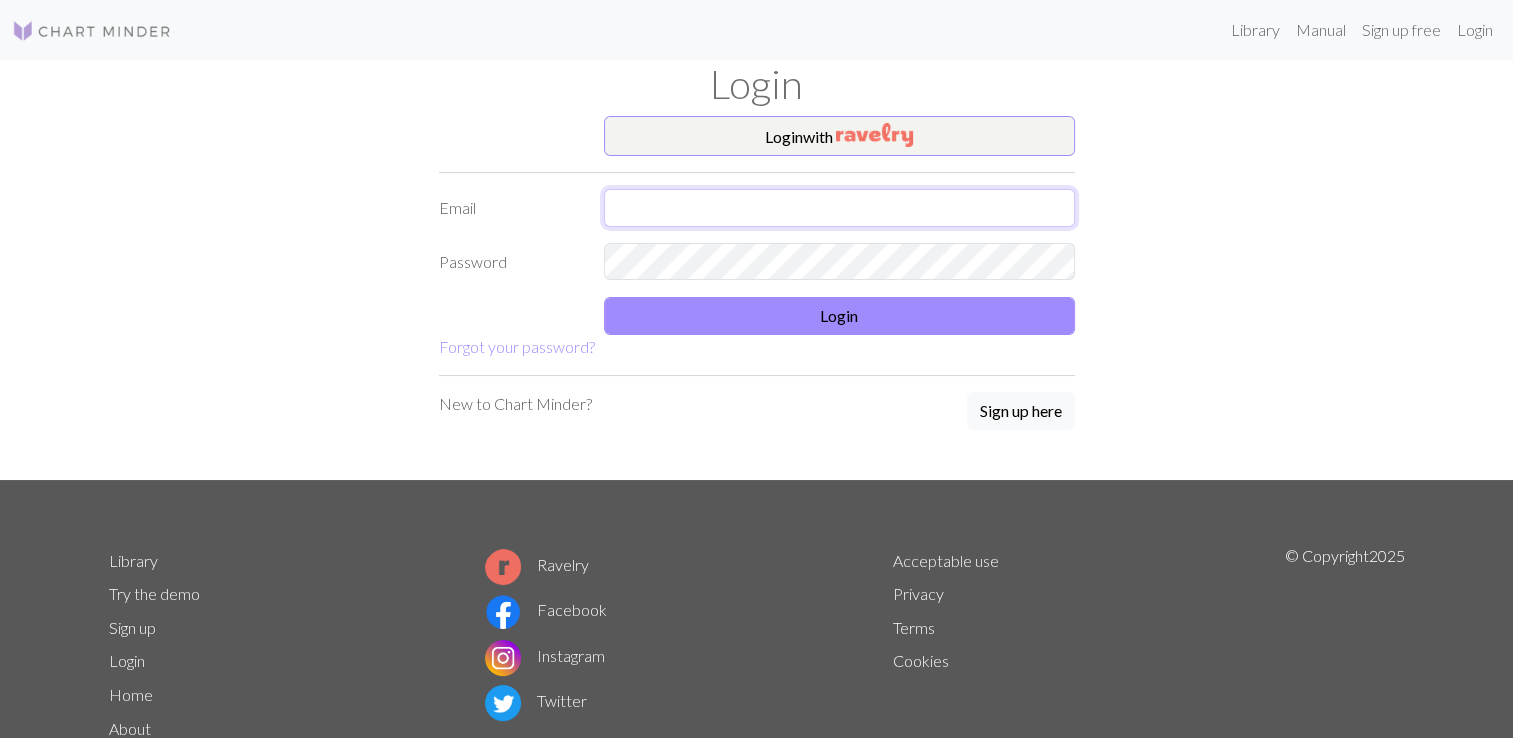 click at bounding box center (839, 208) 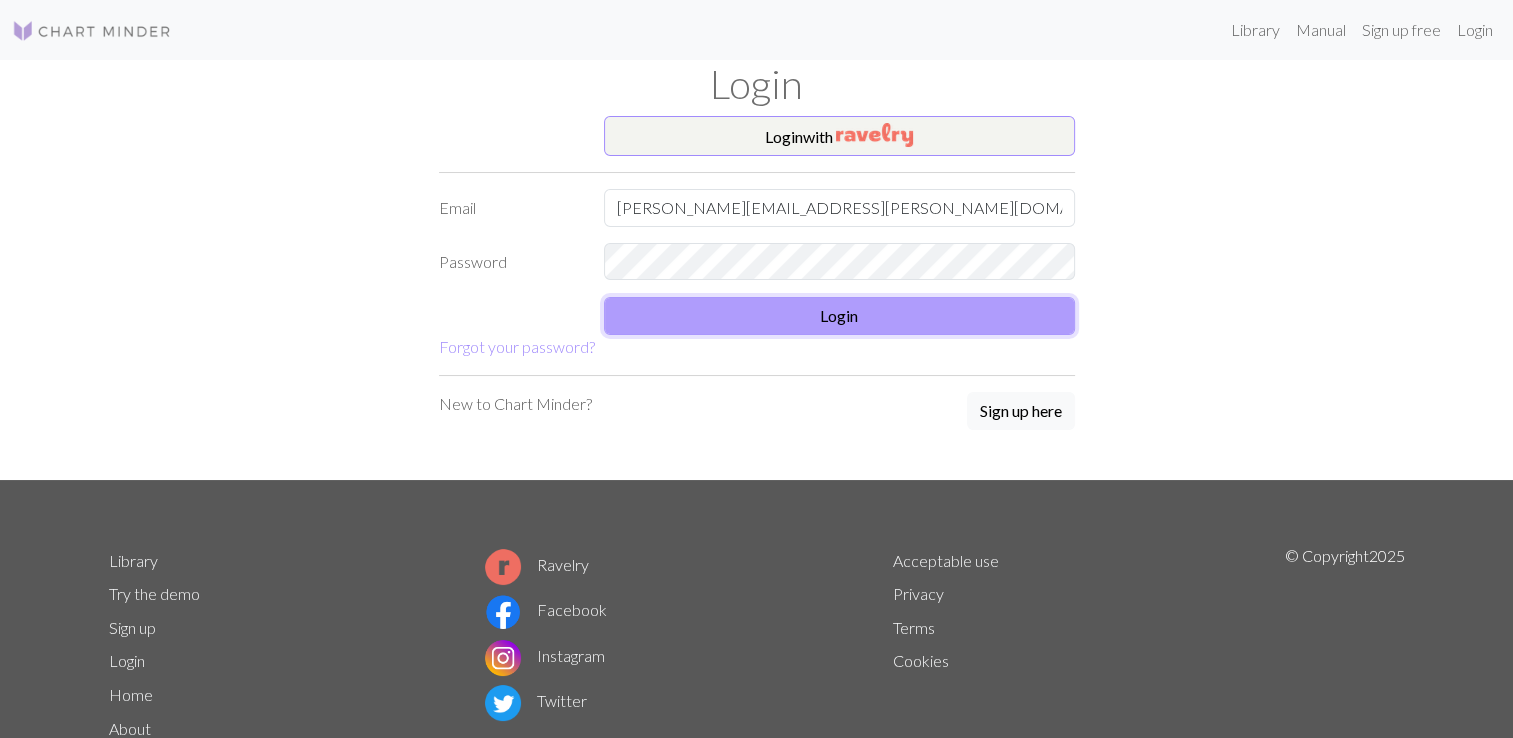 click on "Login" at bounding box center (839, 316) 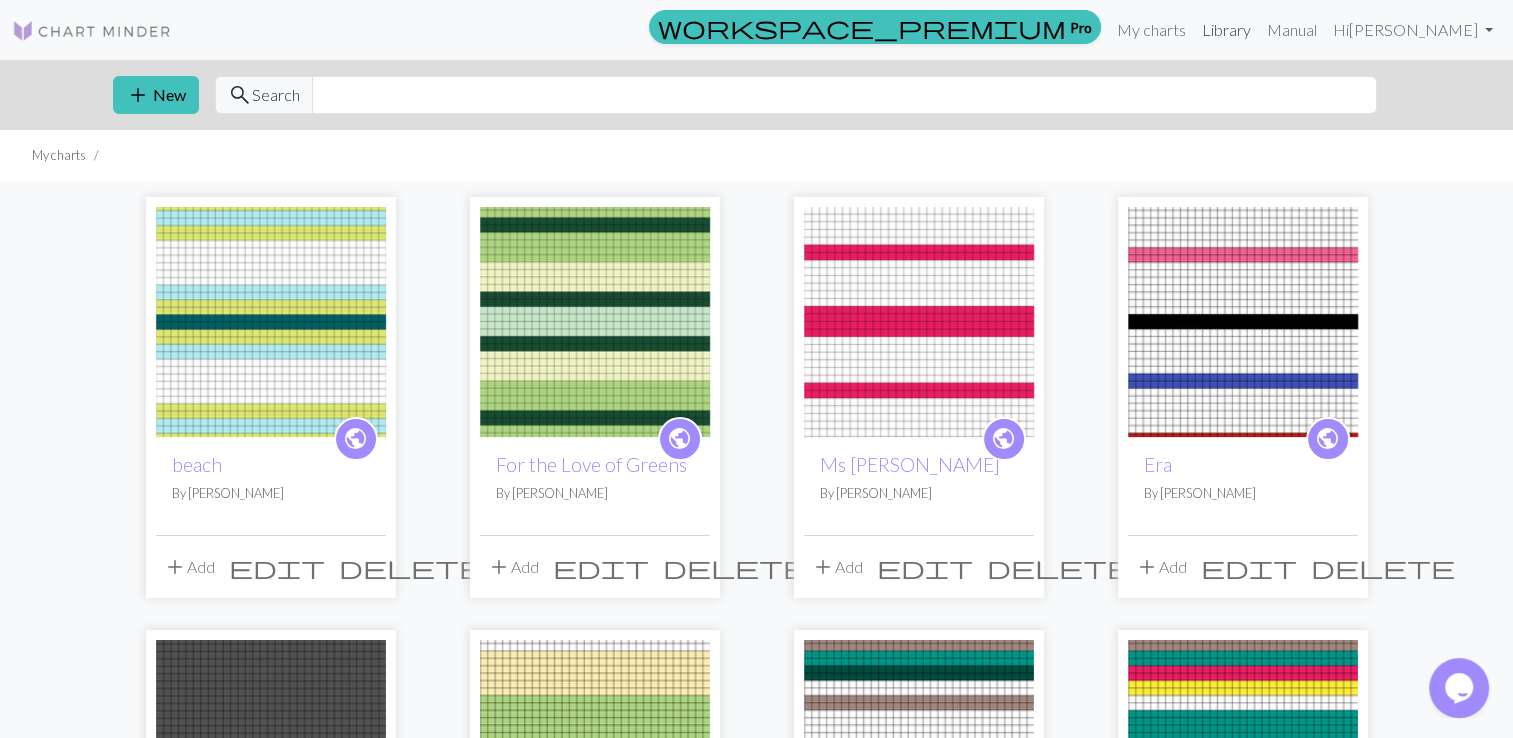 click on "Library" at bounding box center [1226, 30] 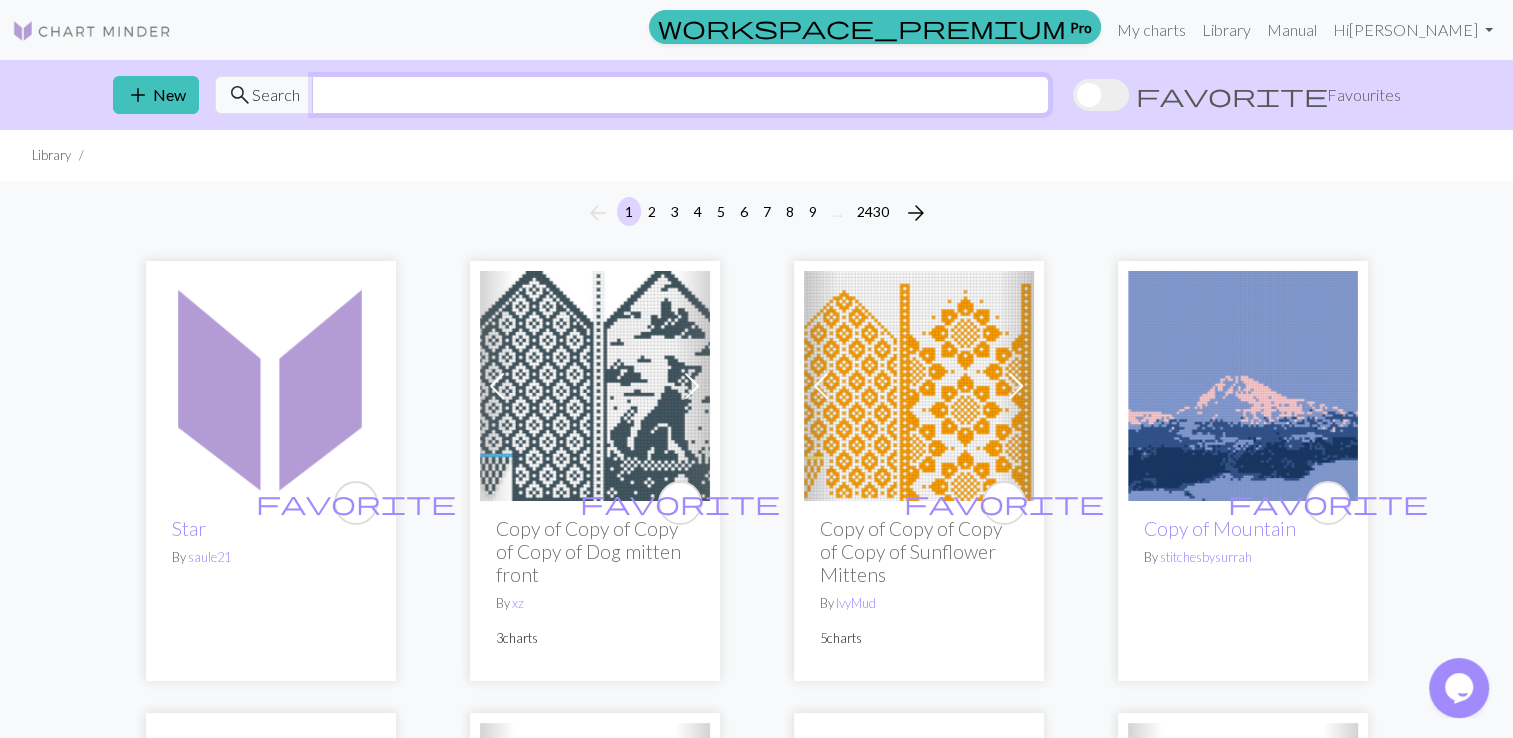 click at bounding box center [680, 95] 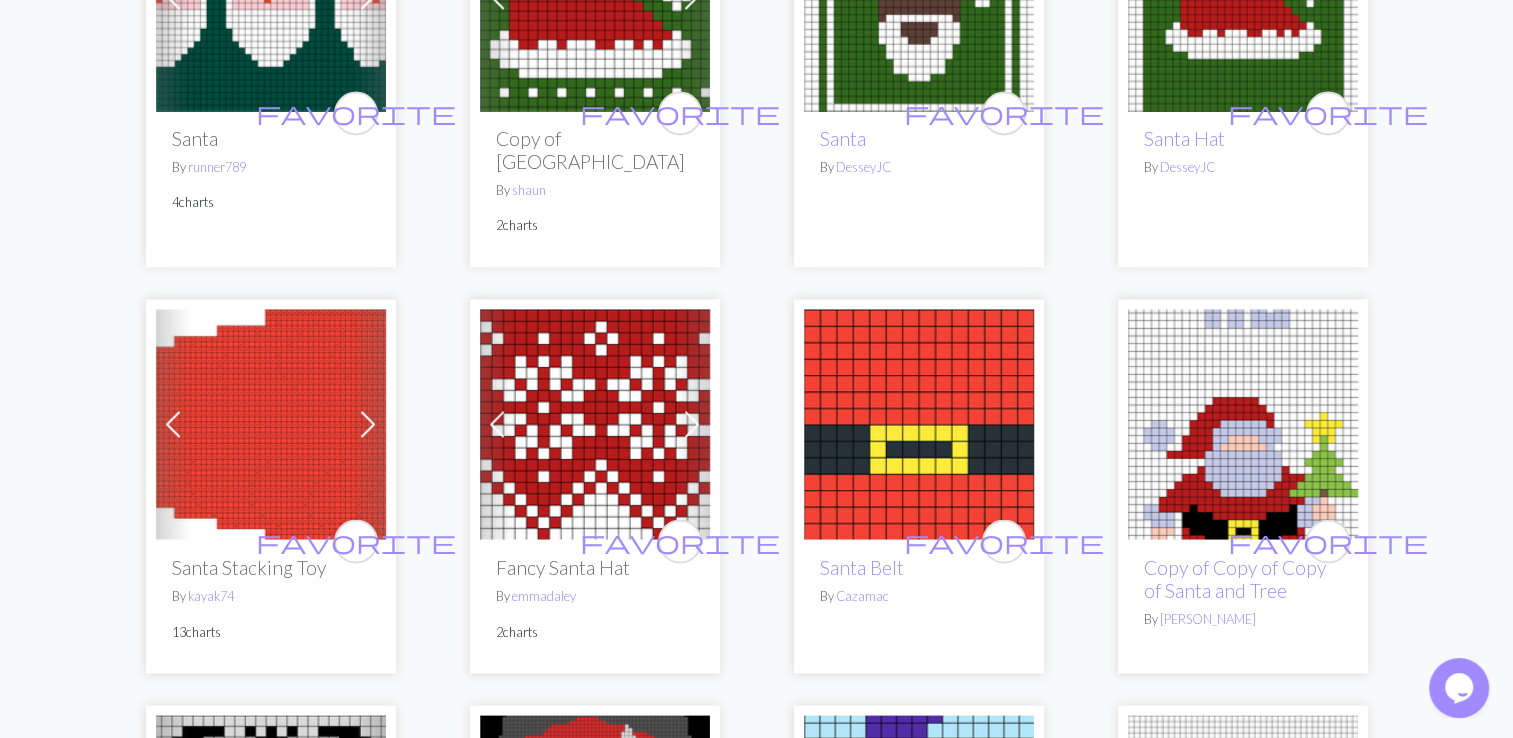 scroll, scrollTop: 3300, scrollLeft: 0, axis: vertical 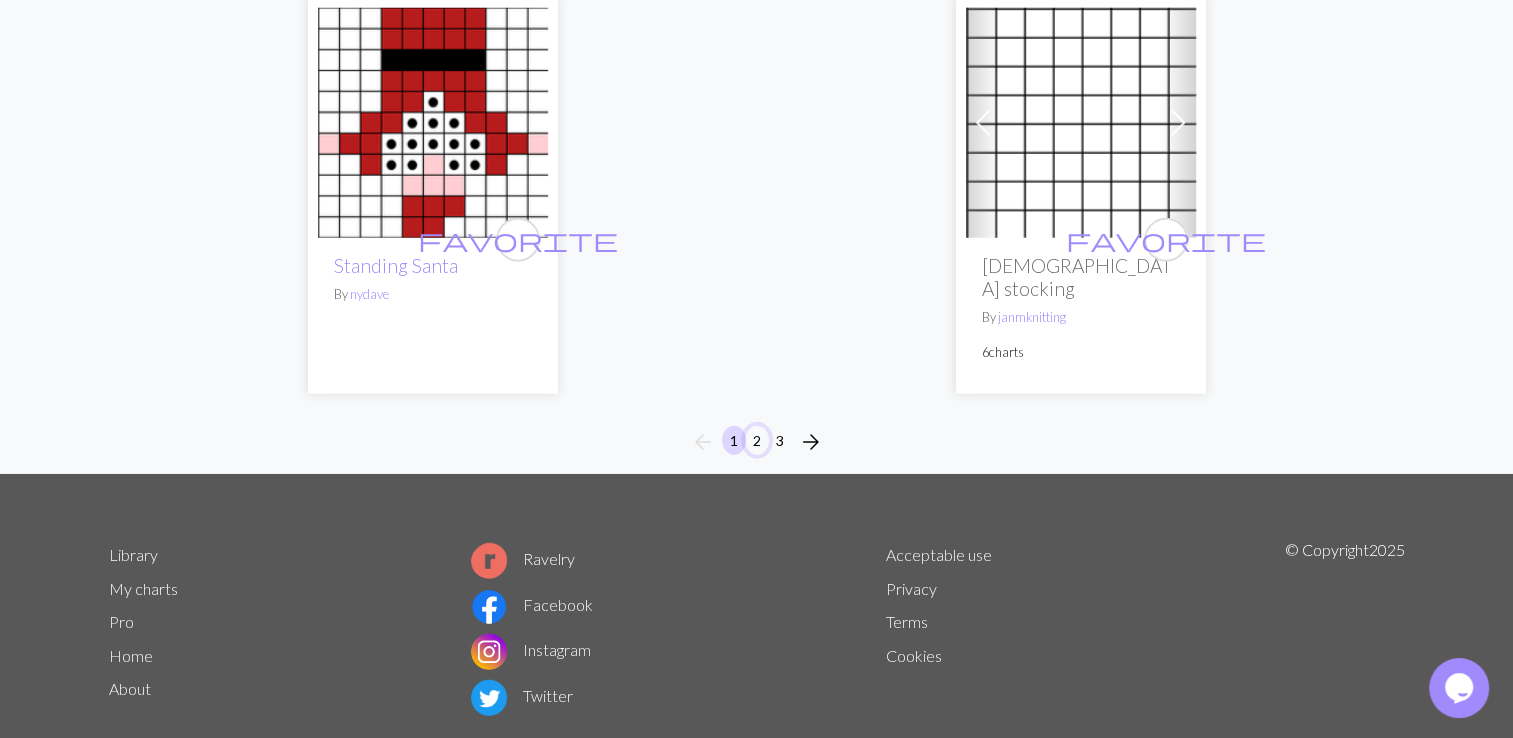 click on "2" at bounding box center [757, 440] 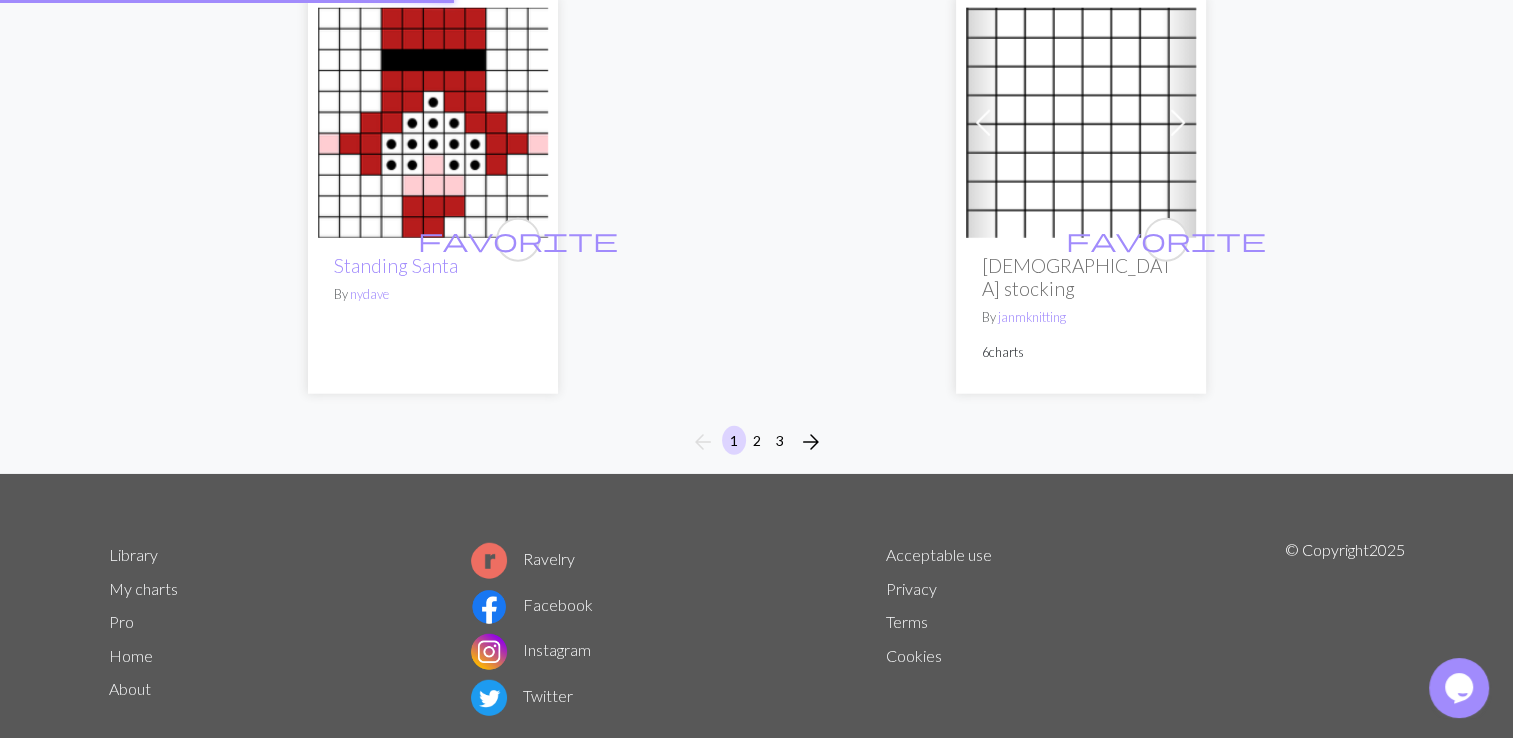 scroll, scrollTop: 0, scrollLeft: 0, axis: both 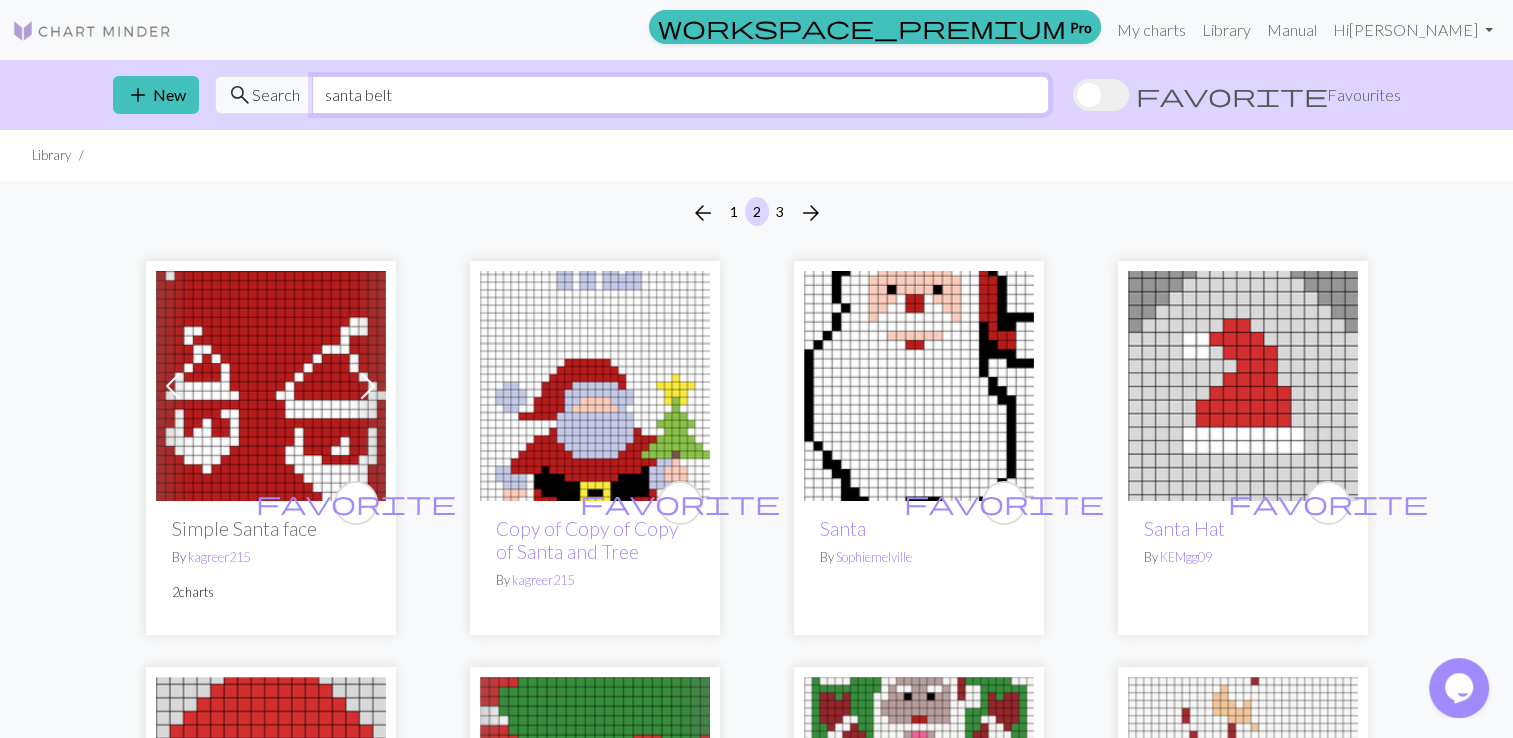 click on "santa belt" at bounding box center (680, 95) 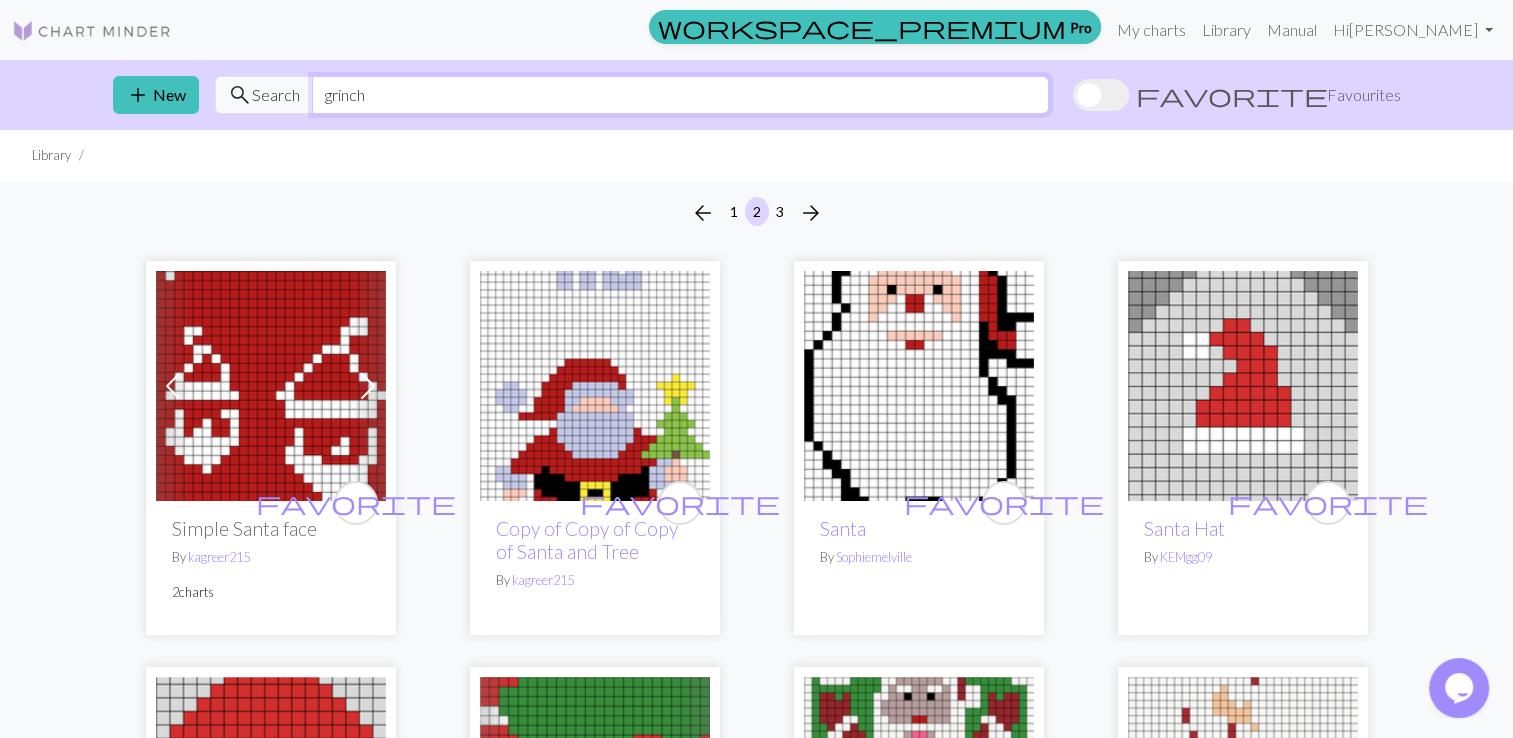 type on "grinch" 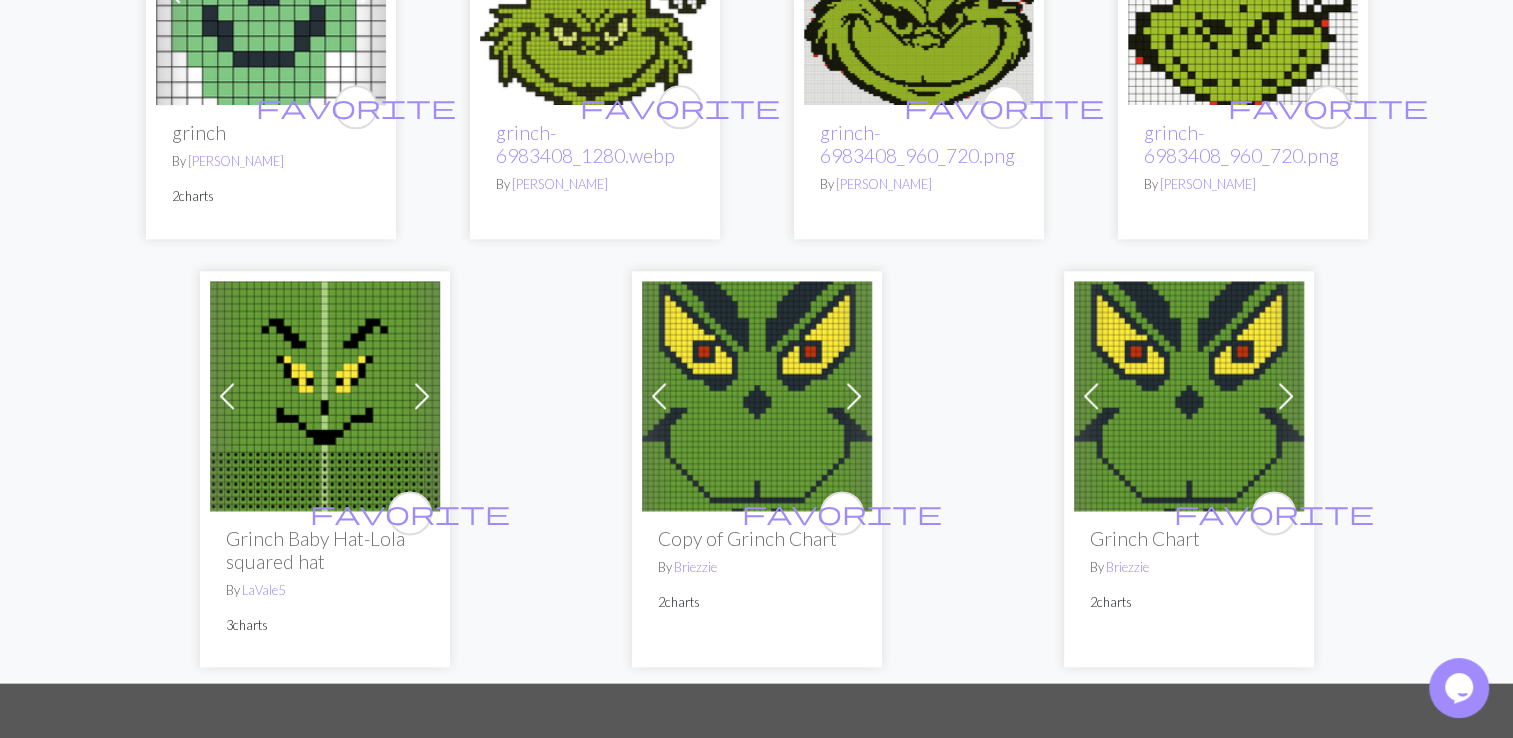 scroll, scrollTop: 2400, scrollLeft: 0, axis: vertical 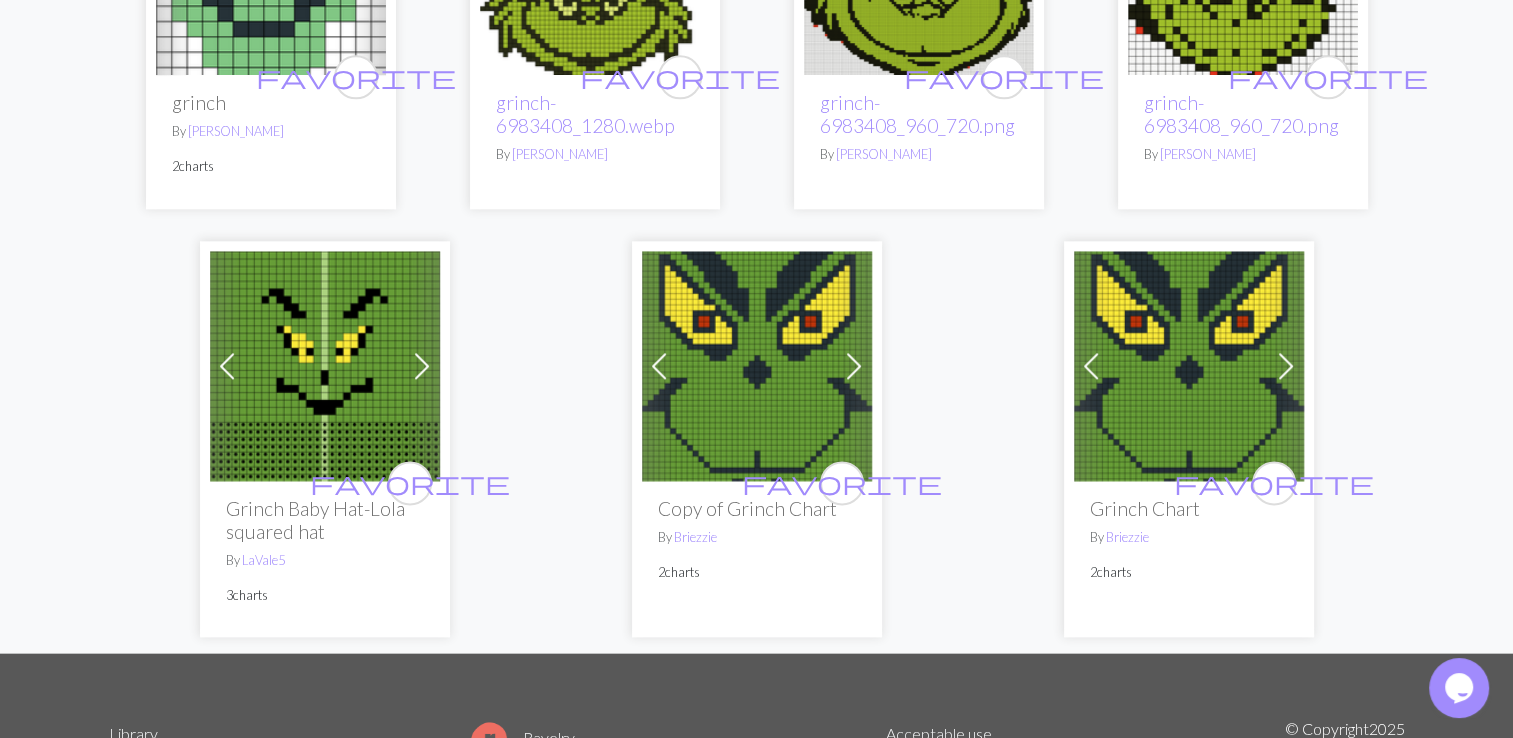 click at bounding box center (757, 366) 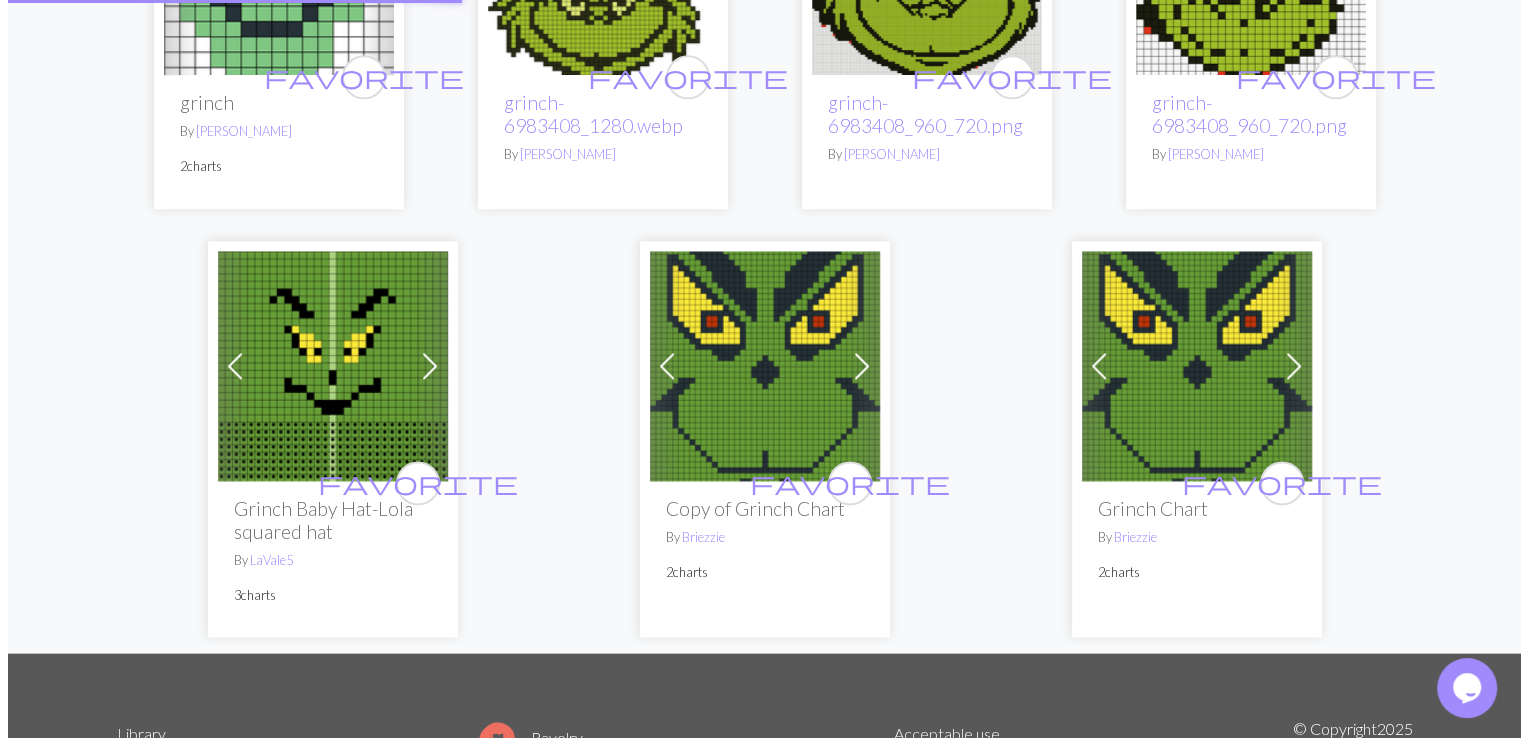 scroll, scrollTop: 0, scrollLeft: 0, axis: both 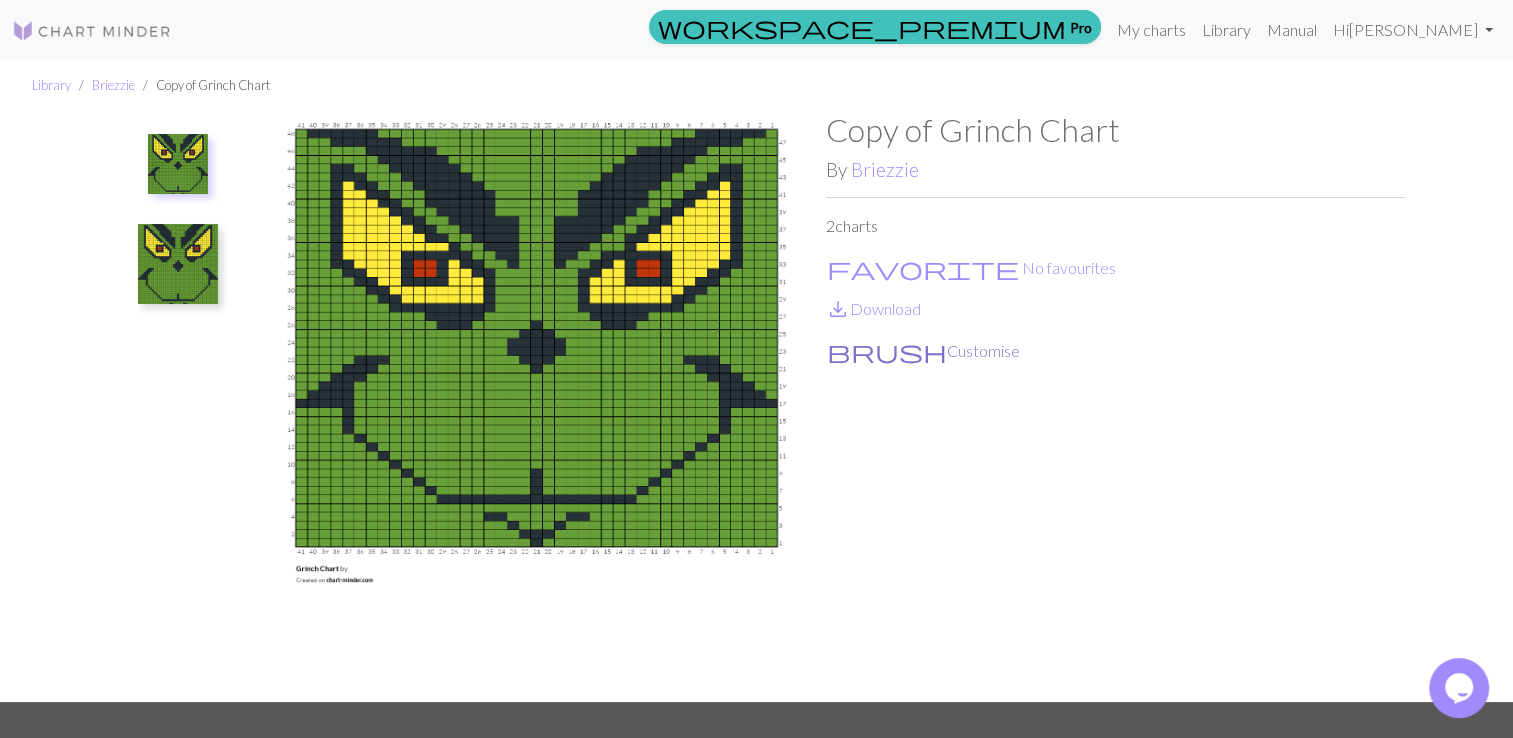 click on "brush Customise" at bounding box center [923, 351] 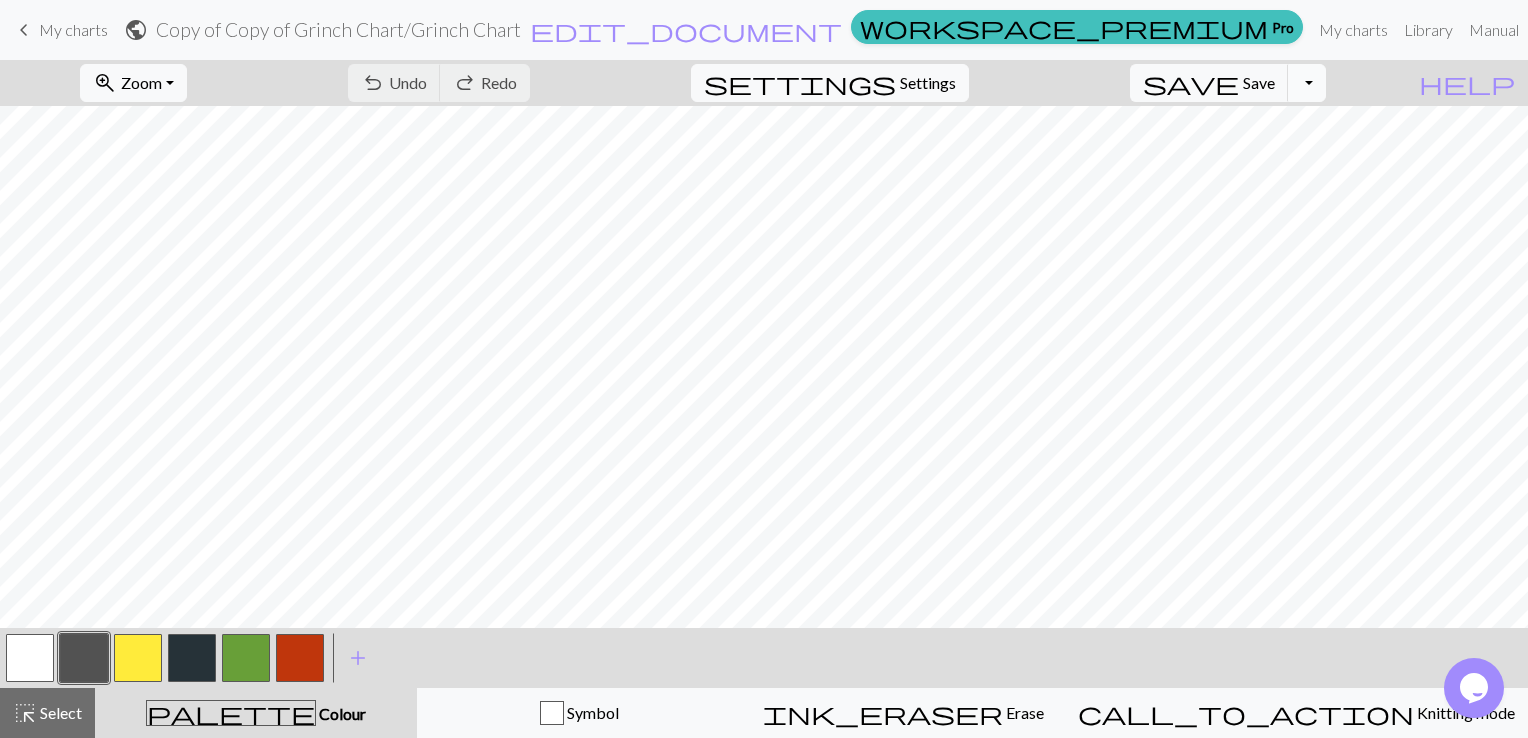 click on "Toggle Dropdown" at bounding box center [1307, 83] 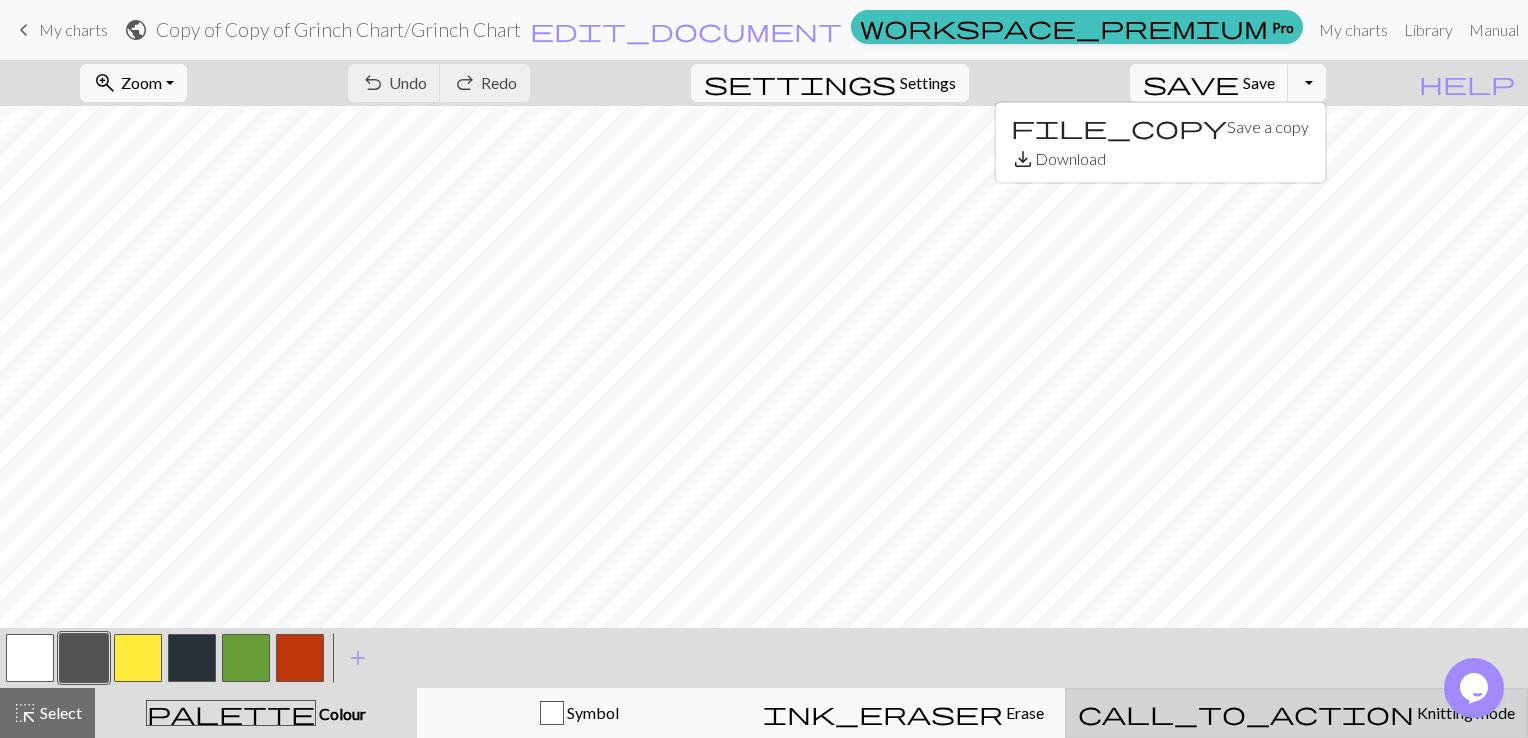click on "call_to_action   Knitting mode   Knitting mode" at bounding box center [1296, 713] 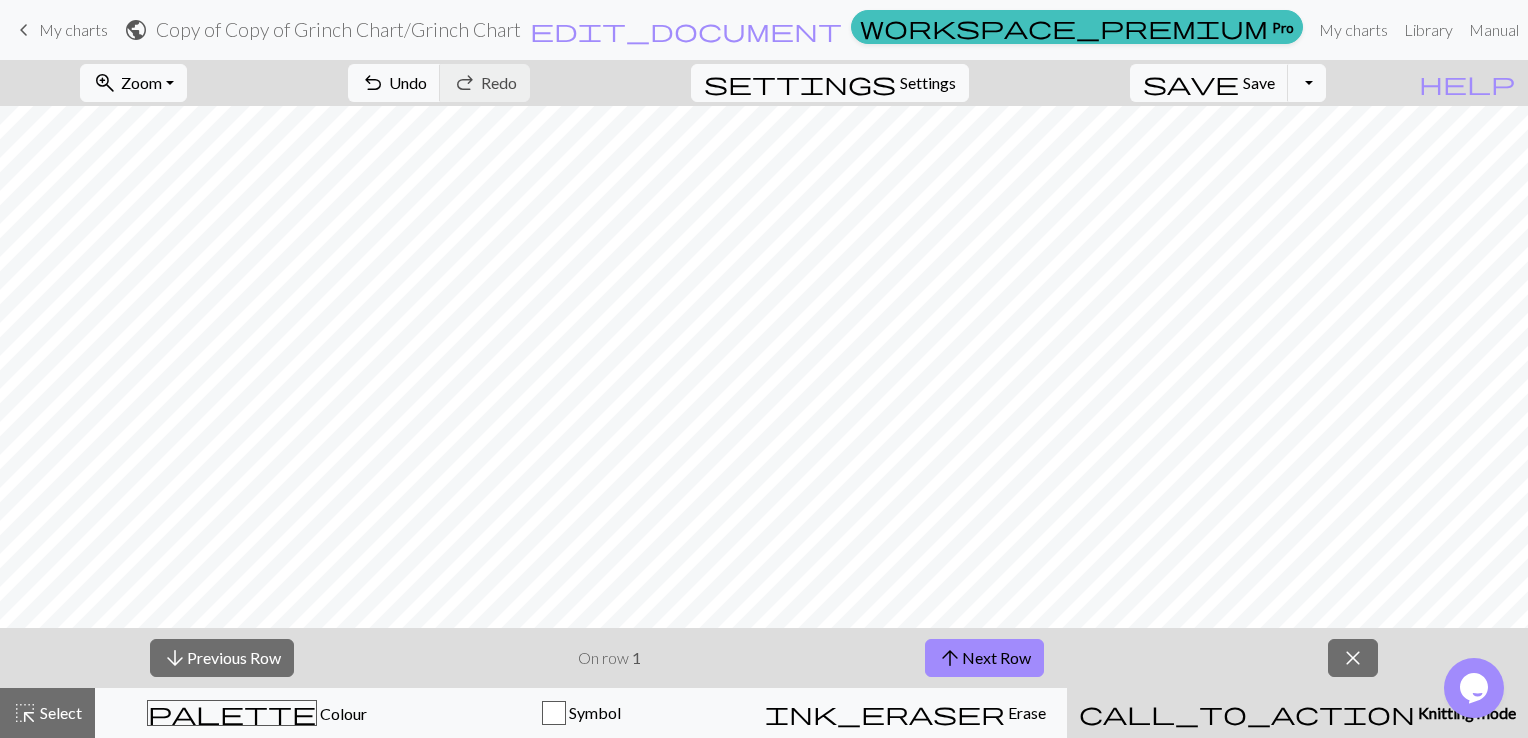 click on "call_to_action   Knitting mode   Knitting mode" at bounding box center [1297, 713] 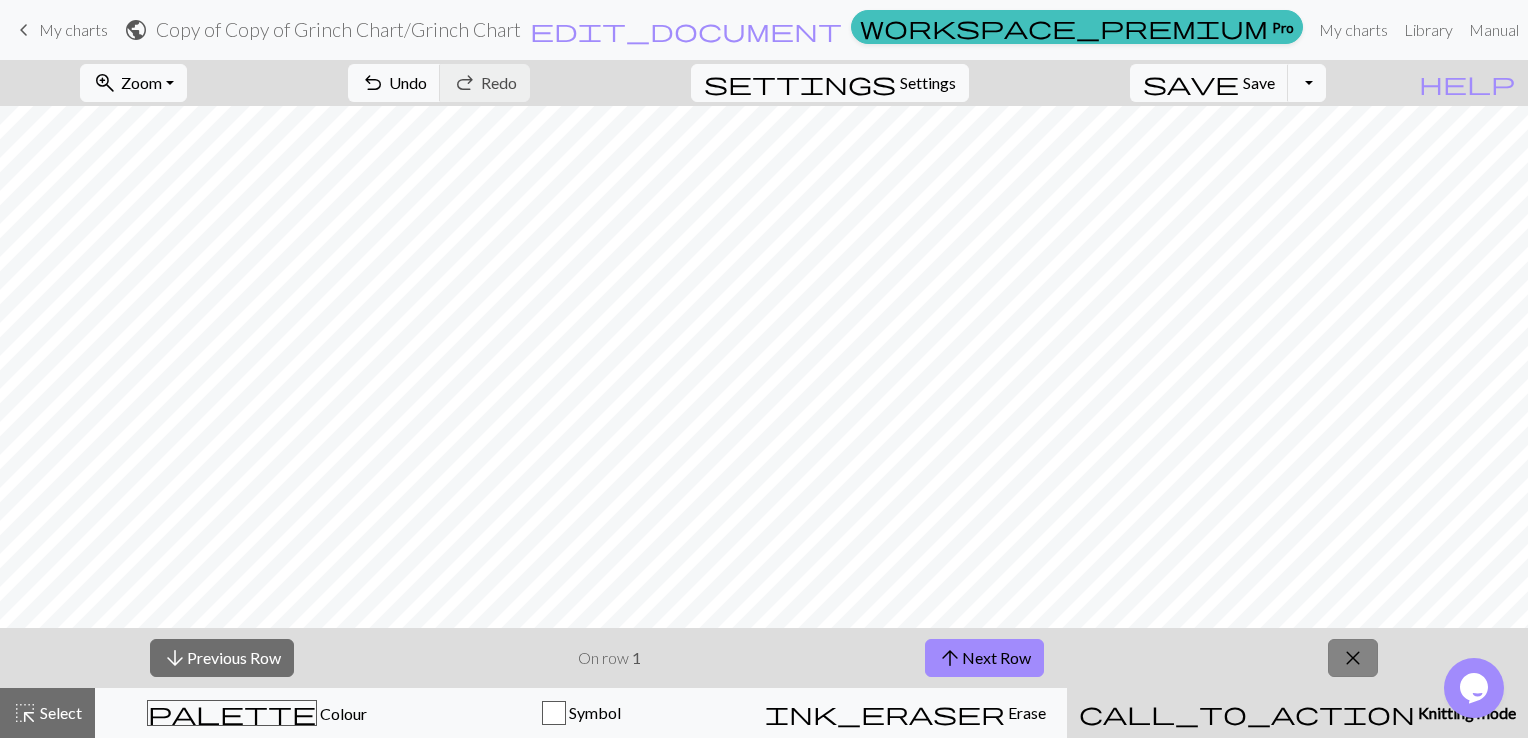 click on "close" at bounding box center [1353, 658] 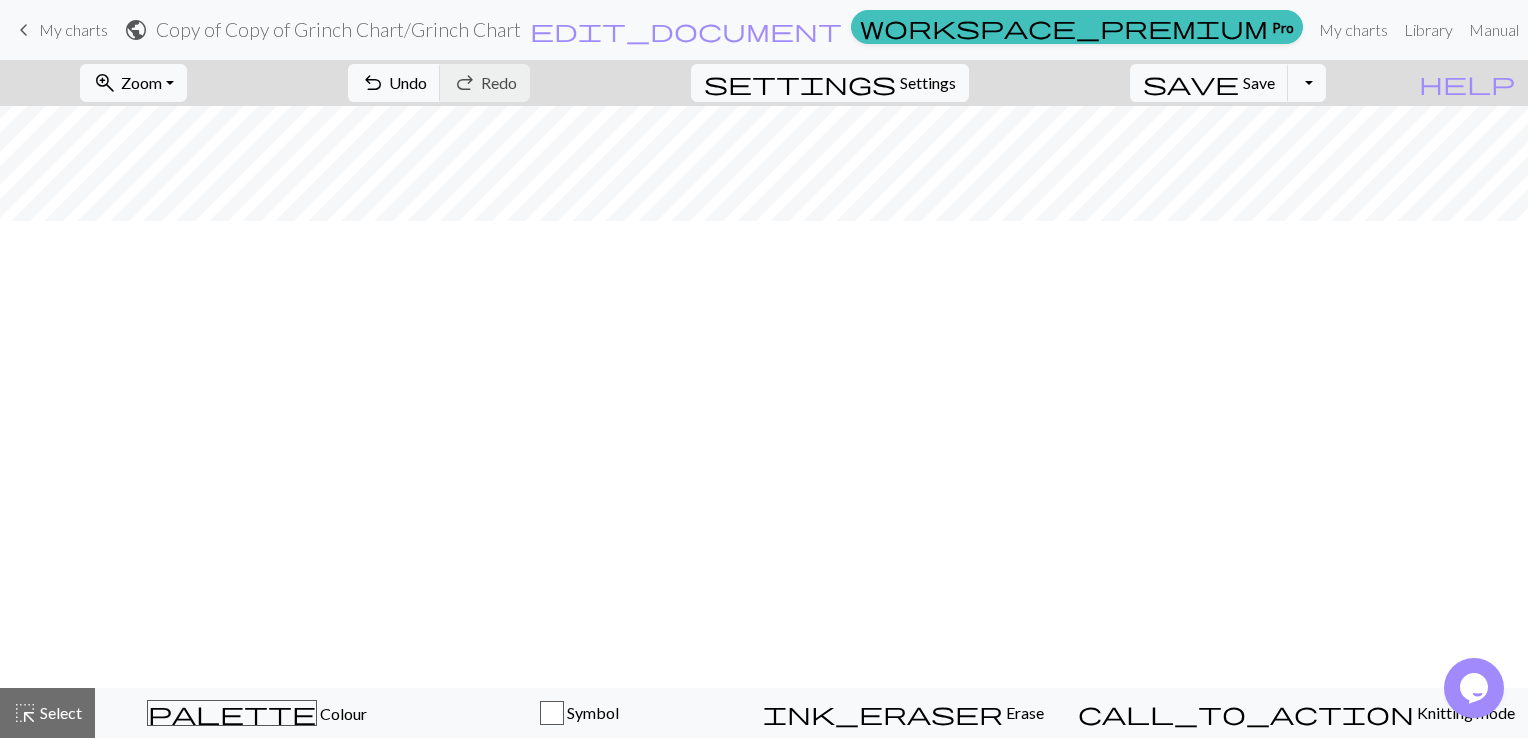 scroll, scrollTop: 0, scrollLeft: 0, axis: both 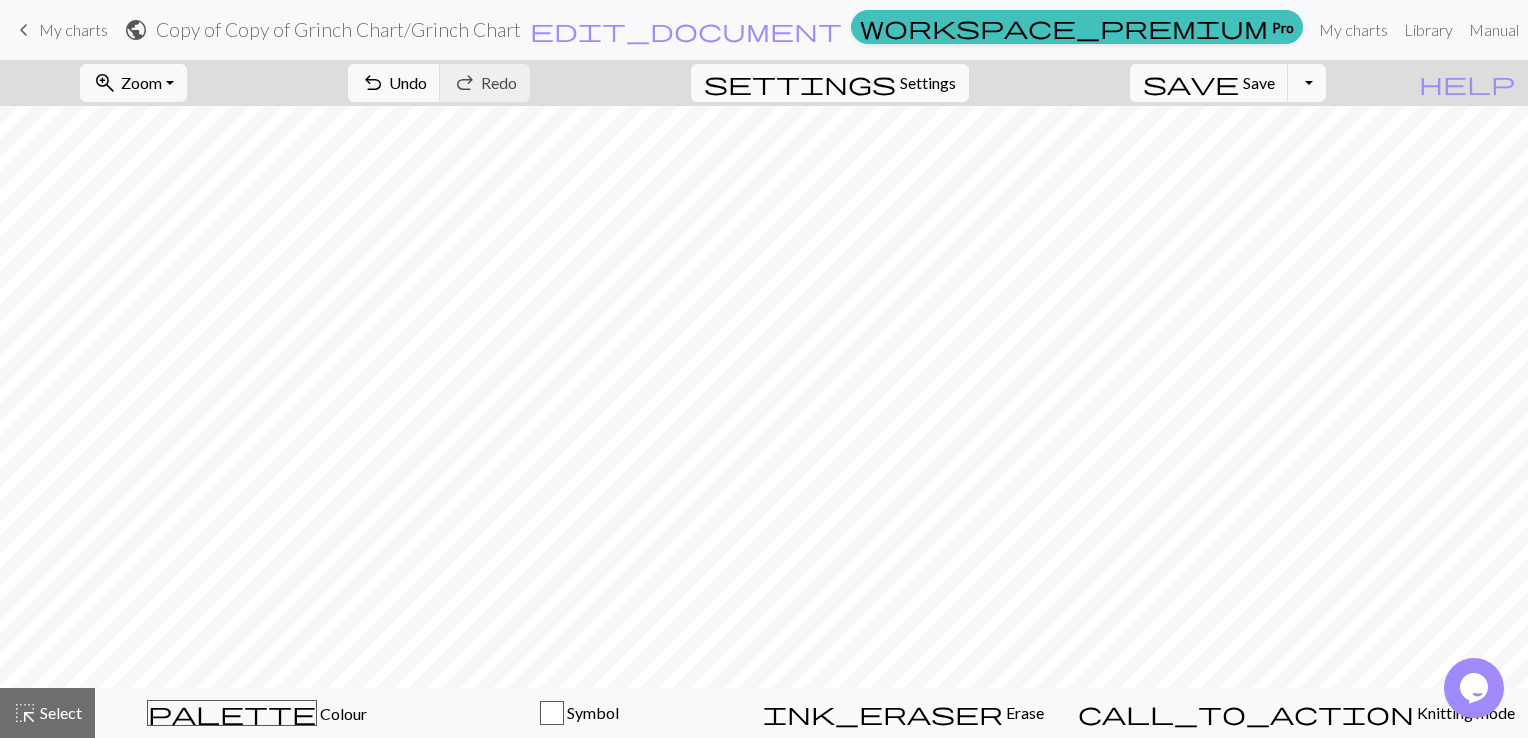 click on "settings" at bounding box center (800, 83) 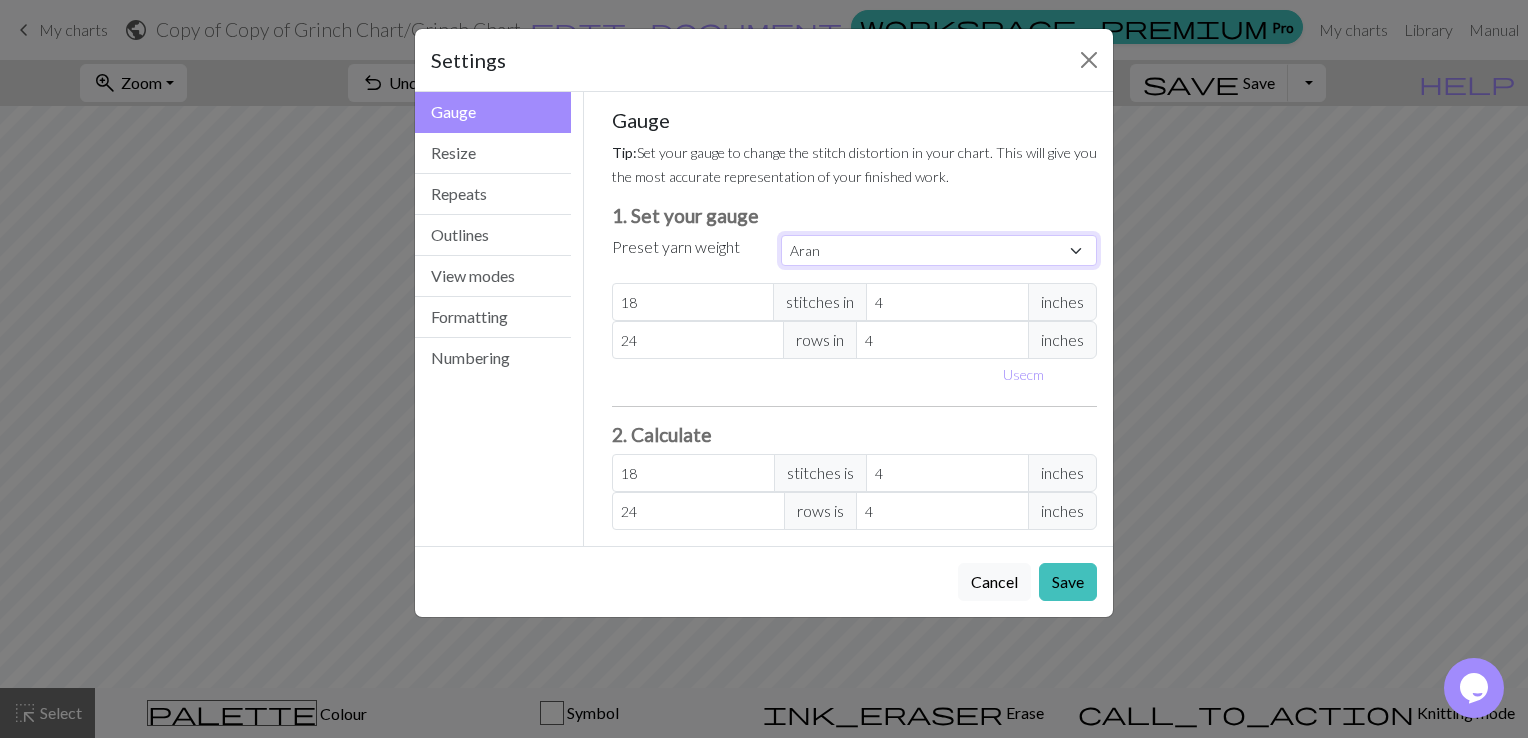 click on "Custom Square Lace Light Fingering Fingering Sport Double knit Worsted Aran Bulky Super Bulky" at bounding box center (939, 250) 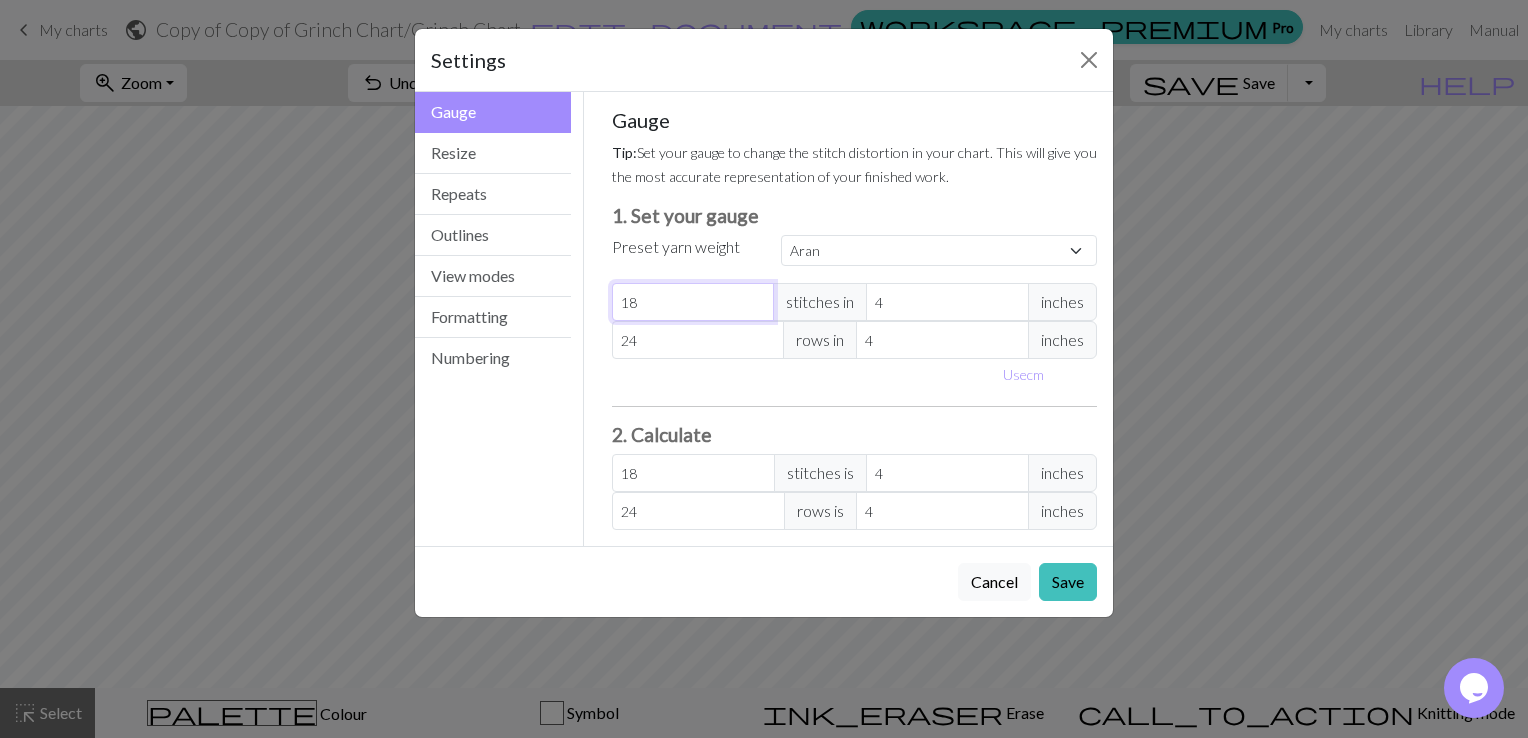 click on "18" at bounding box center [693, 302] 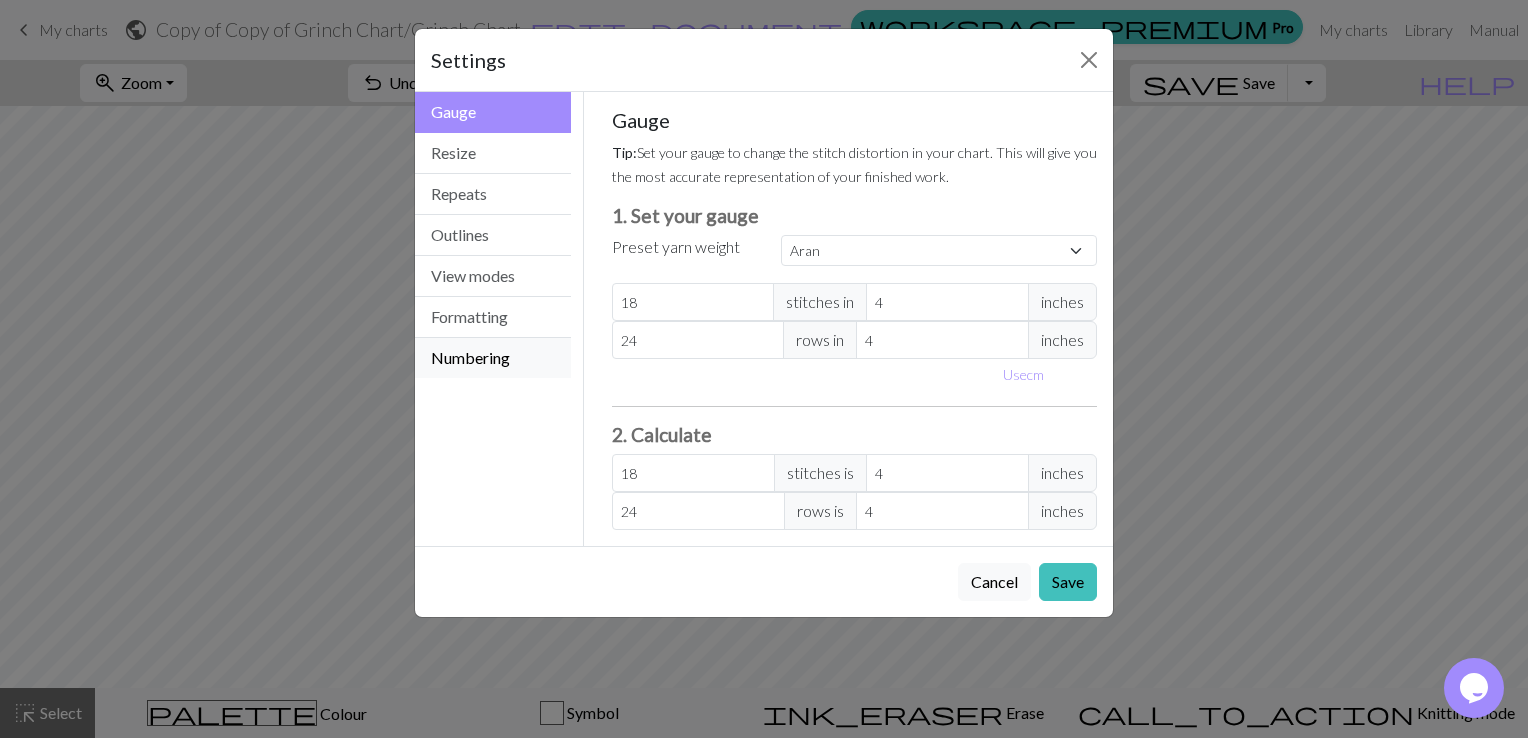 click on "Numbering" at bounding box center [493, 358] 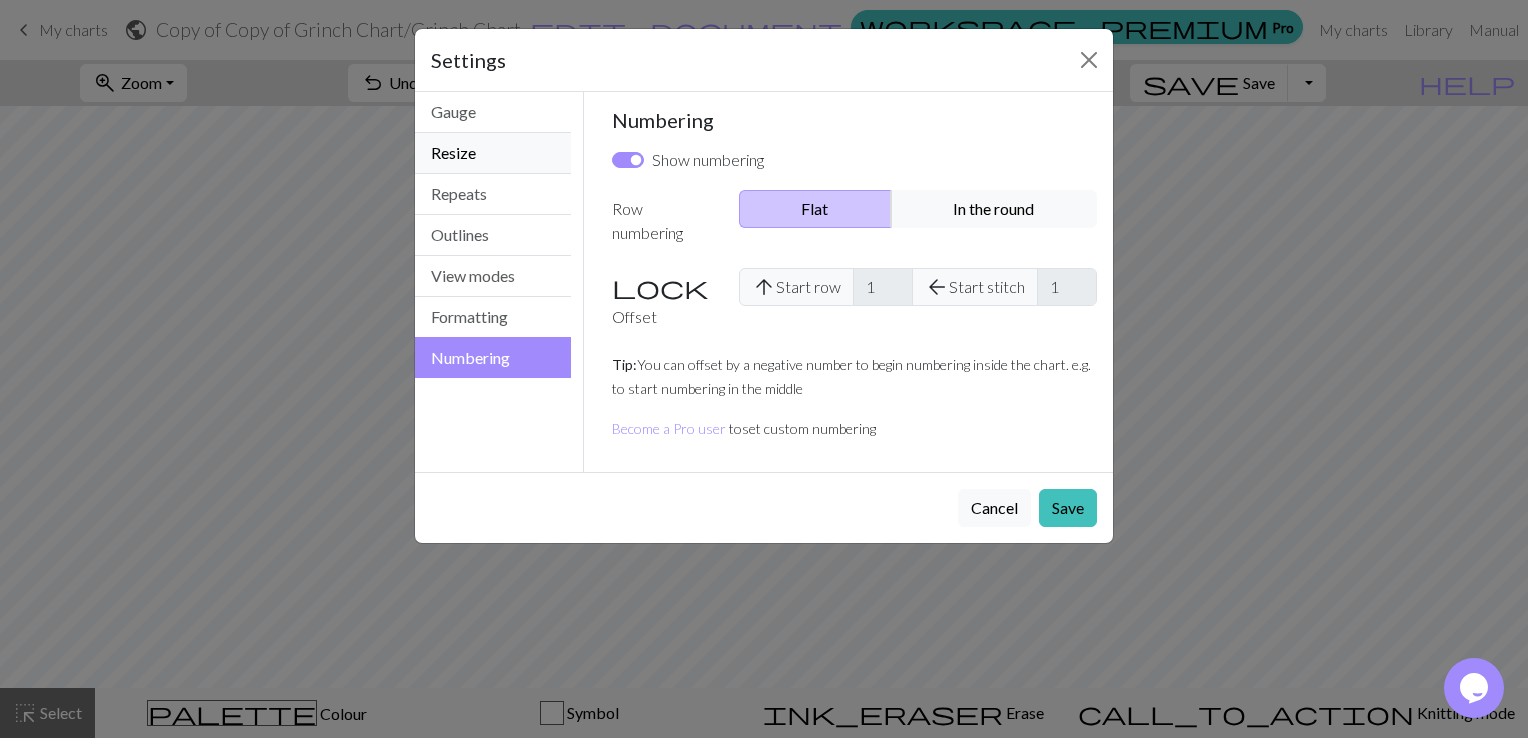 click on "Resize" at bounding box center [493, 153] 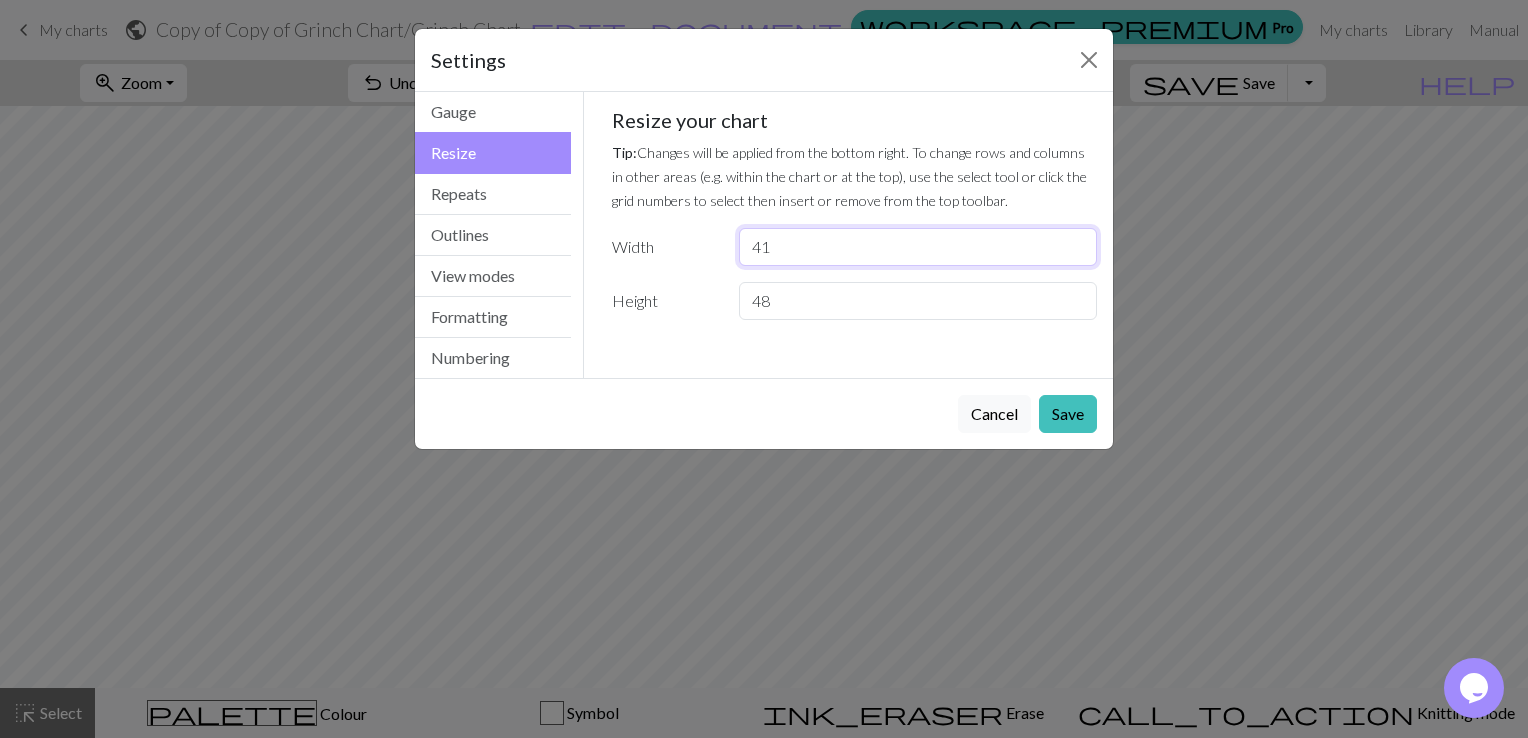 drag, startPoint x: 788, startPoint y: 252, endPoint x: 735, endPoint y: 253, distance: 53.009434 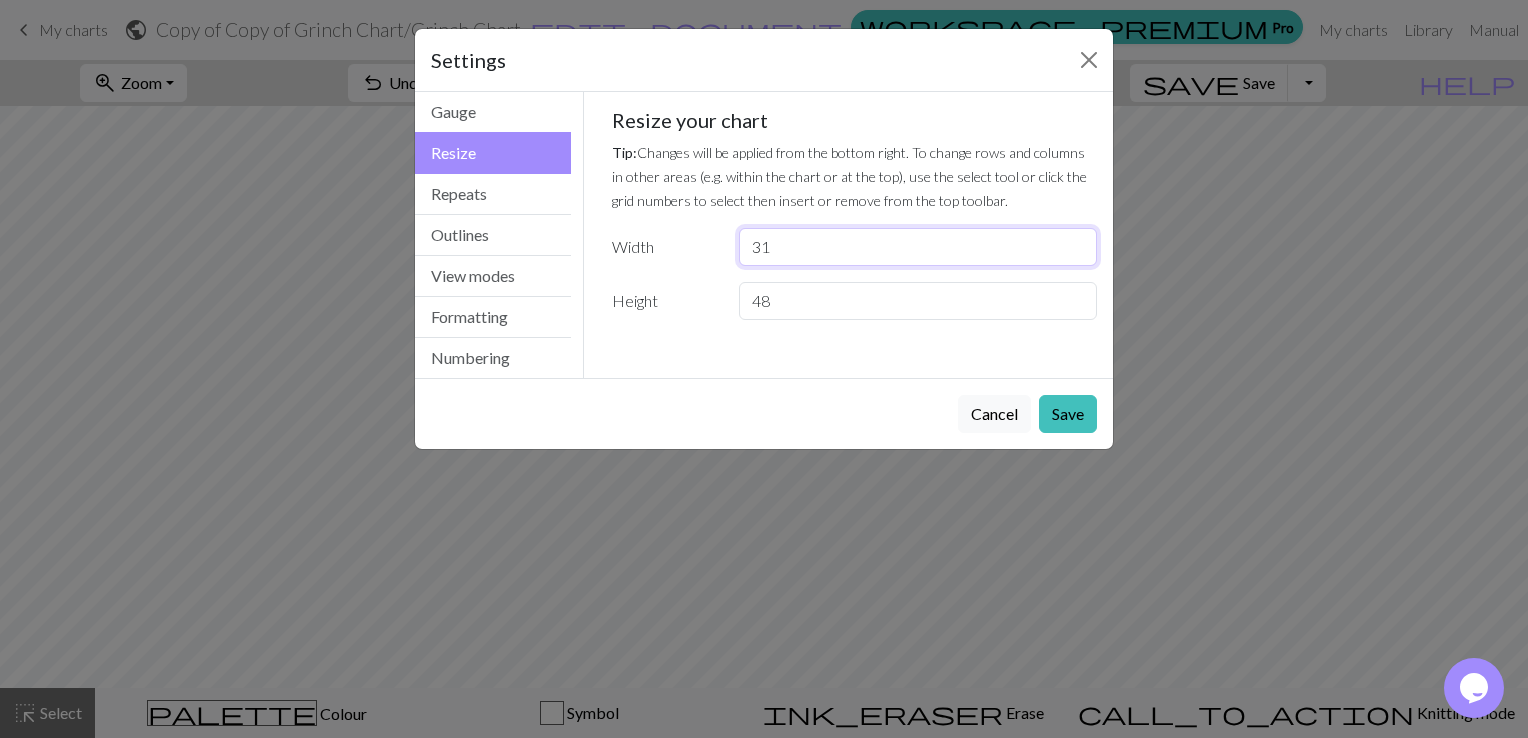 type on "31" 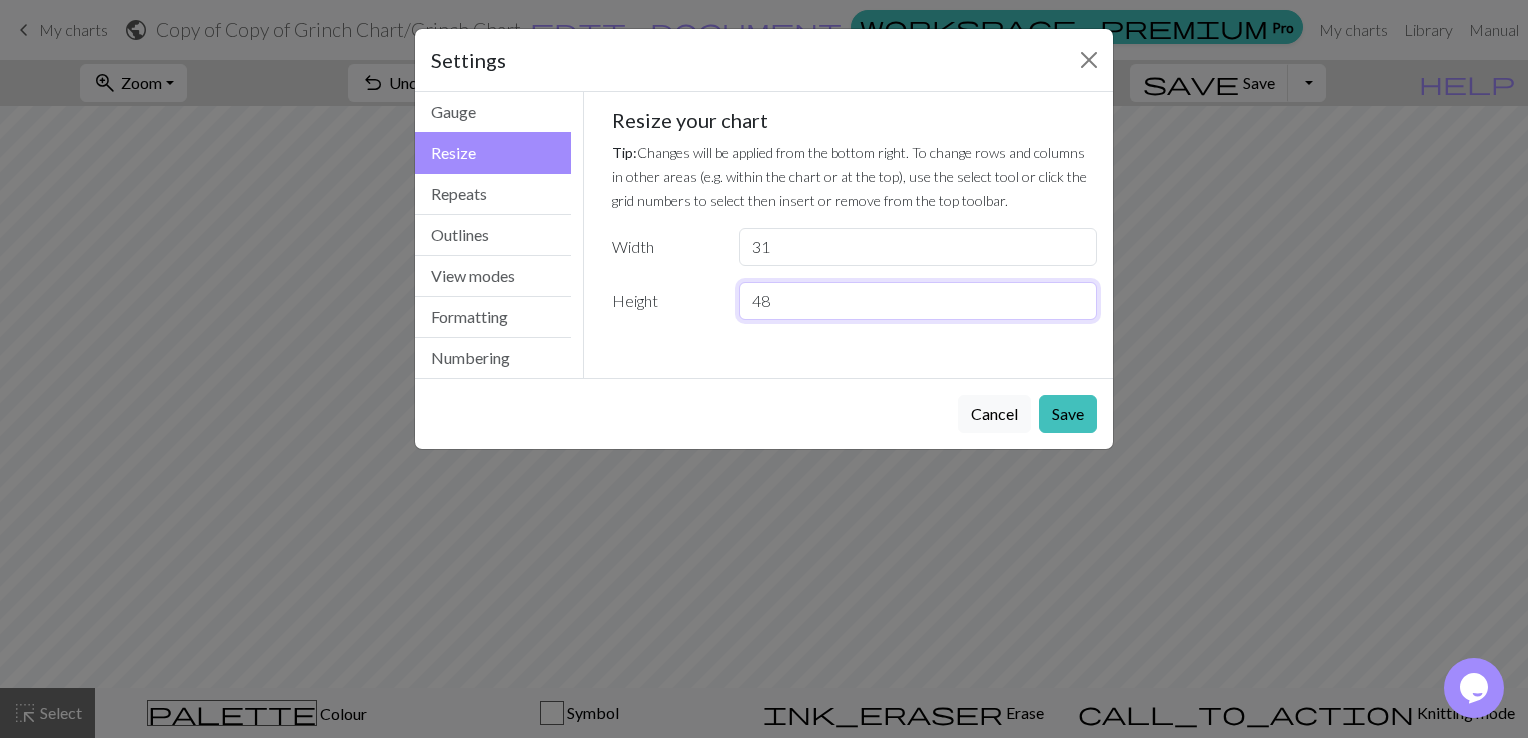 drag, startPoint x: 773, startPoint y: 304, endPoint x: 744, endPoint y: 304, distance: 29 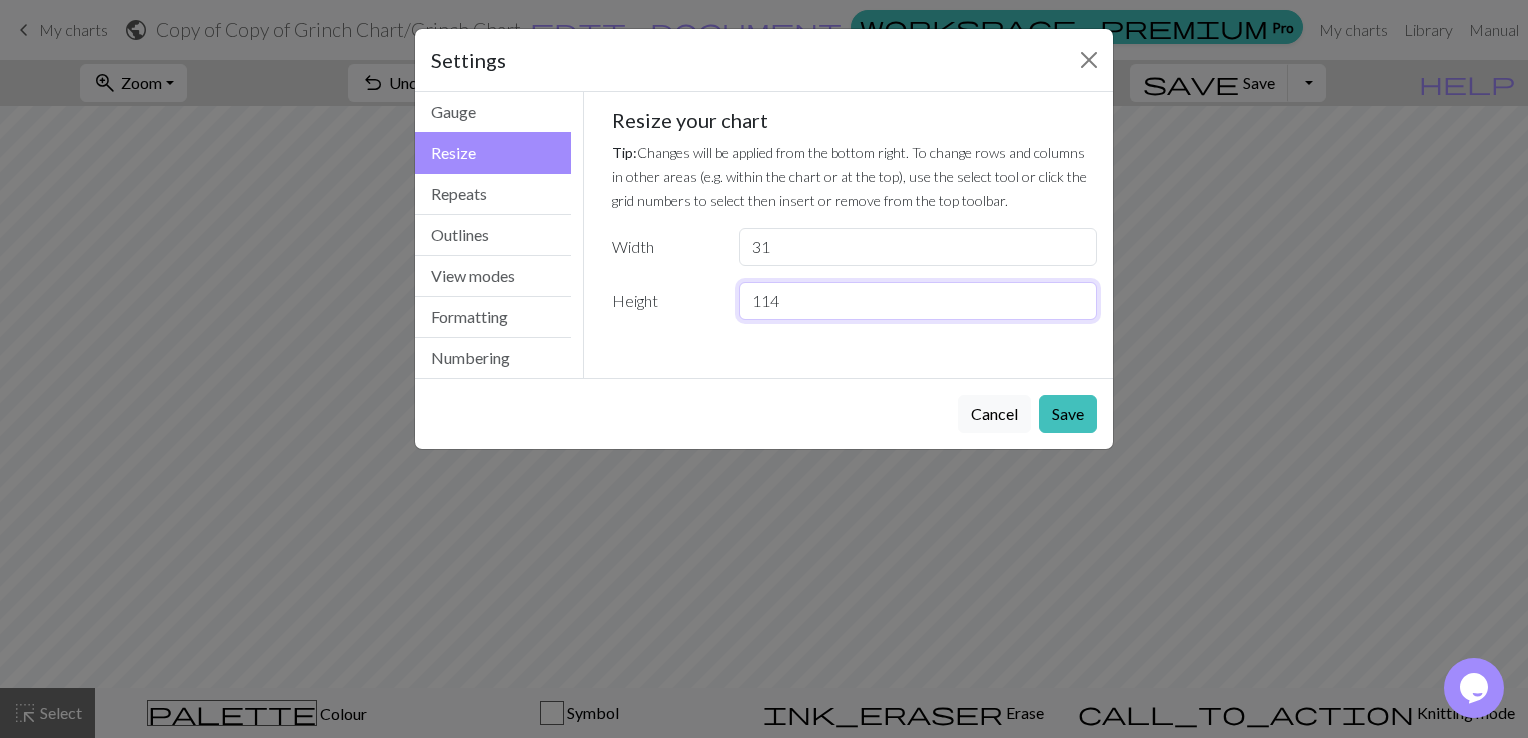 type on "114" 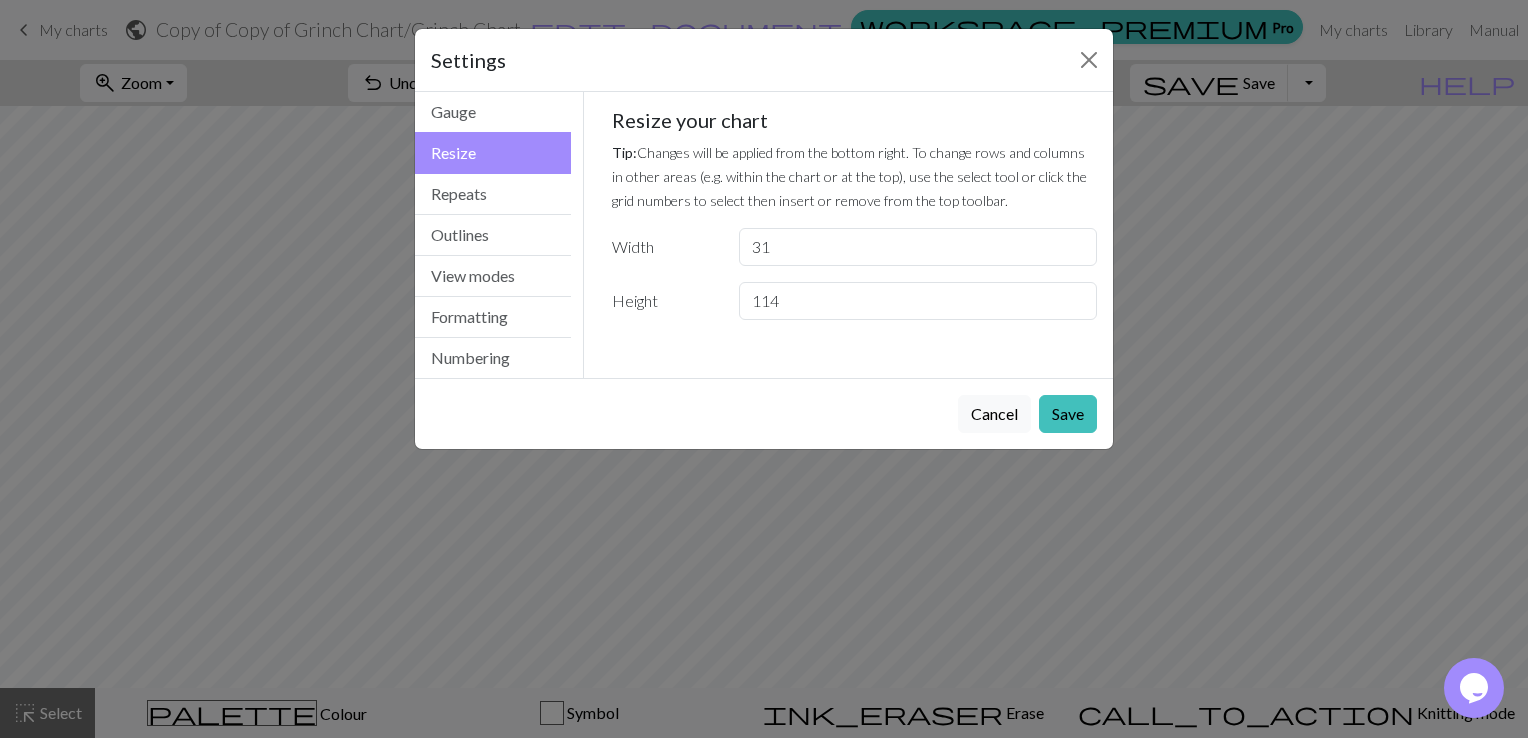 click on "Cancel Save" at bounding box center (764, 413) 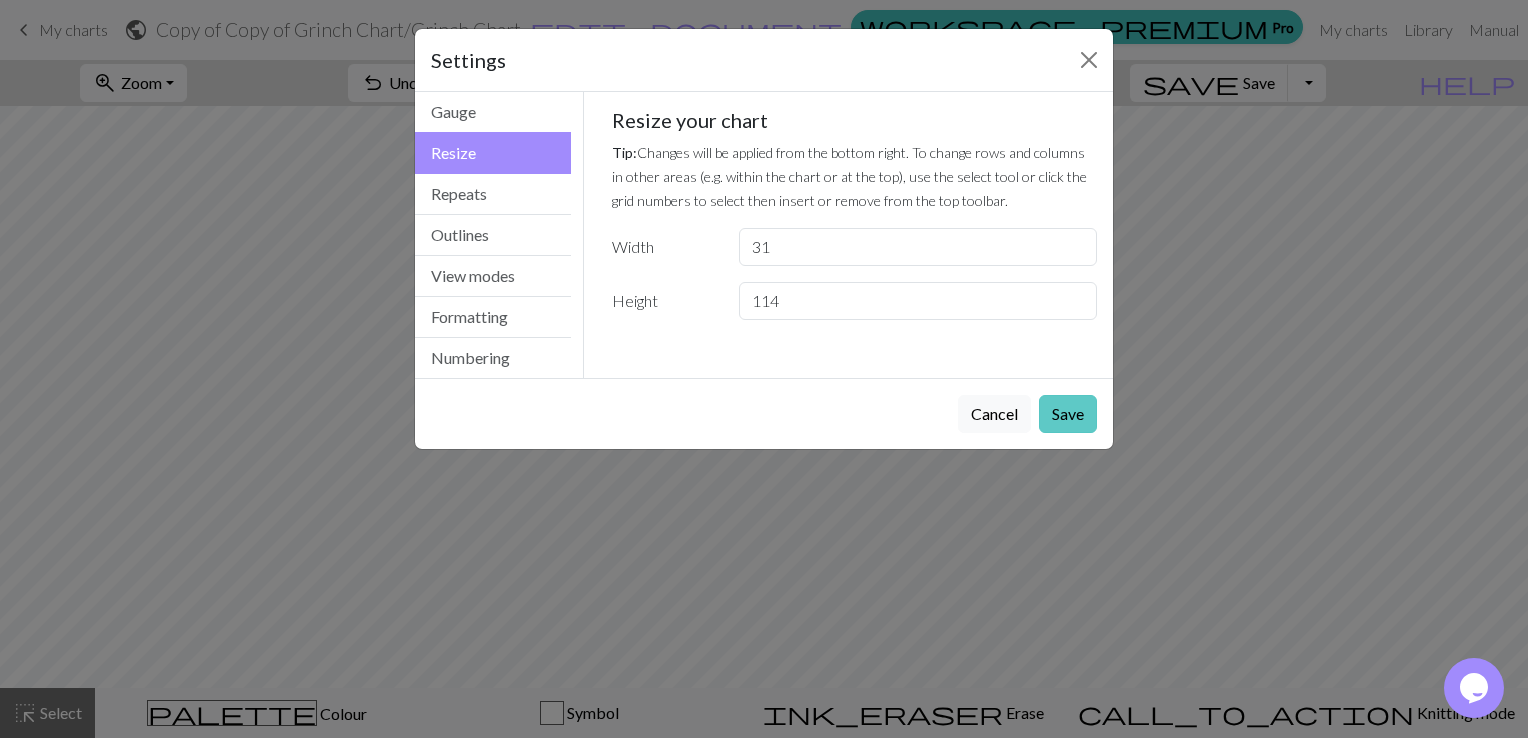 click on "Save" at bounding box center (1068, 414) 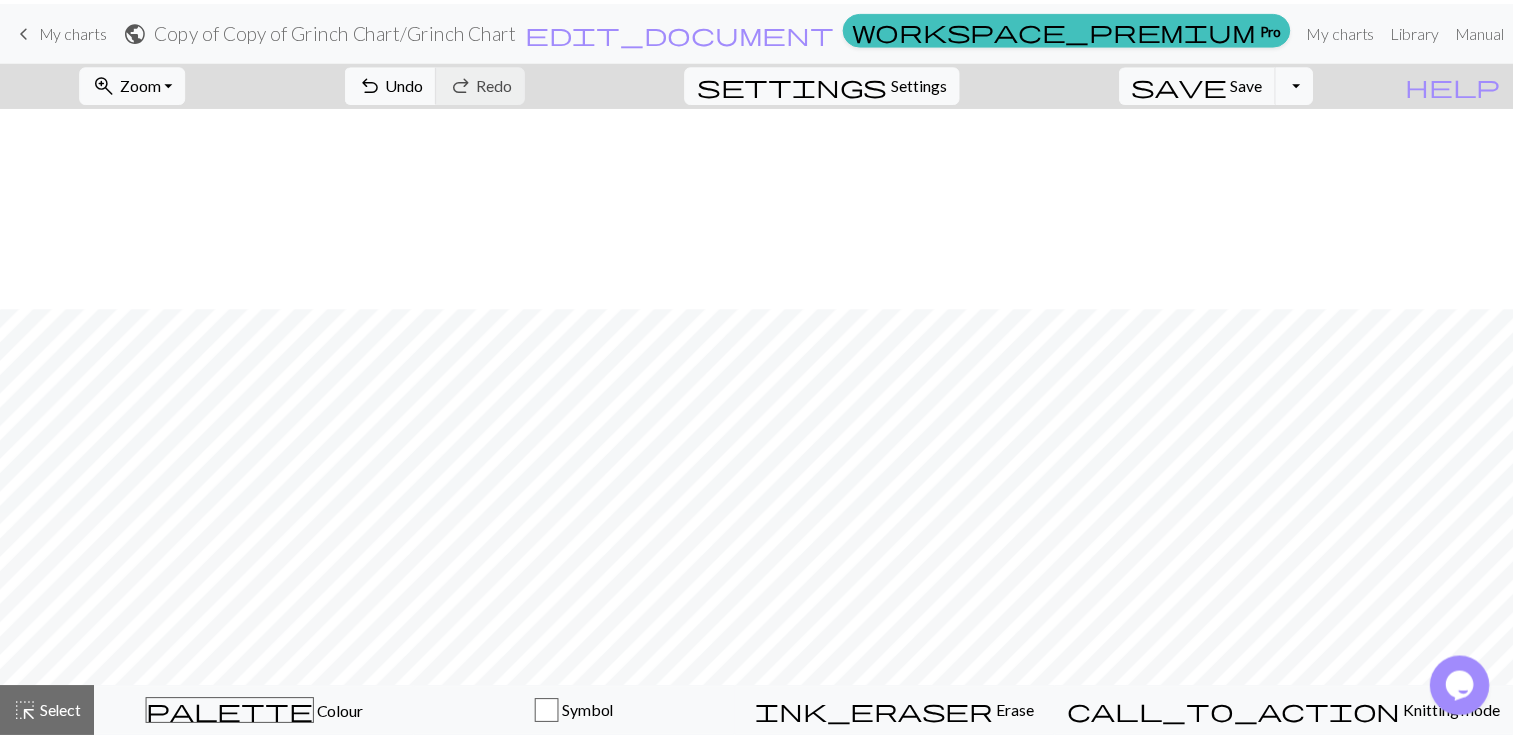 scroll, scrollTop: 1802, scrollLeft: 0, axis: vertical 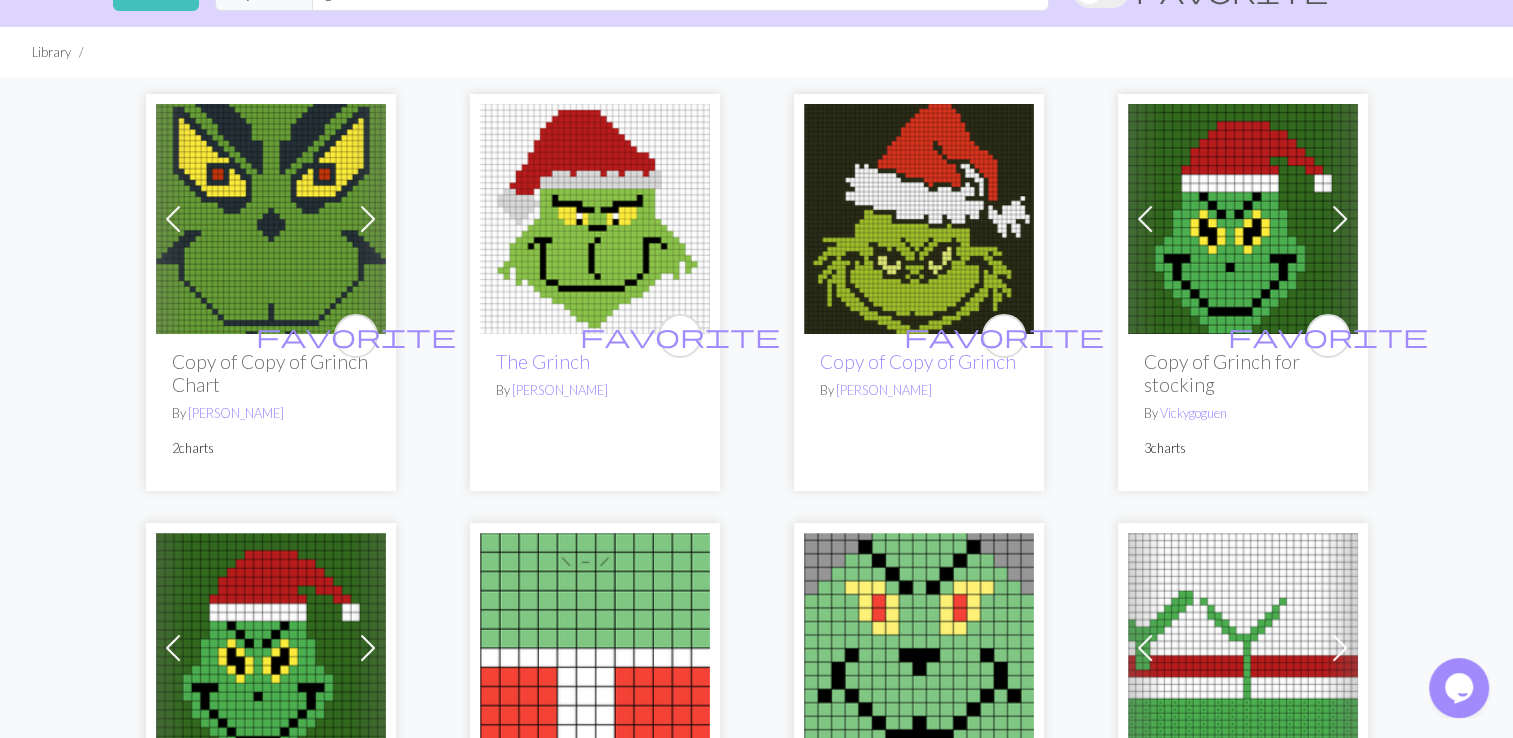 click at bounding box center (271, 219) 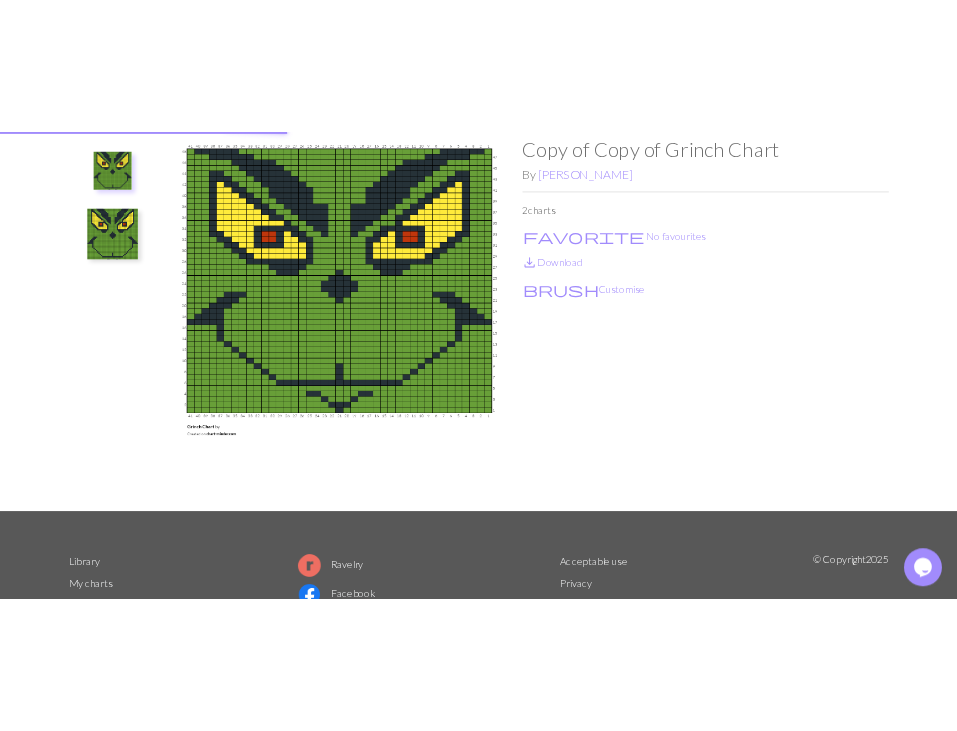 scroll, scrollTop: 0, scrollLeft: 0, axis: both 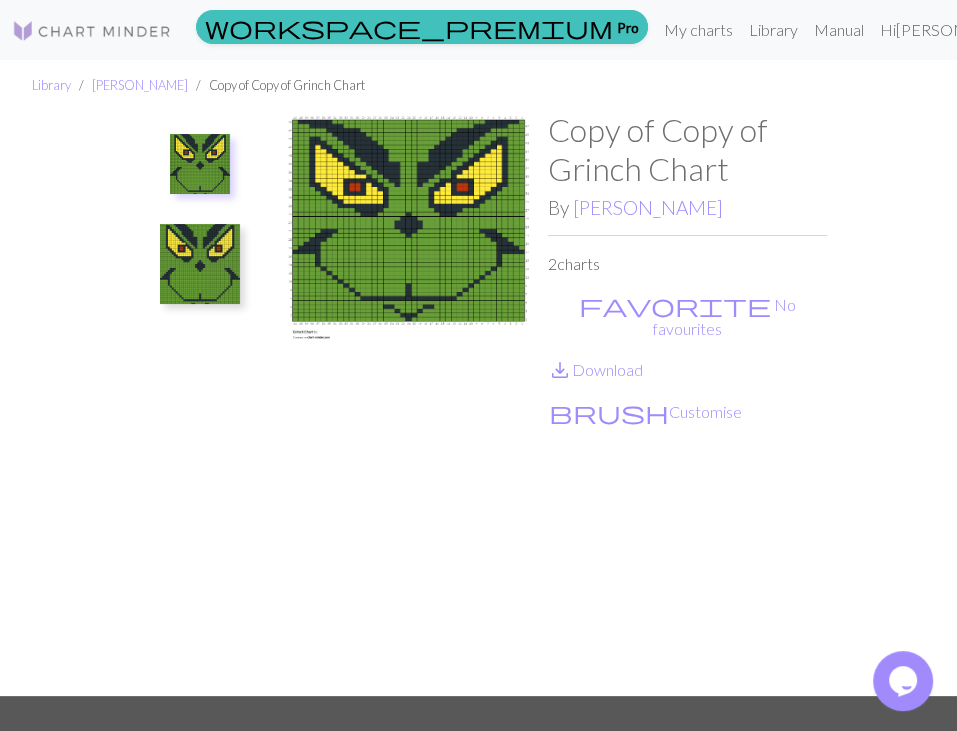 click at bounding box center (408, 403) 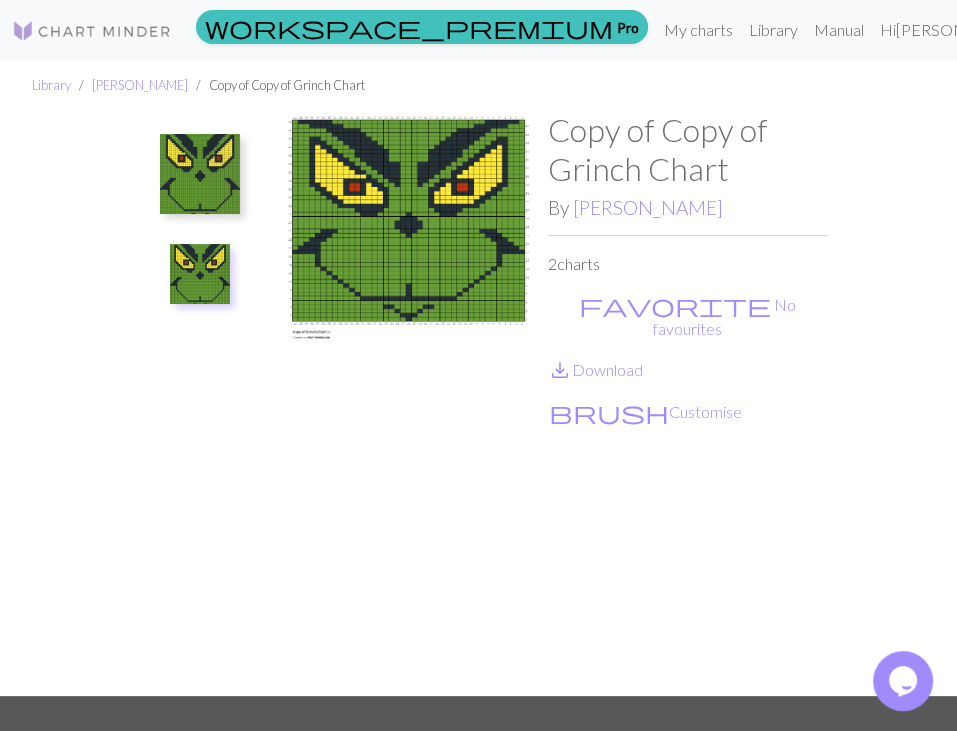 click at bounding box center [200, 174] 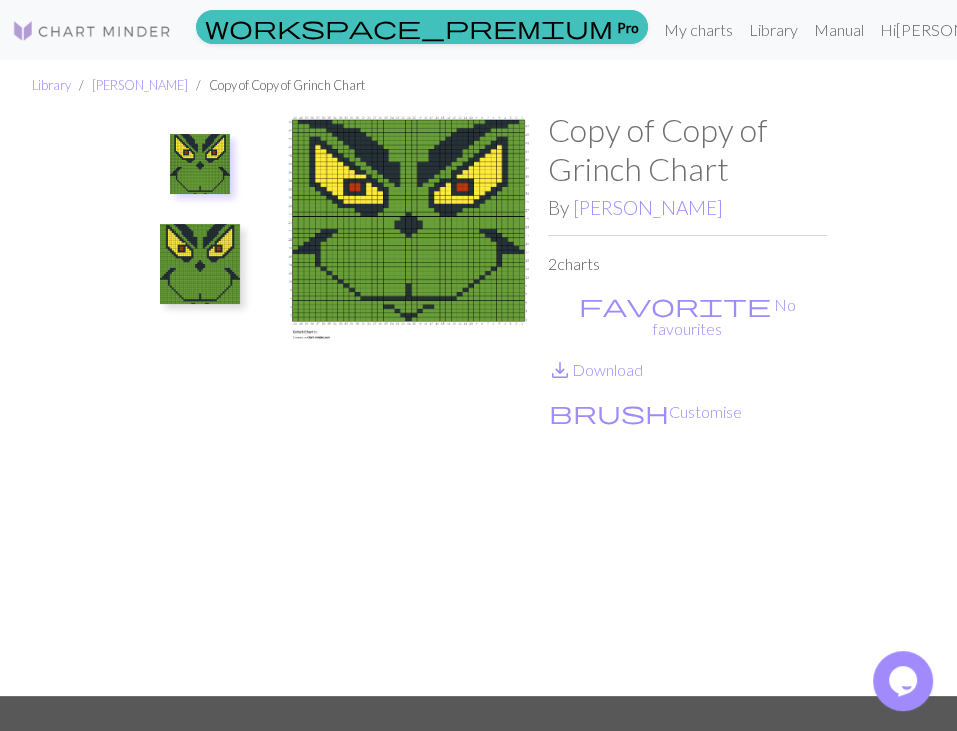 click at bounding box center [408, 403] 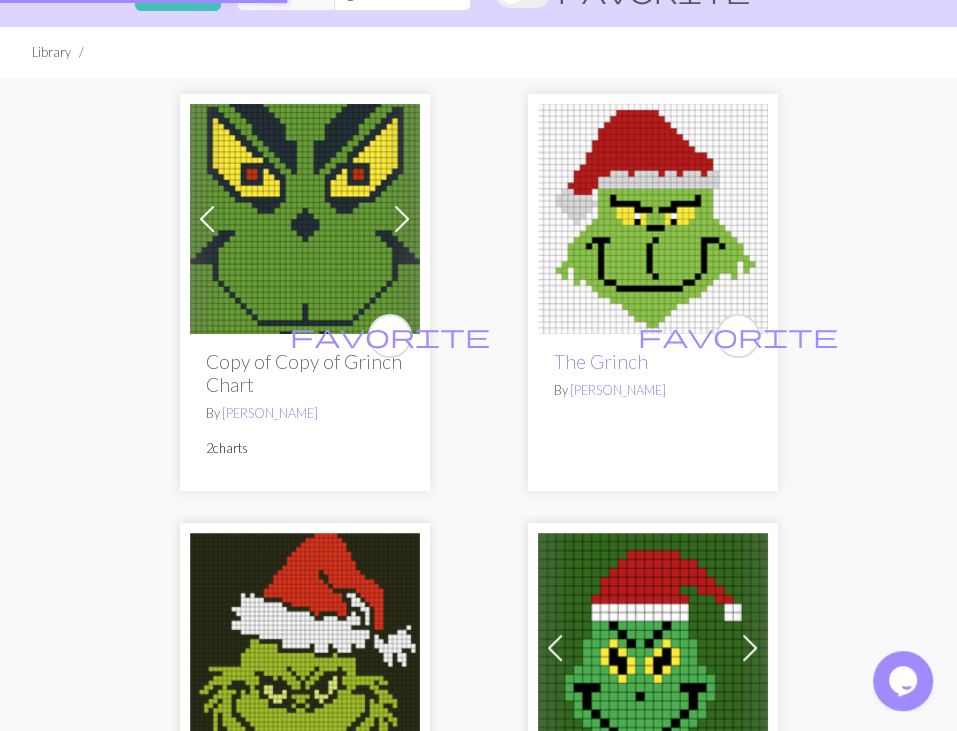 scroll, scrollTop: 0, scrollLeft: 0, axis: both 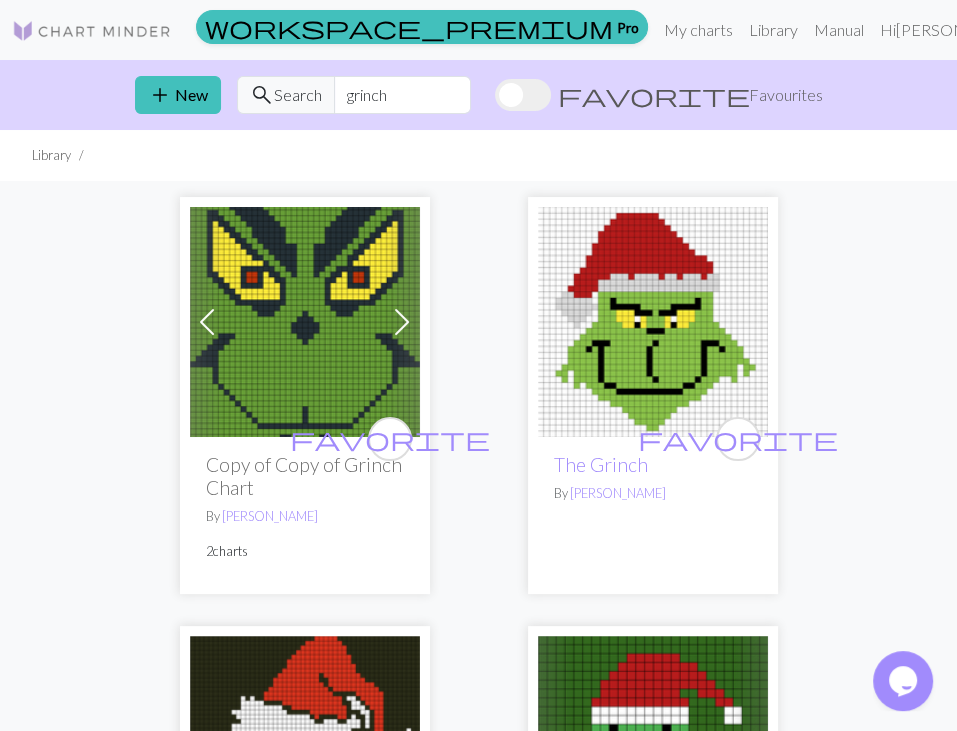click at bounding box center (305, 322) 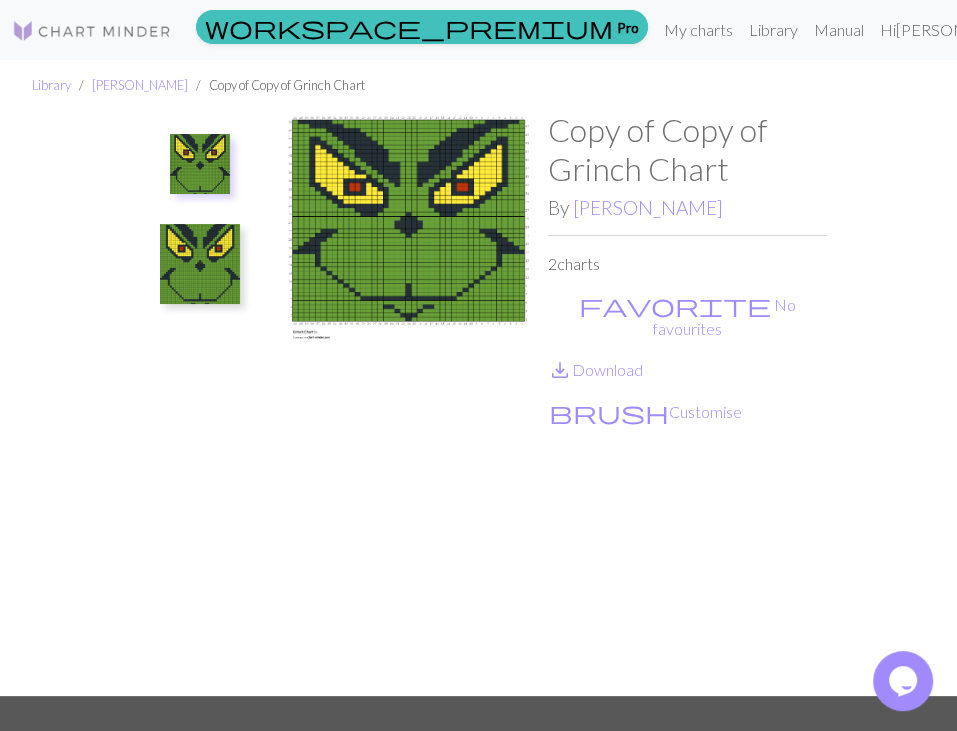click at bounding box center [408, 403] 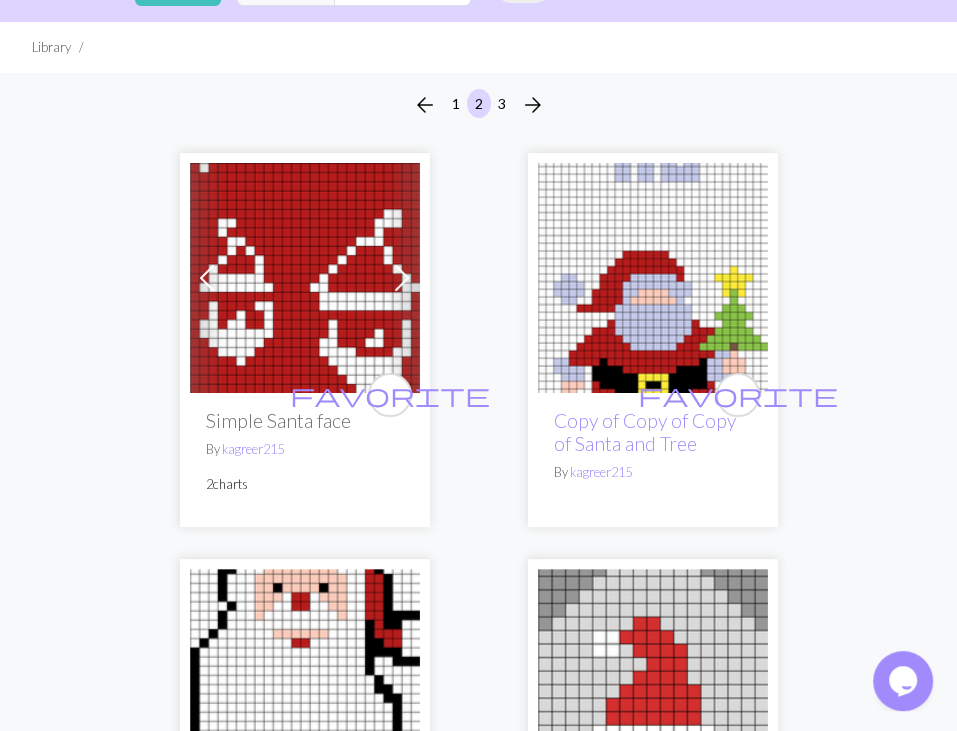 scroll, scrollTop: 0, scrollLeft: 0, axis: both 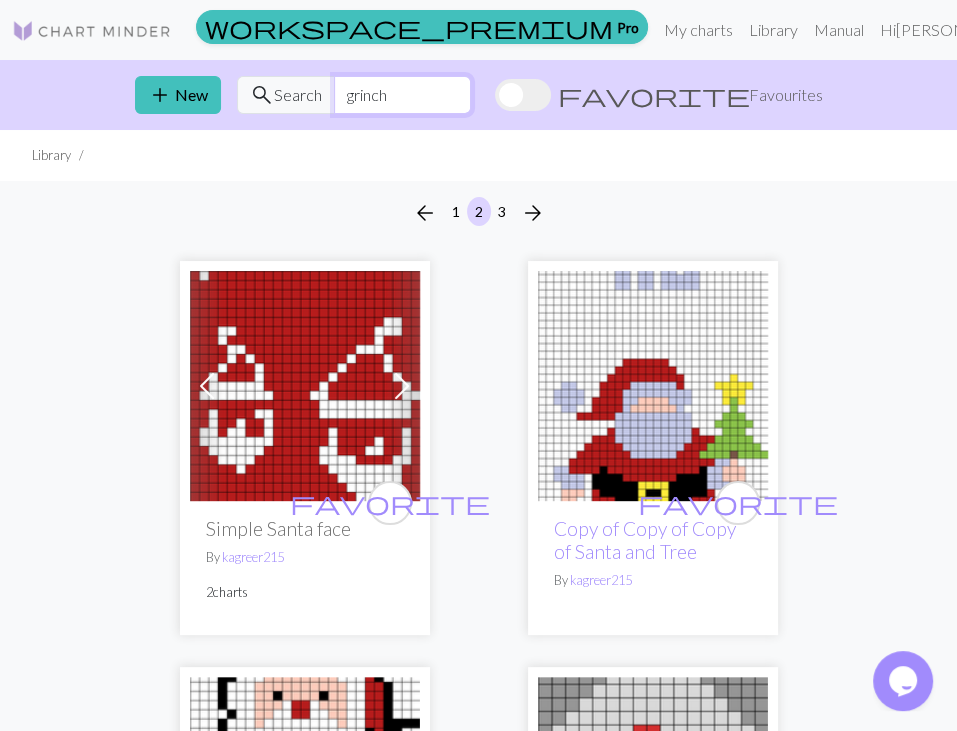click on "grinch" at bounding box center [402, 95] 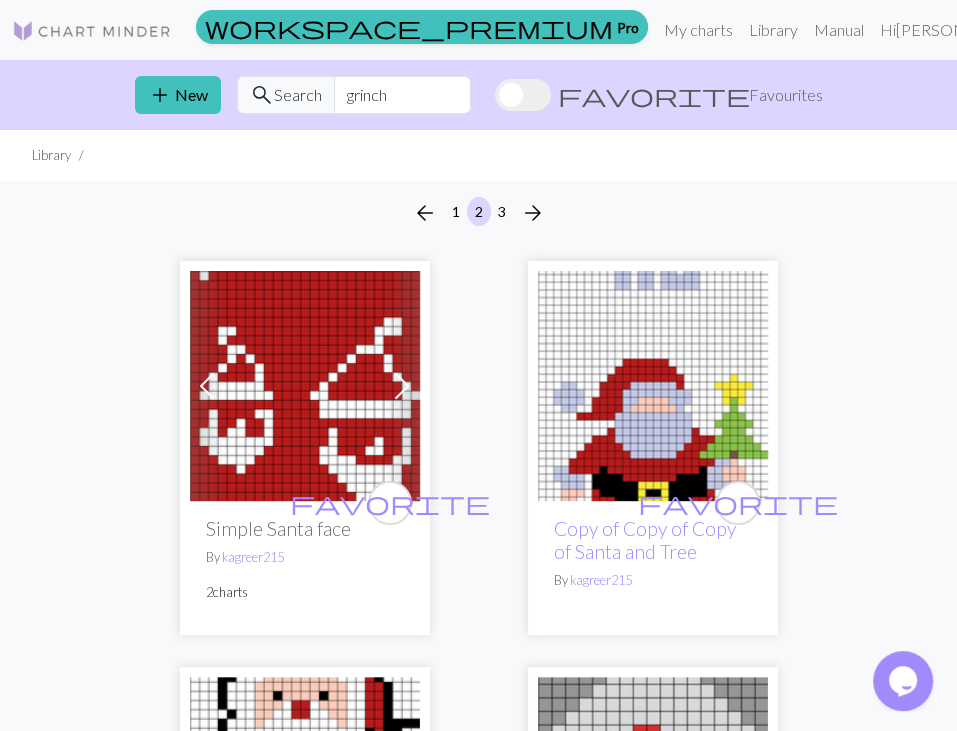 click on "Search" at bounding box center (298, 95) 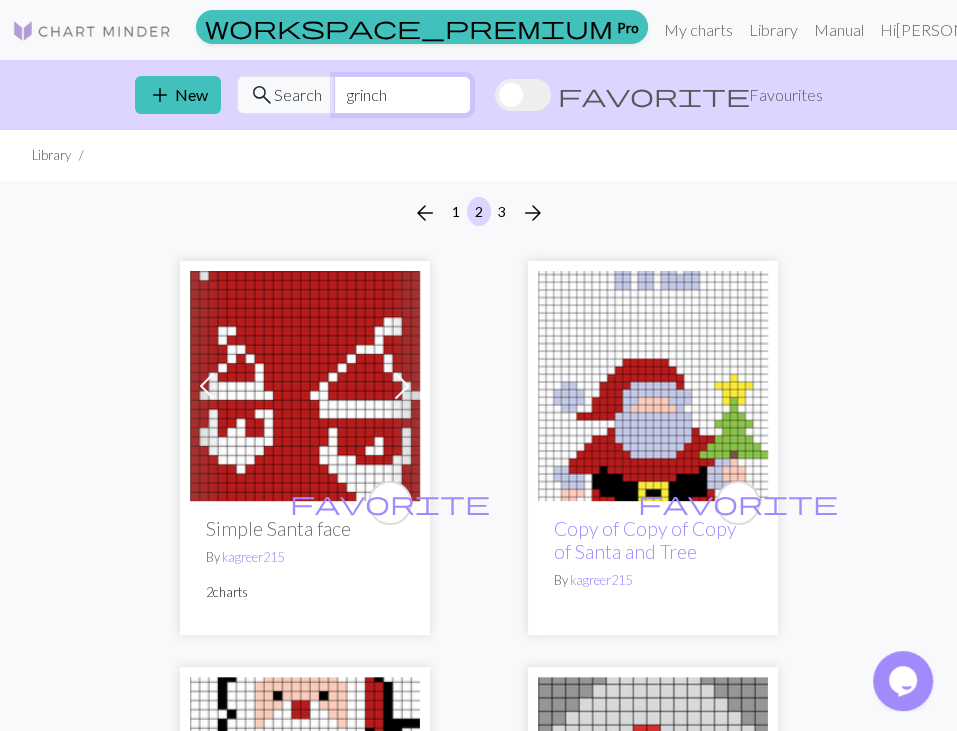 click on "grinch" at bounding box center [402, 95] 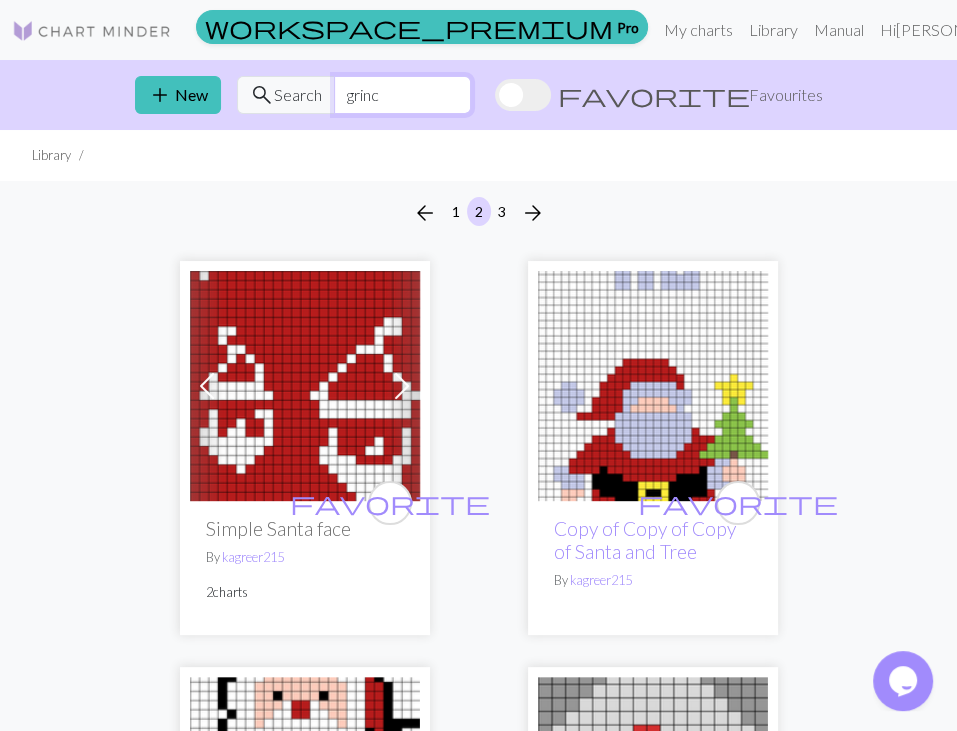 type on "grinch" 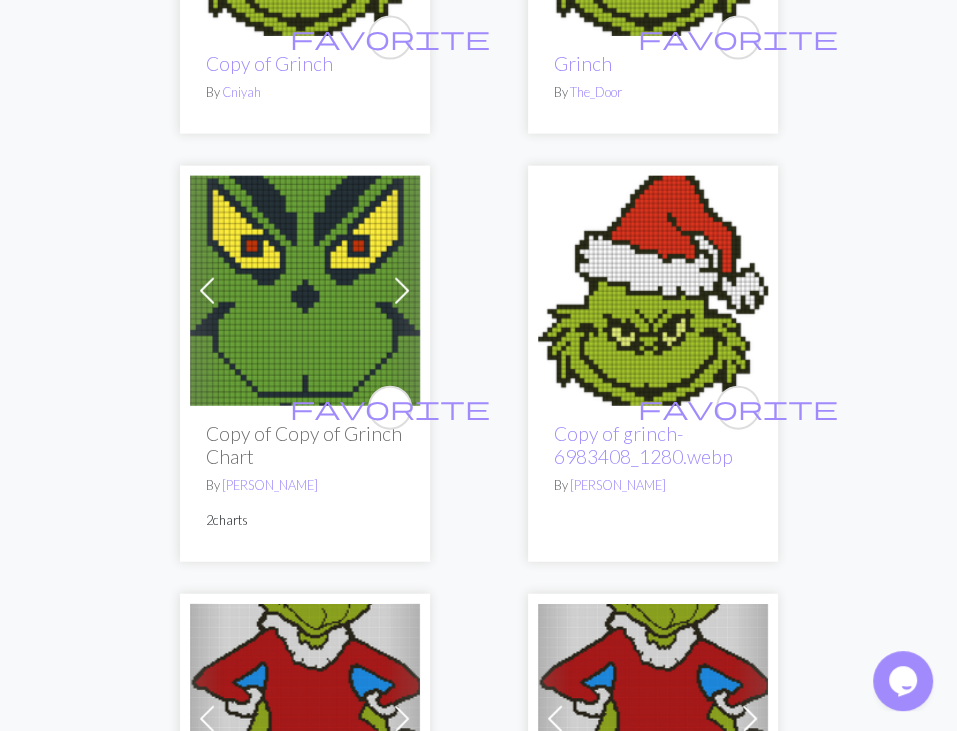 scroll, scrollTop: 2800, scrollLeft: 0, axis: vertical 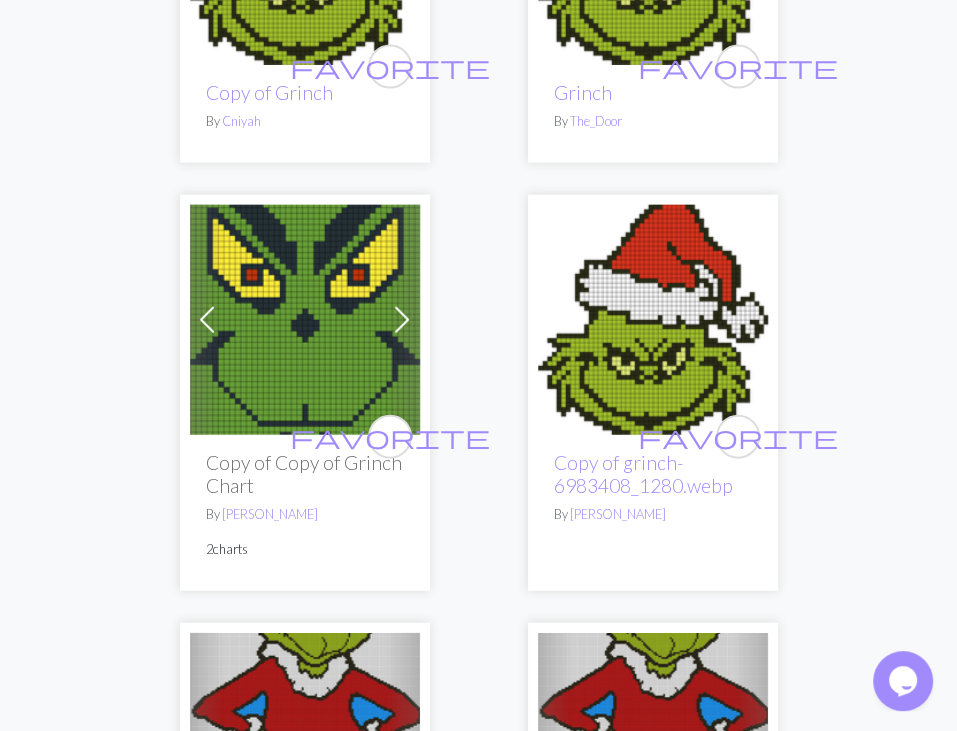 click at bounding box center (305, 320) 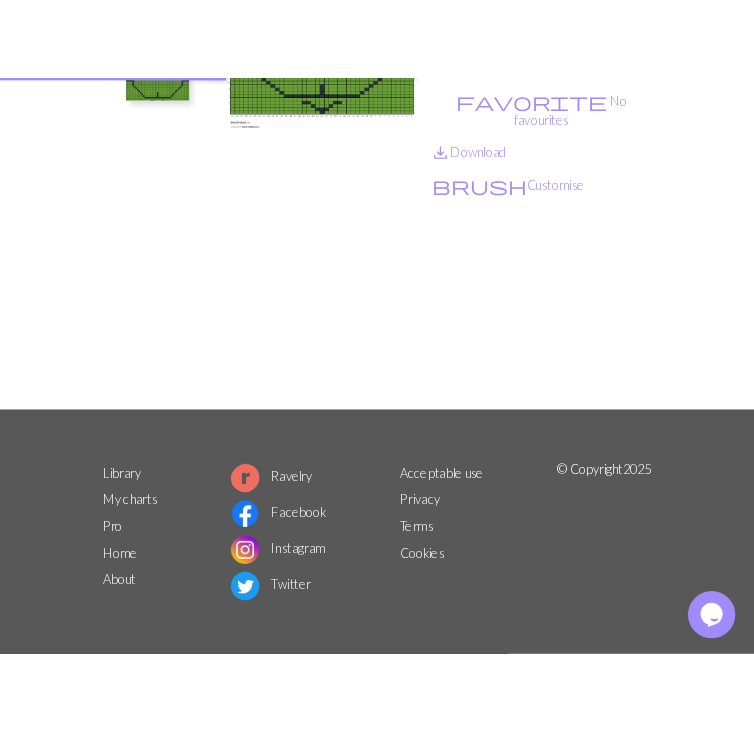 scroll, scrollTop: 0, scrollLeft: 0, axis: both 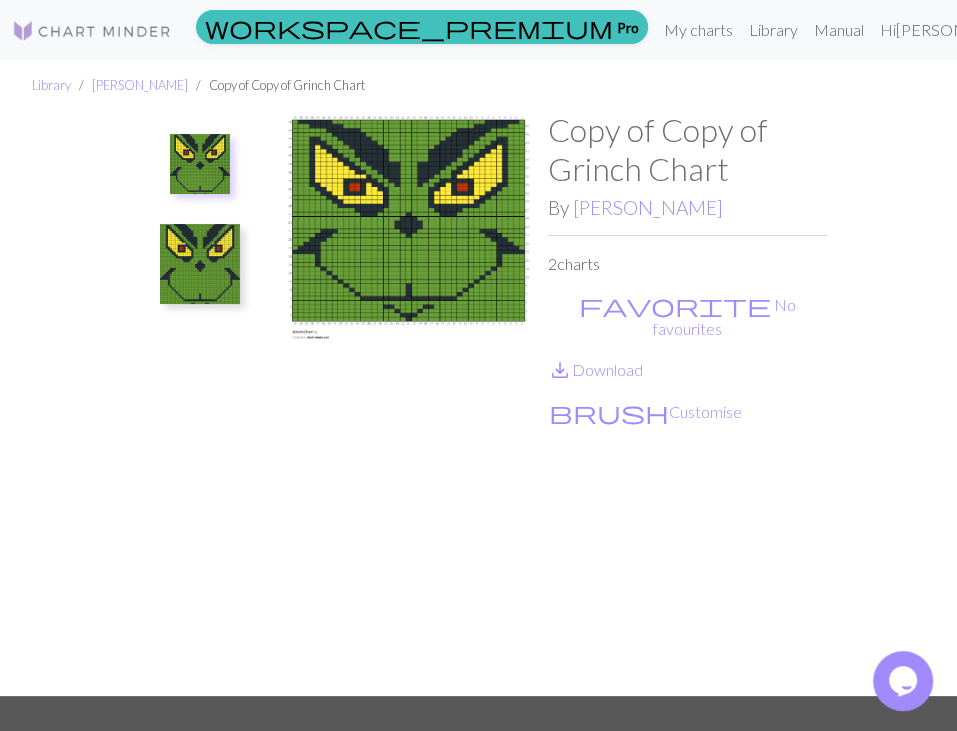 click at bounding box center [408, 403] 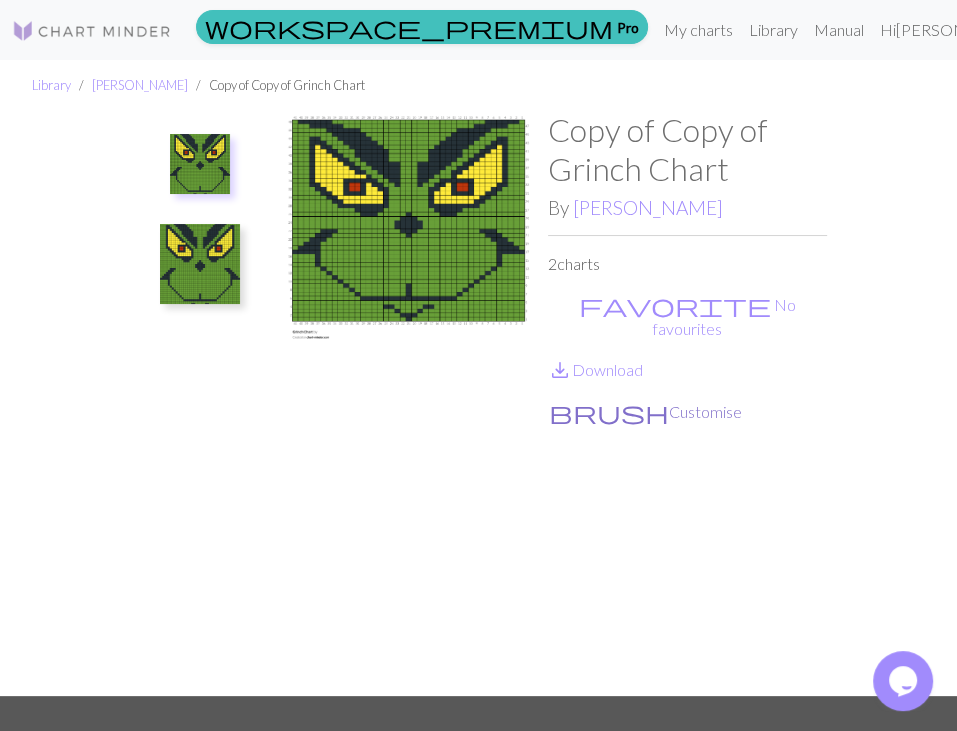 click on "brush Customise" at bounding box center (645, 412) 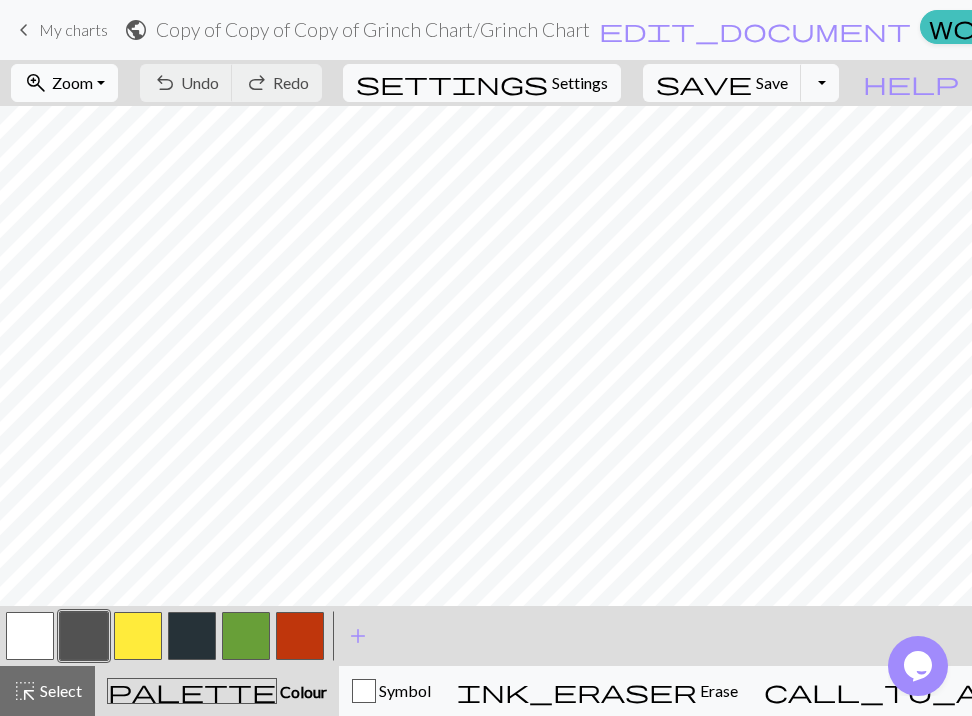 click on "Zoom" at bounding box center [72, 82] 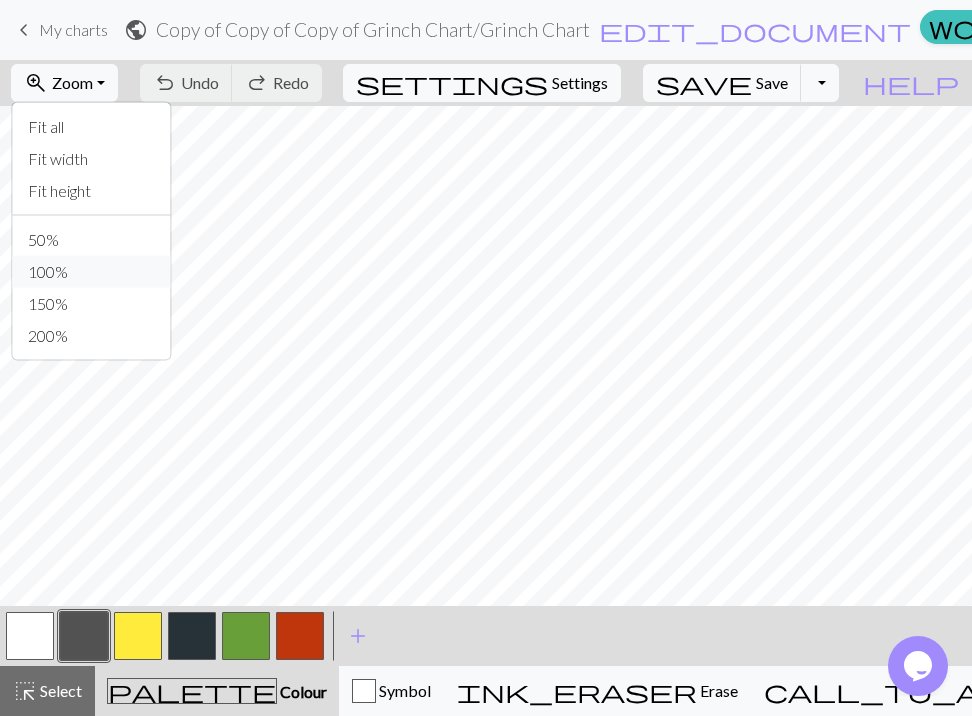 click on "100%" at bounding box center [91, 272] 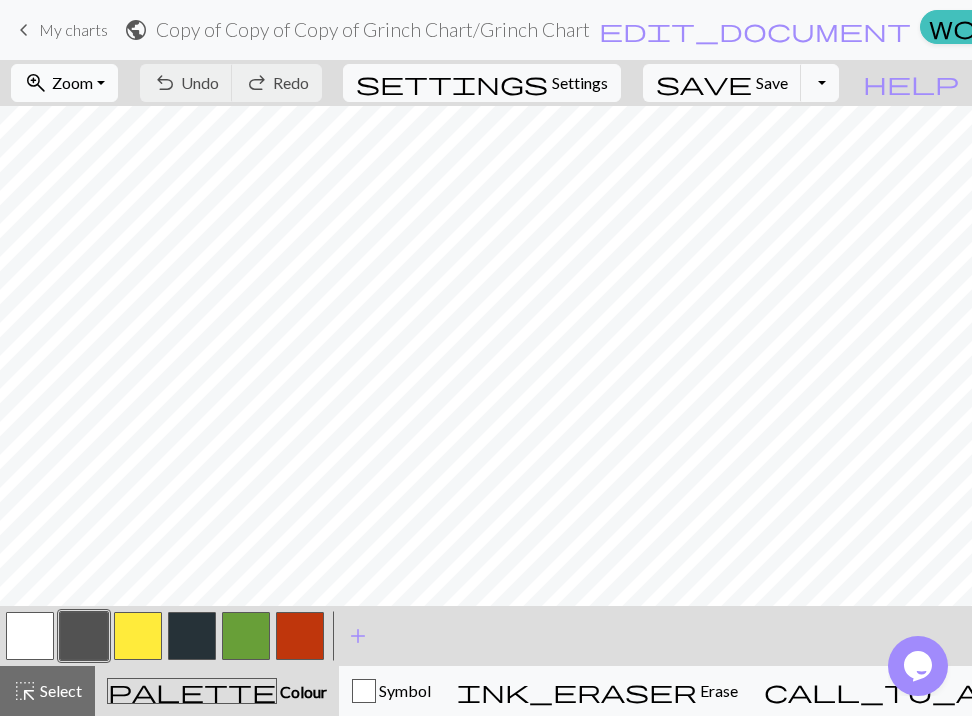 click on "zoom_in Zoom Zoom" at bounding box center [64, 83] 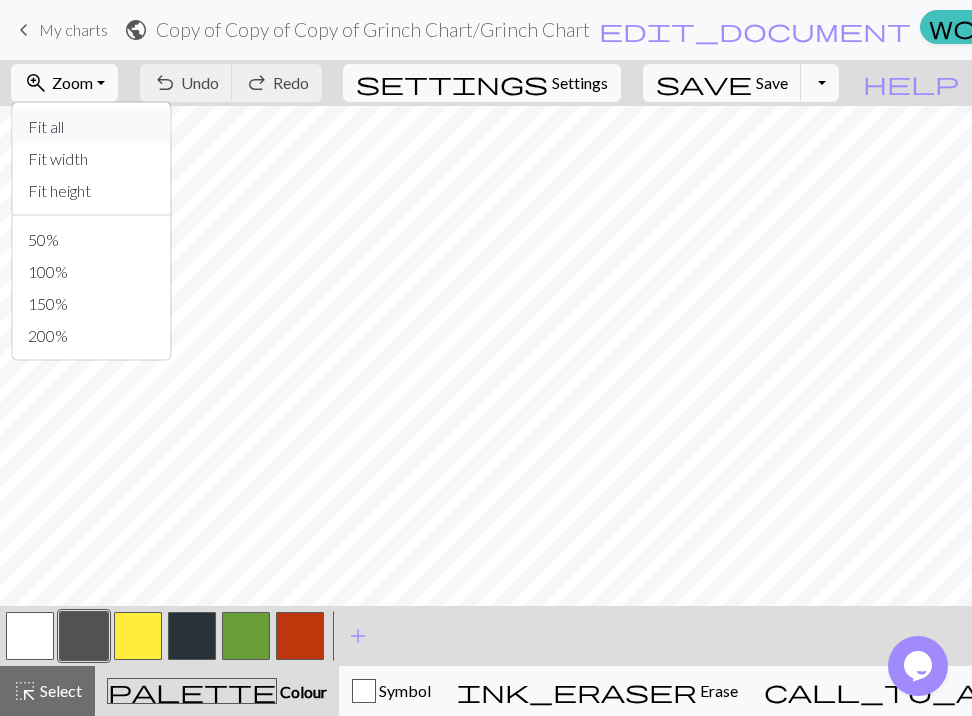 click on "Fit all" at bounding box center [91, 127] 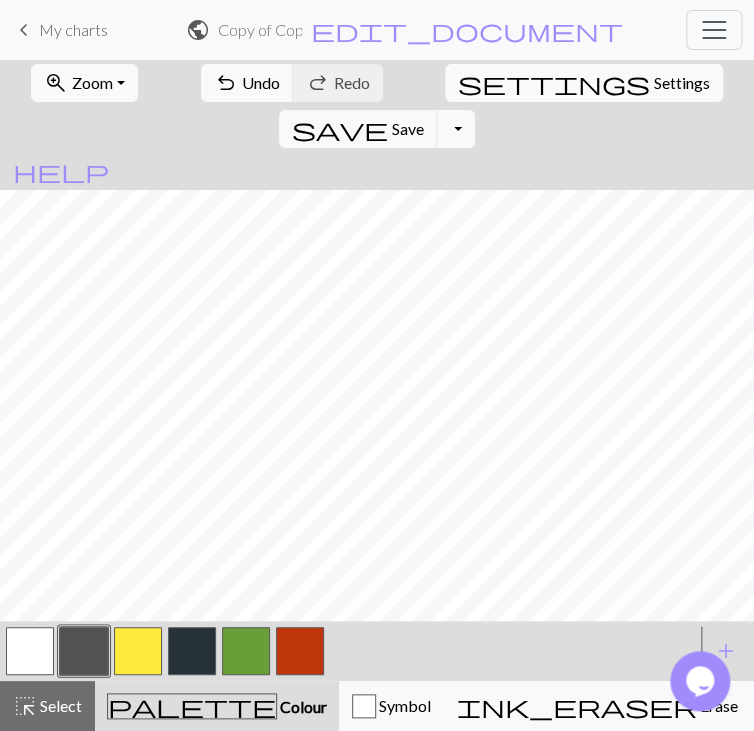 scroll, scrollTop: 0, scrollLeft: 0, axis: both 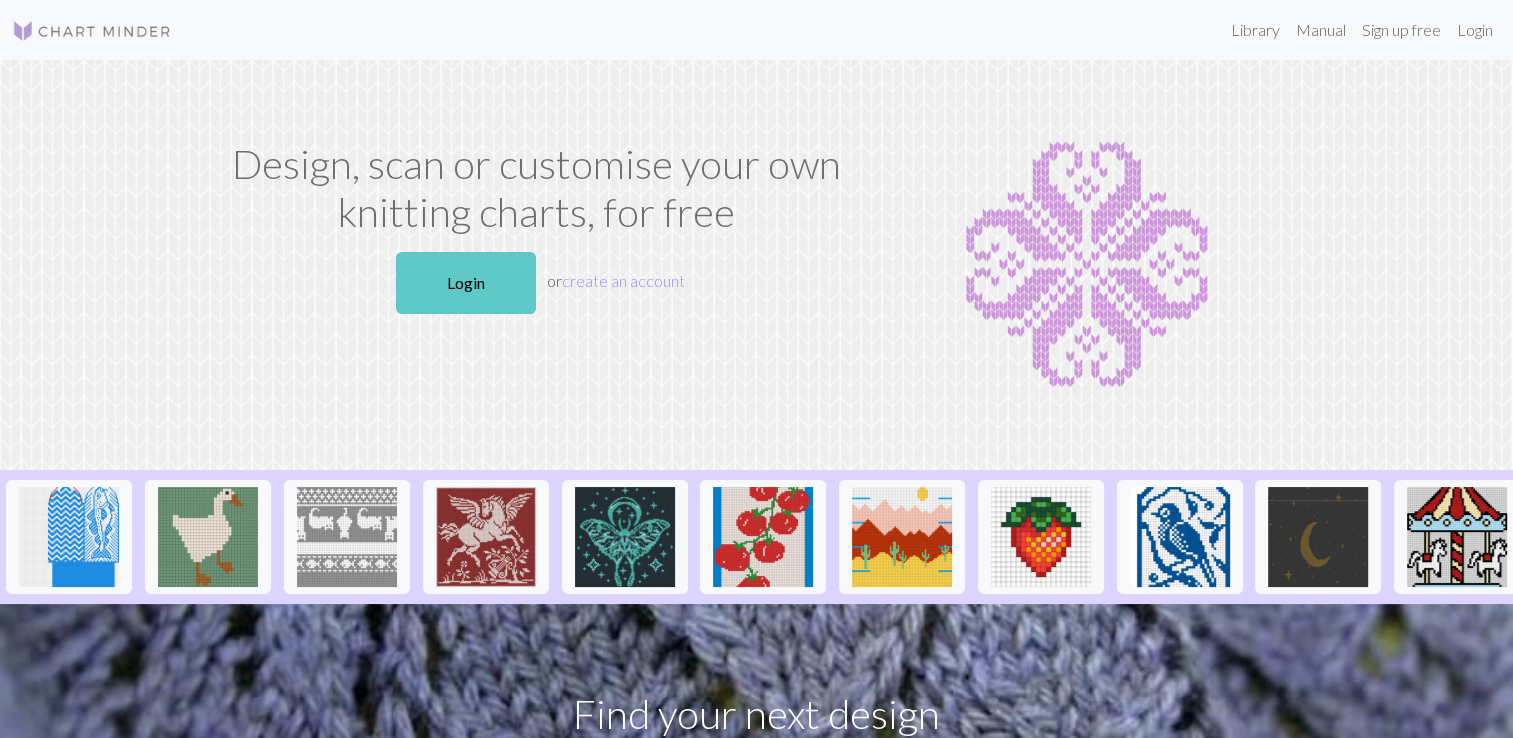 click on "Login" at bounding box center (466, 283) 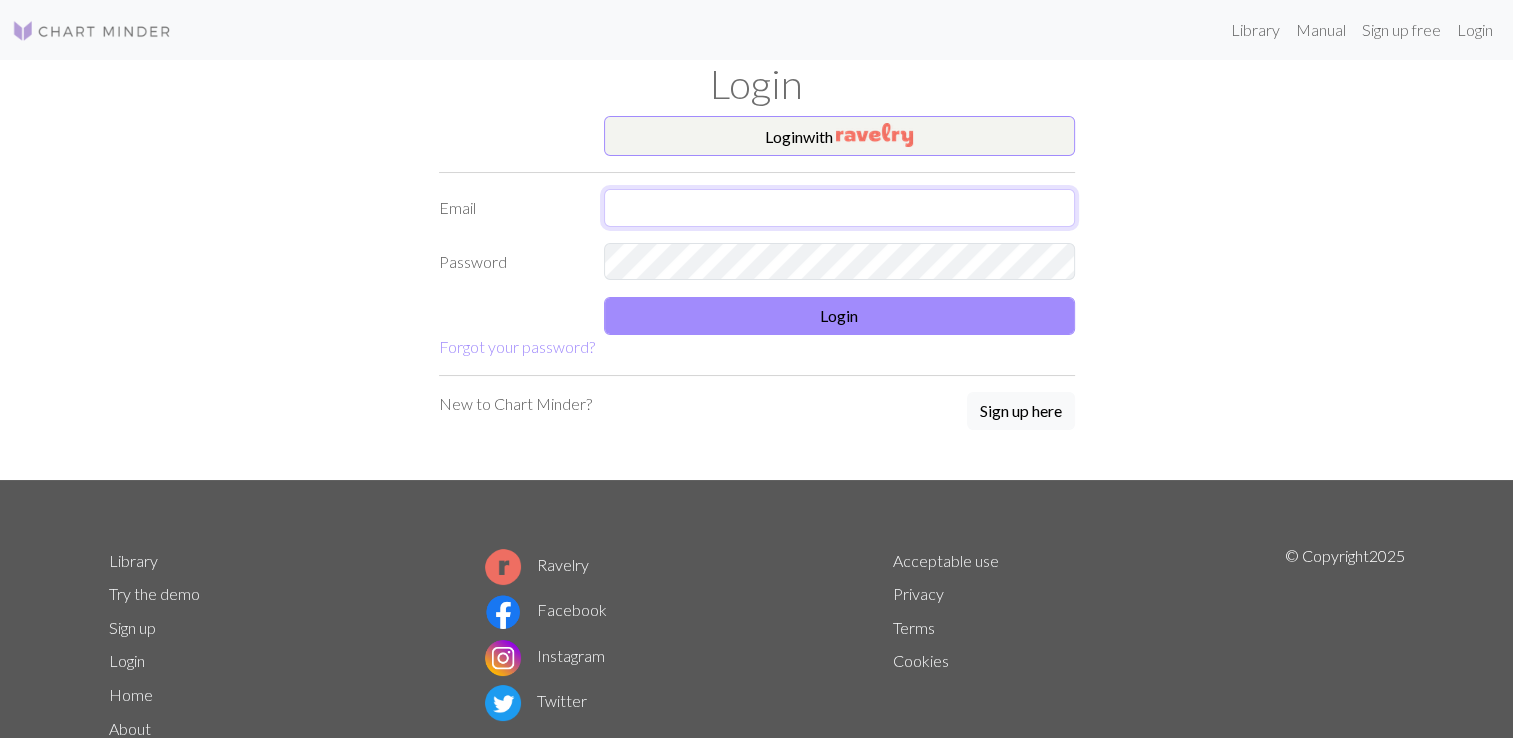 click at bounding box center [839, 208] 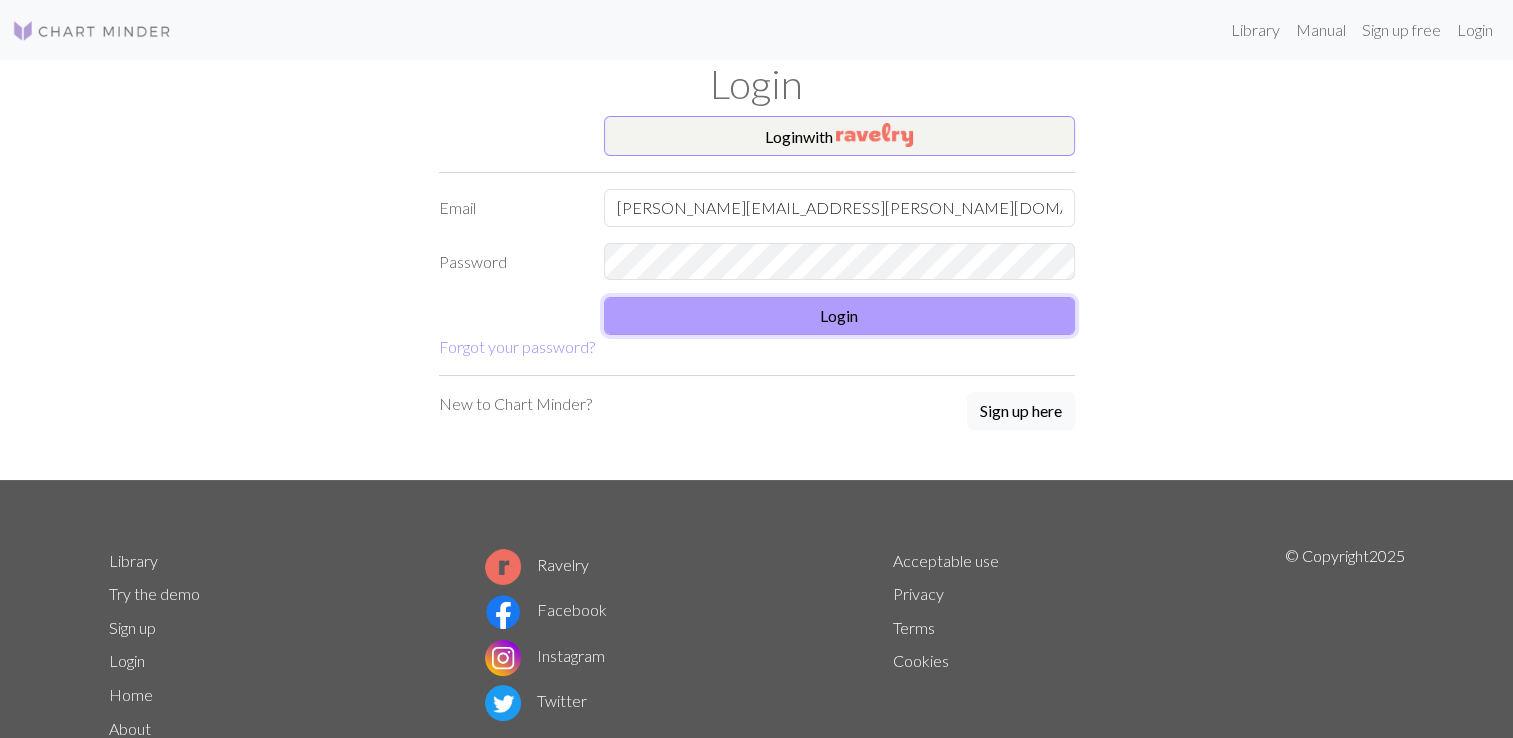 click on "Login" at bounding box center (839, 316) 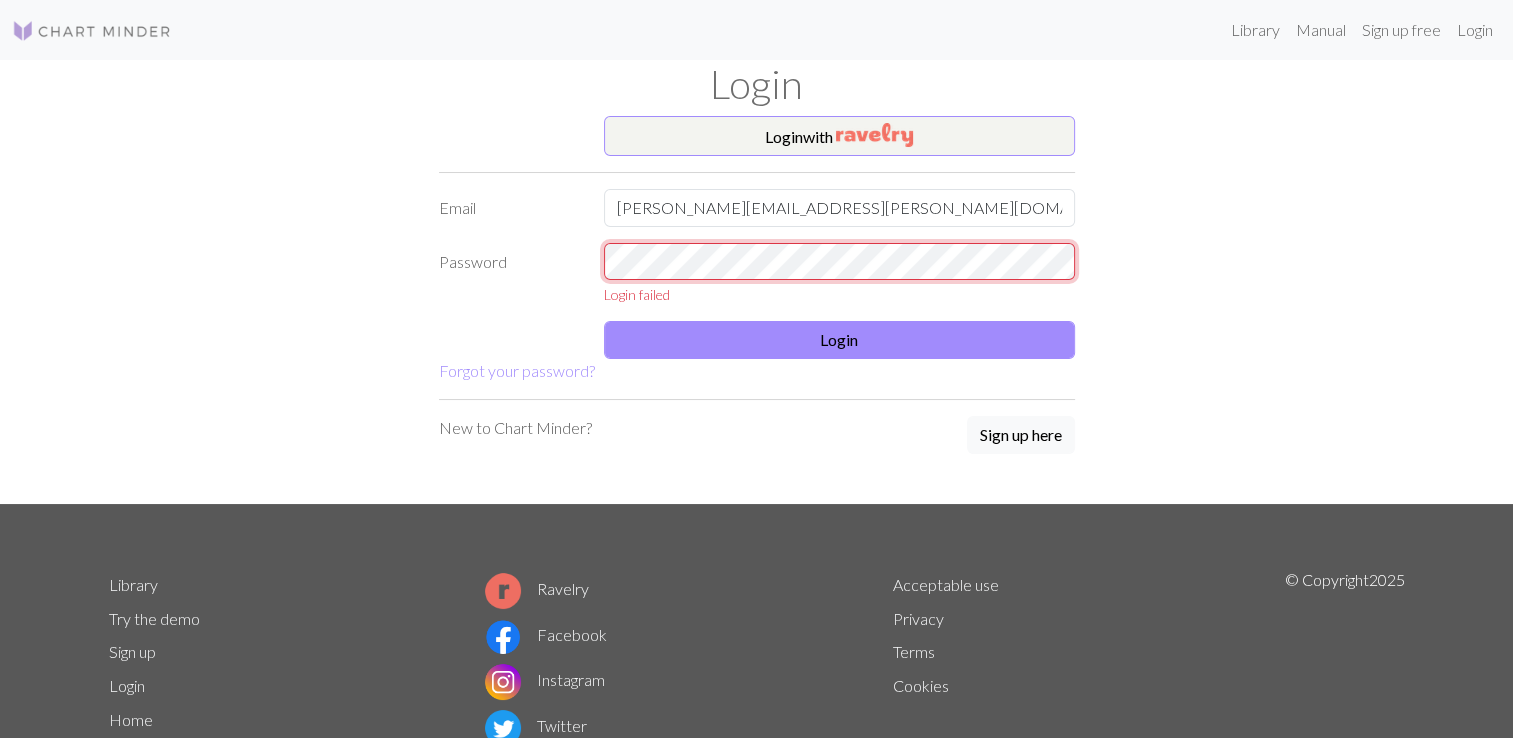 click on "Password Login failed" at bounding box center [757, 274] 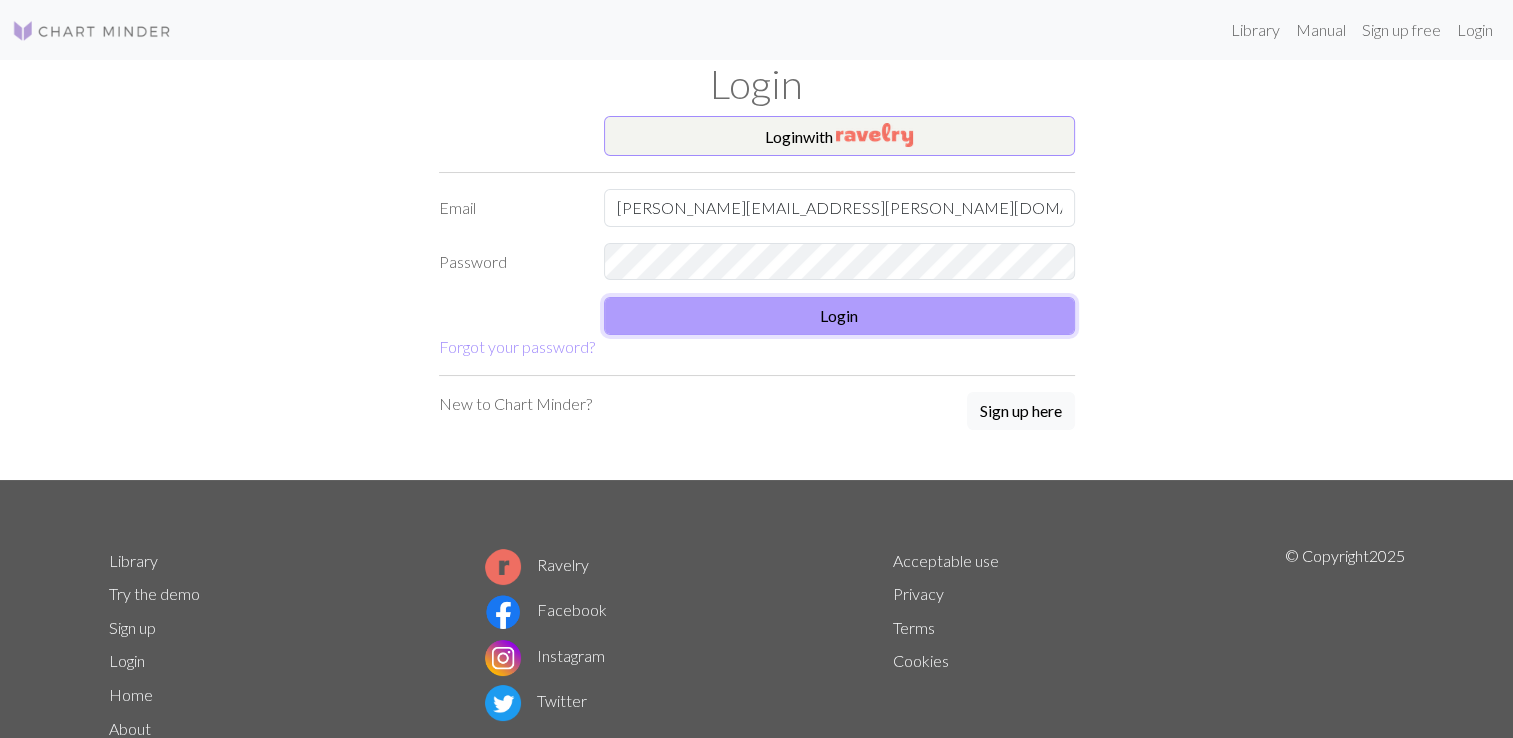 click on "Login" at bounding box center [839, 316] 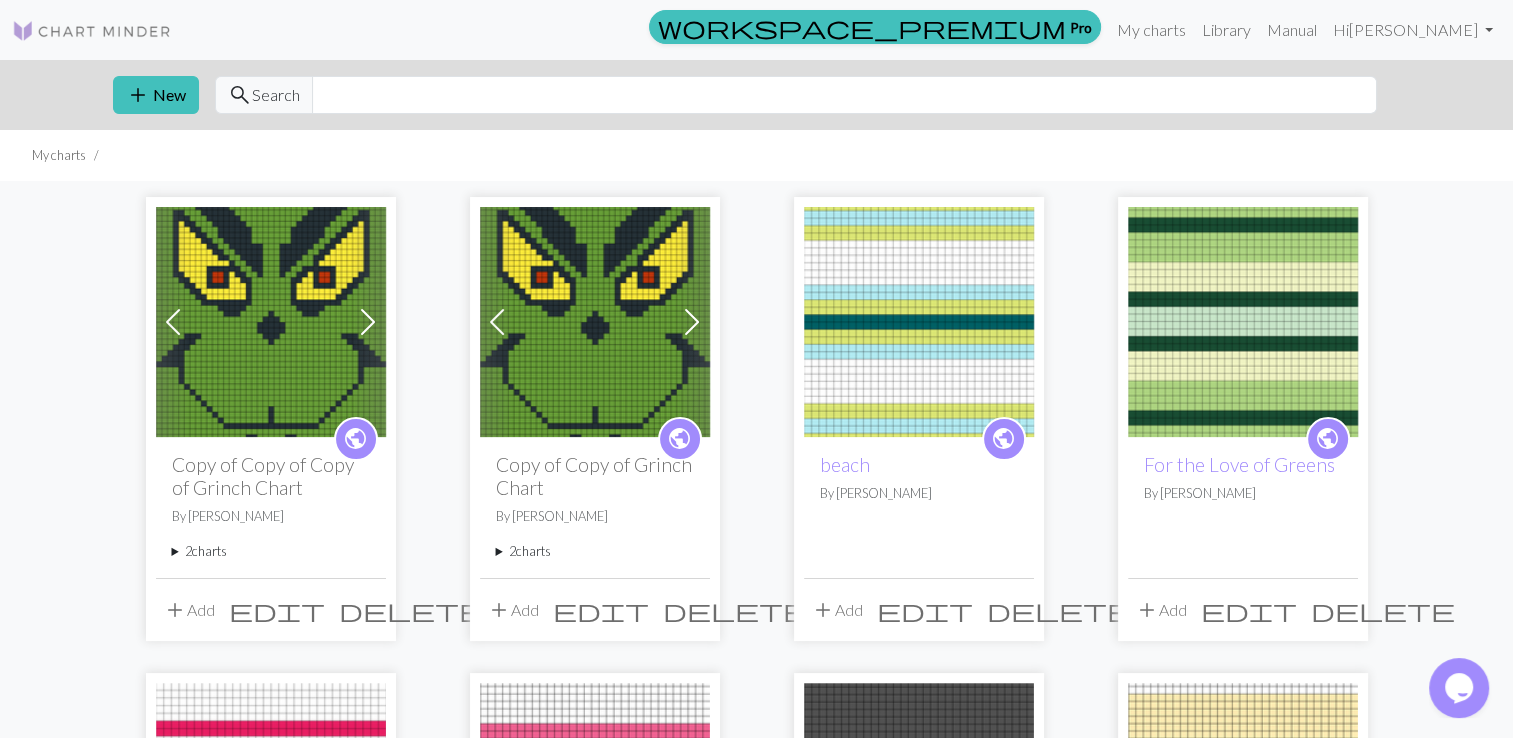 click on "delete" at bounding box center (411, 610) 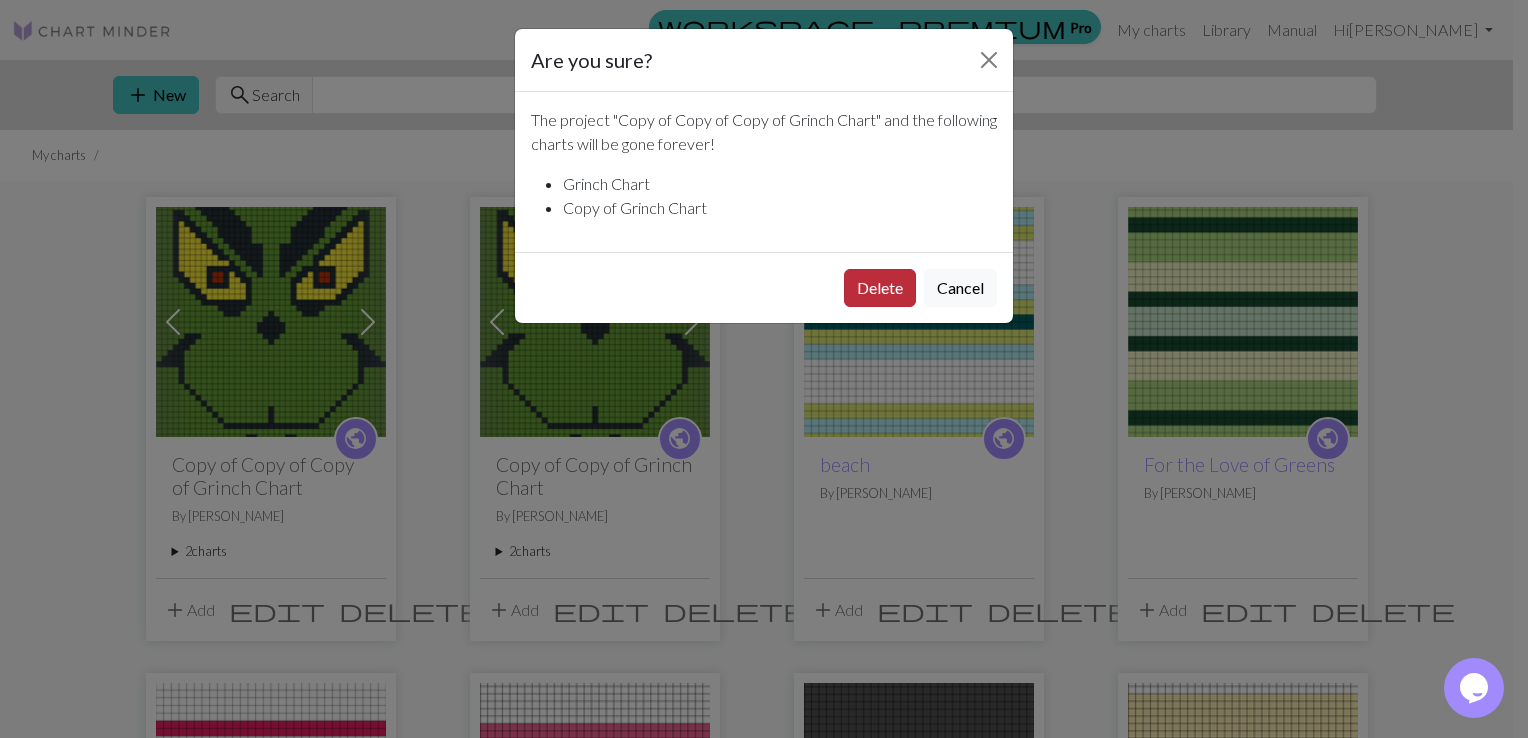 click on "Delete" at bounding box center (880, 288) 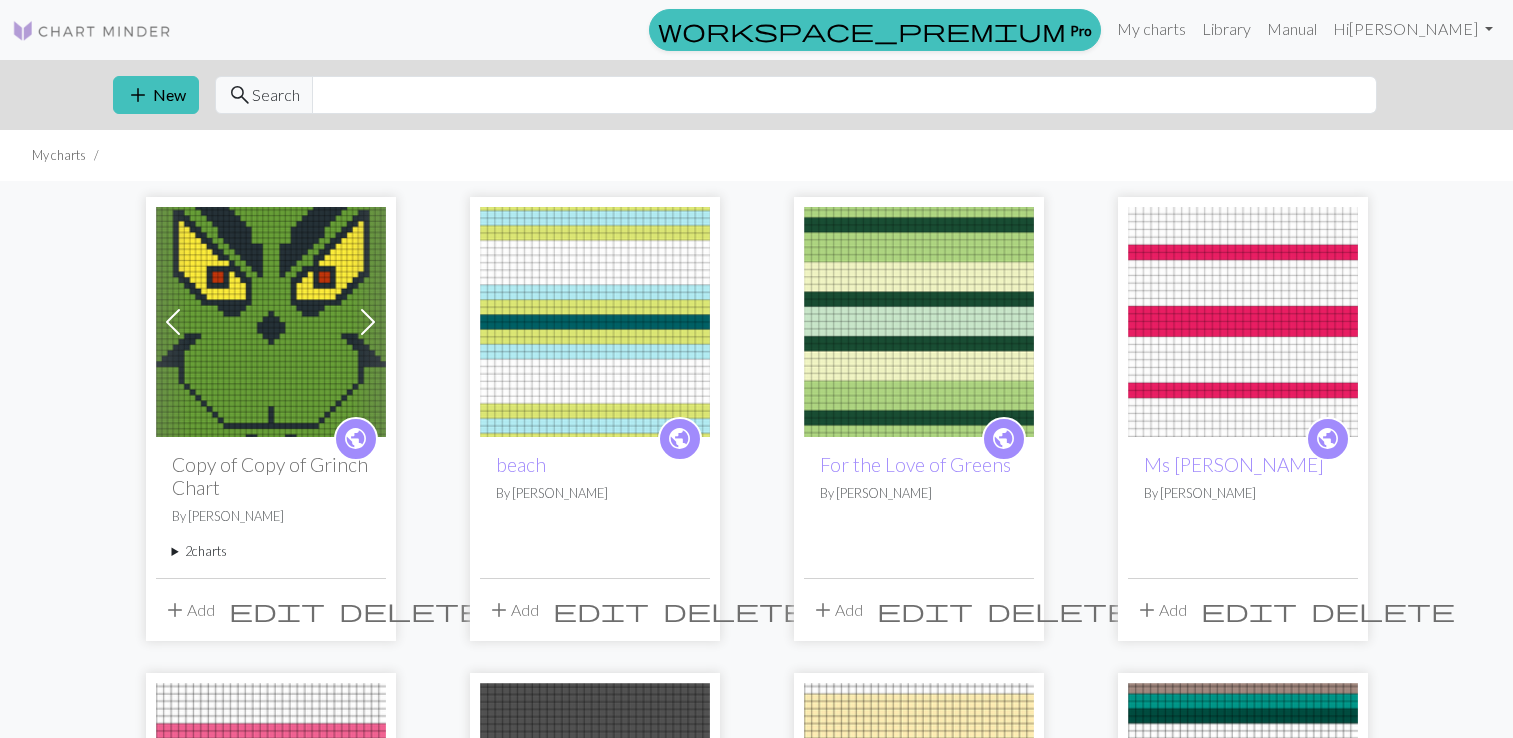 scroll, scrollTop: 0, scrollLeft: 0, axis: both 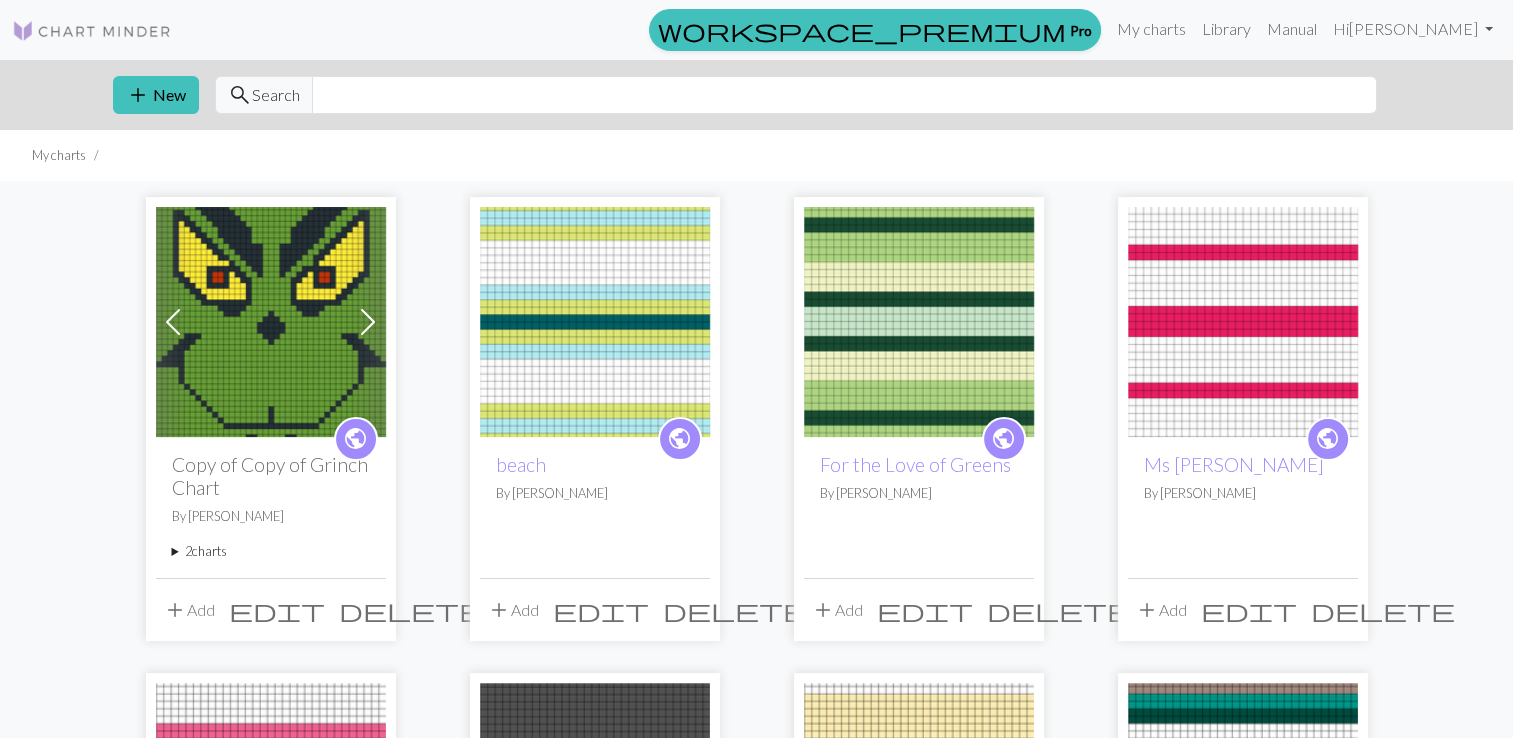click on "delete" at bounding box center (411, 610) 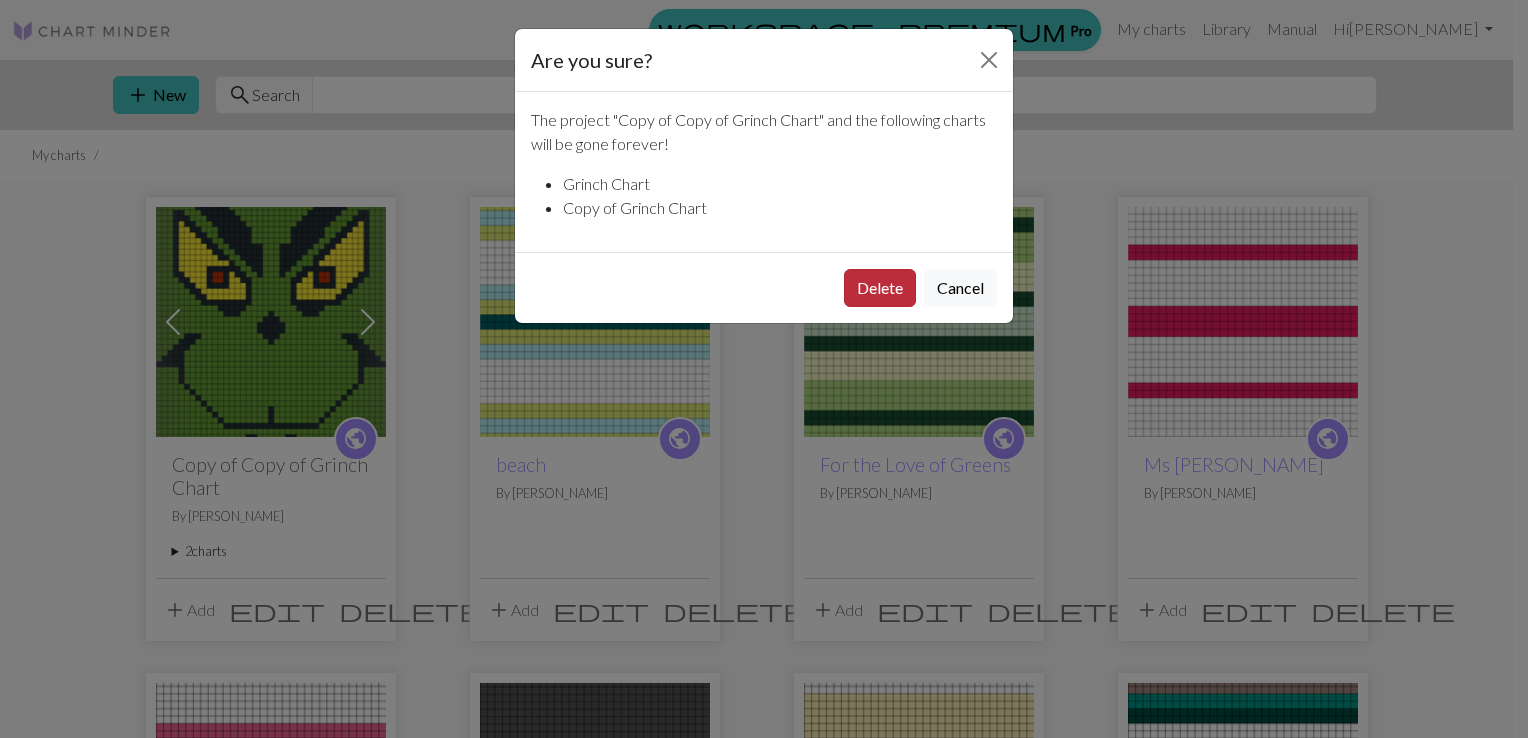 click on "Delete" at bounding box center [880, 288] 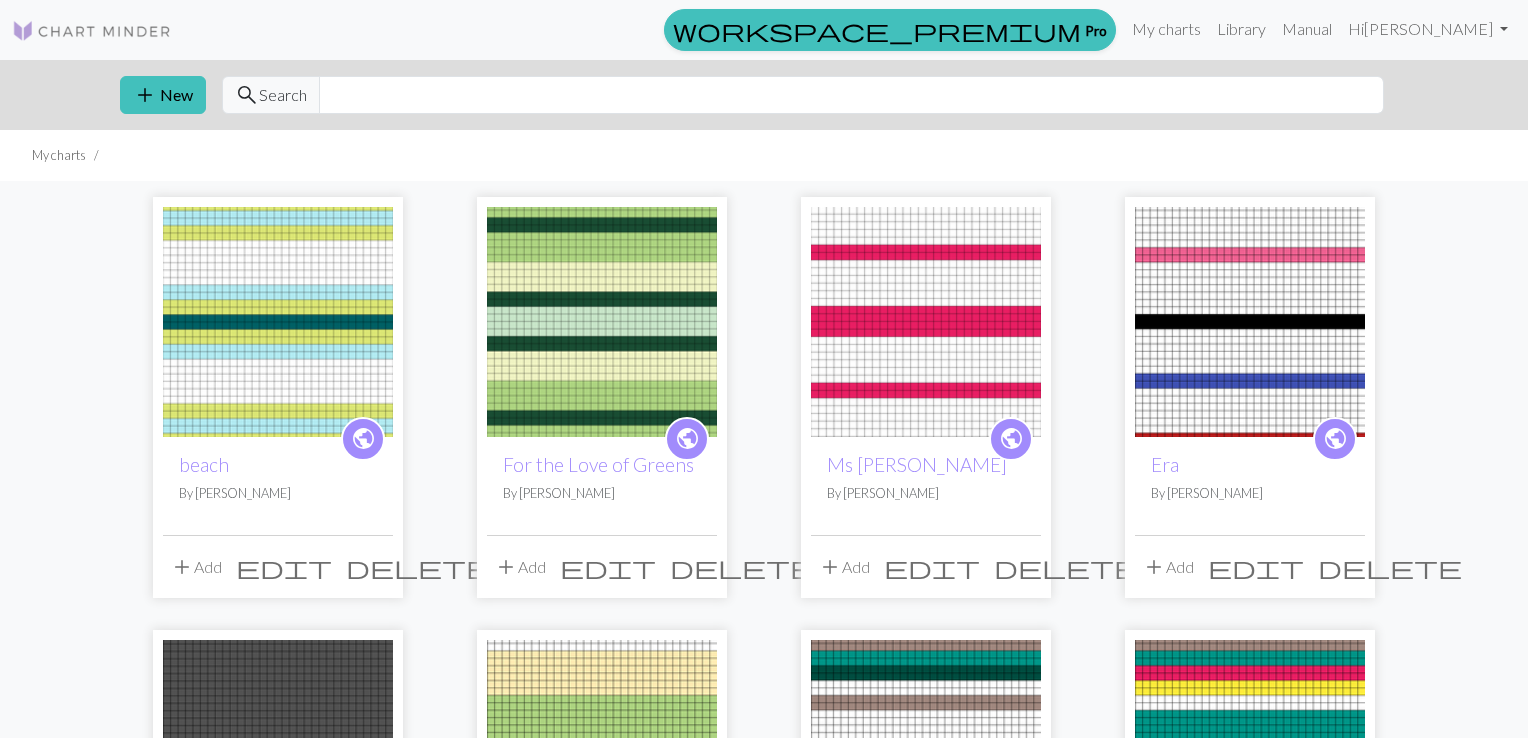 scroll, scrollTop: 0, scrollLeft: 0, axis: both 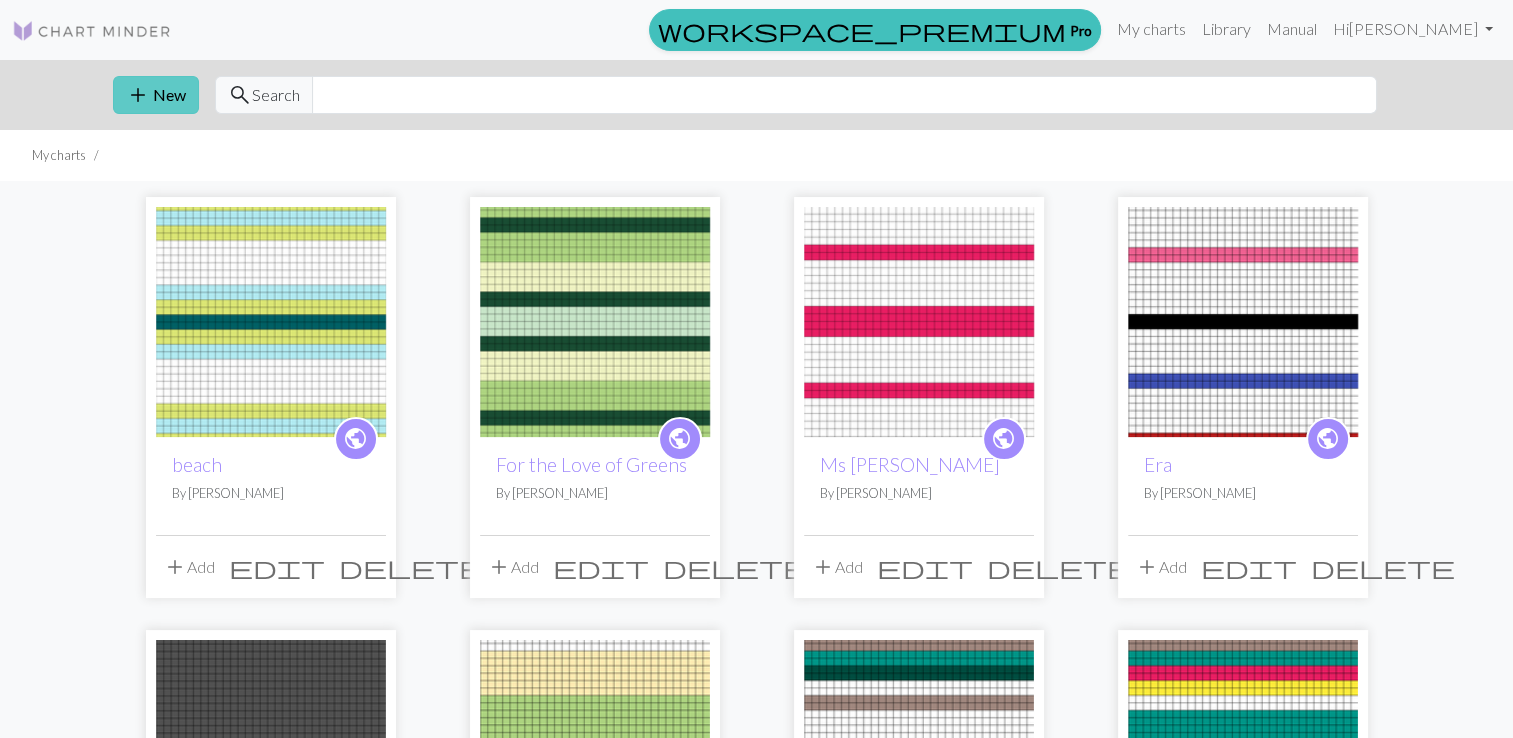 click on "add   New" at bounding box center [156, 95] 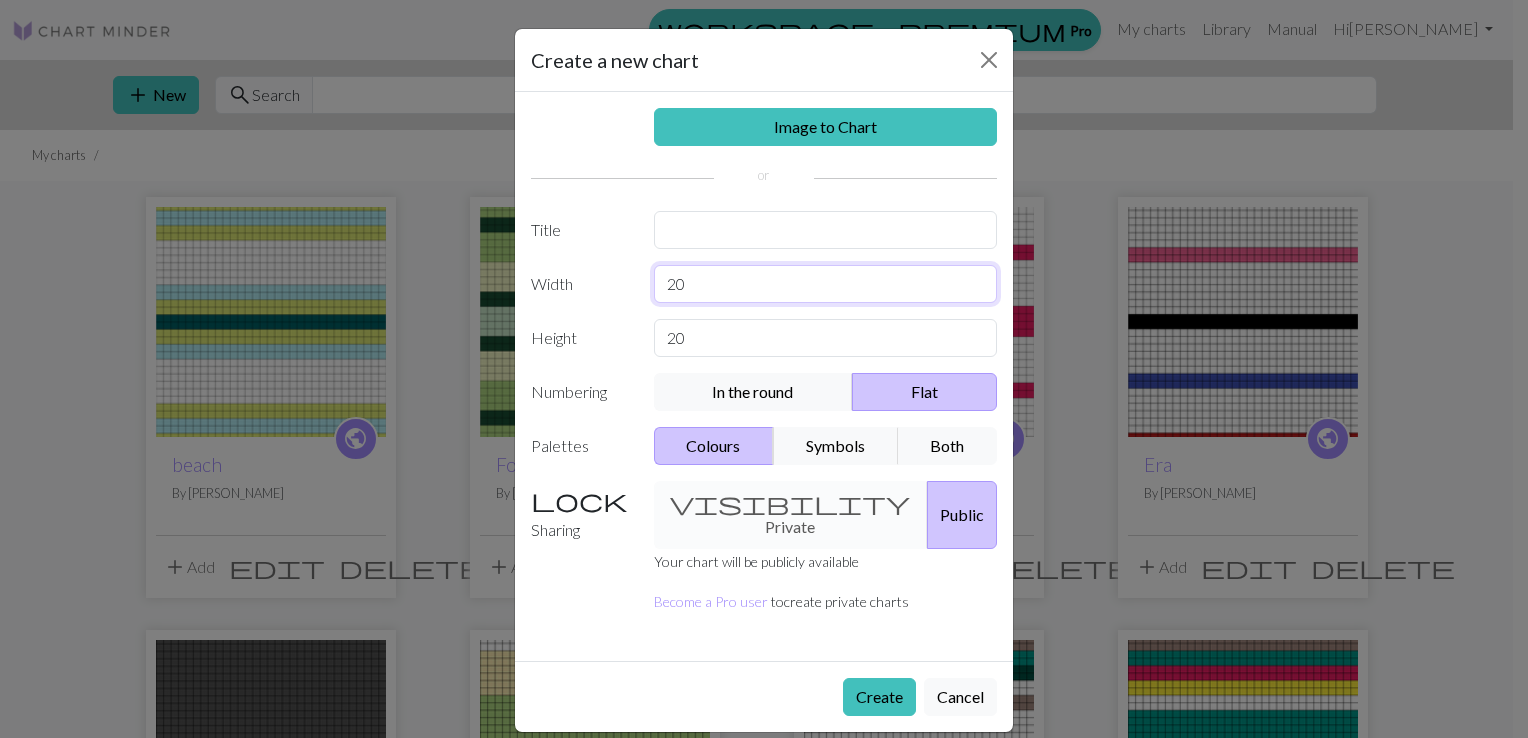 drag, startPoint x: 732, startPoint y: 285, endPoint x: 608, endPoint y: 285, distance: 124 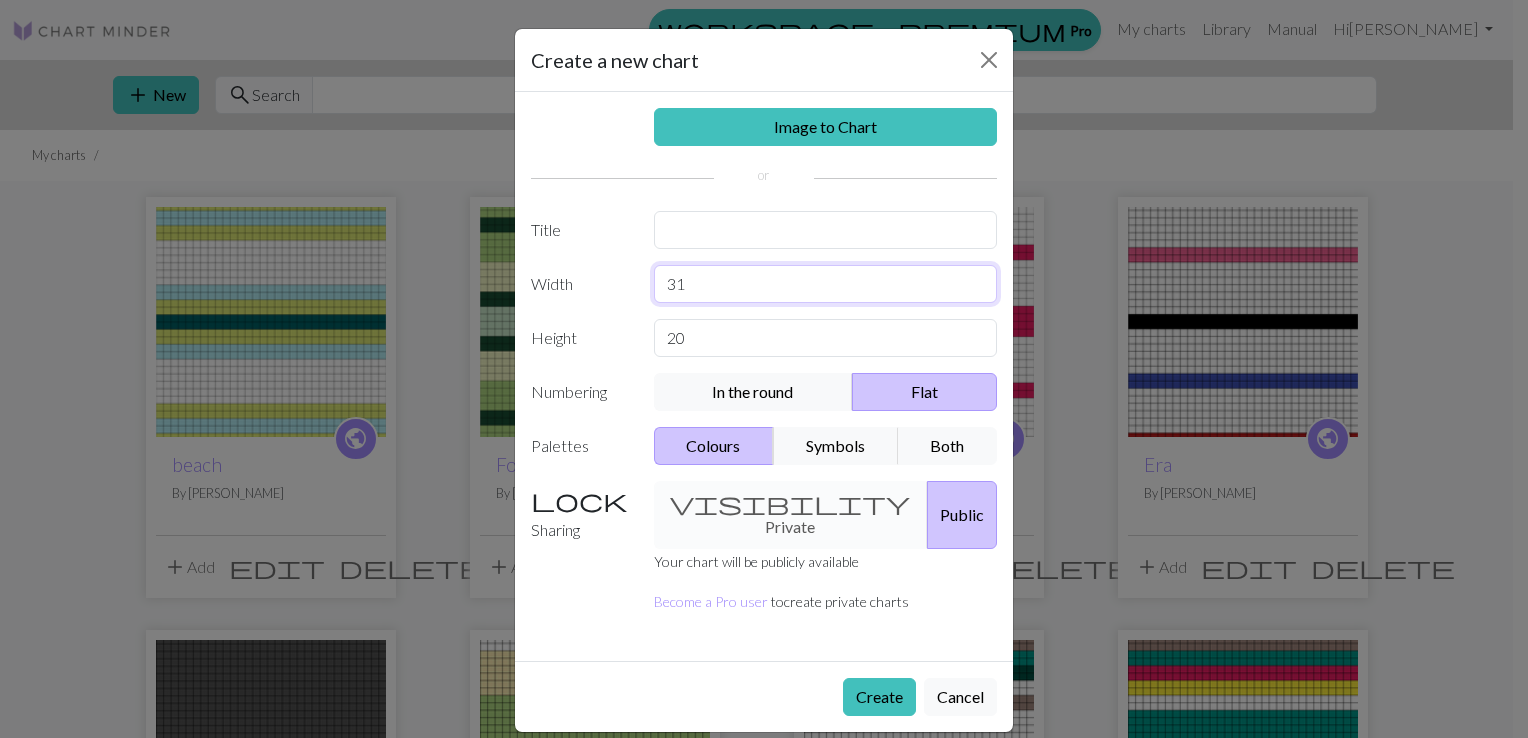 type on "31" 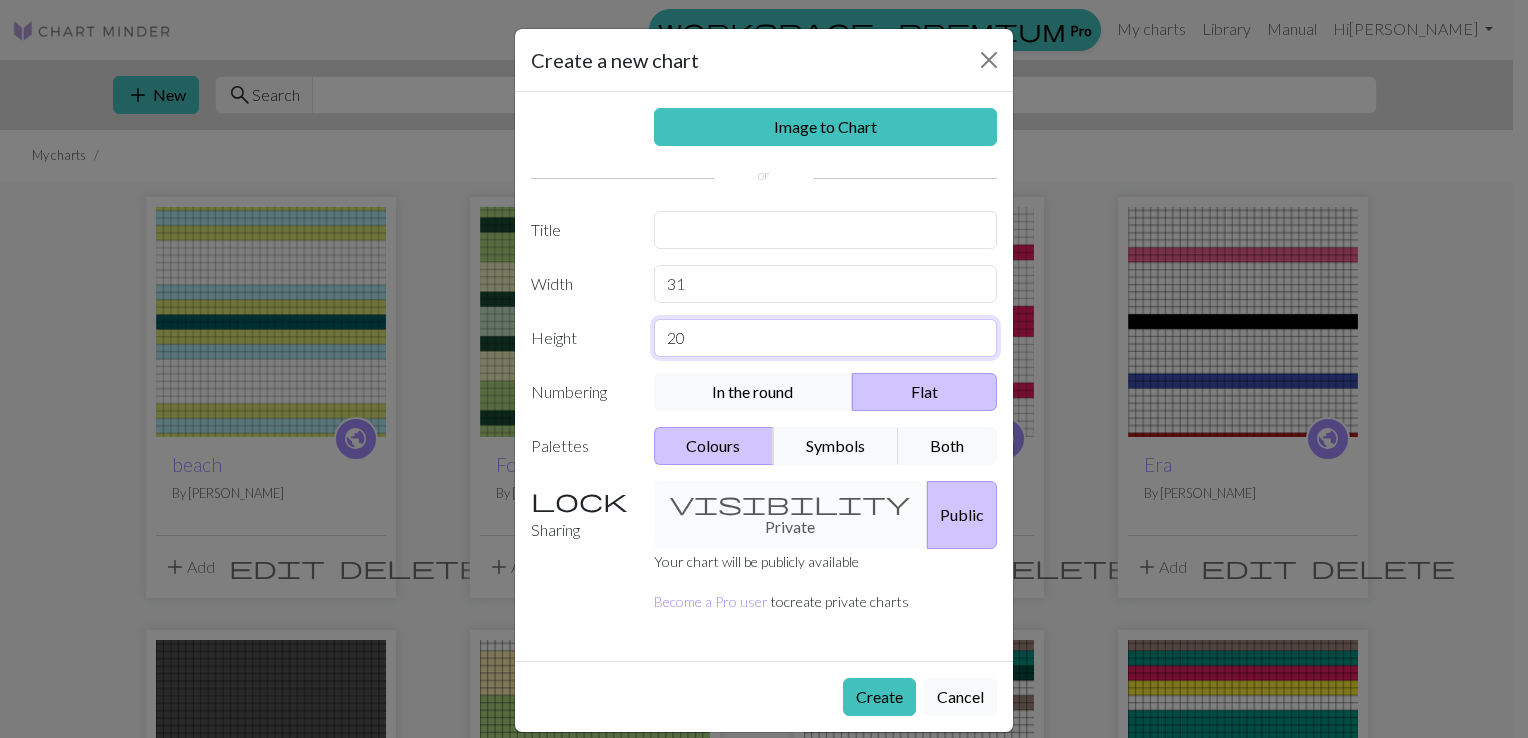 drag, startPoint x: 688, startPoint y: 338, endPoint x: 624, endPoint y: 342, distance: 64.12488 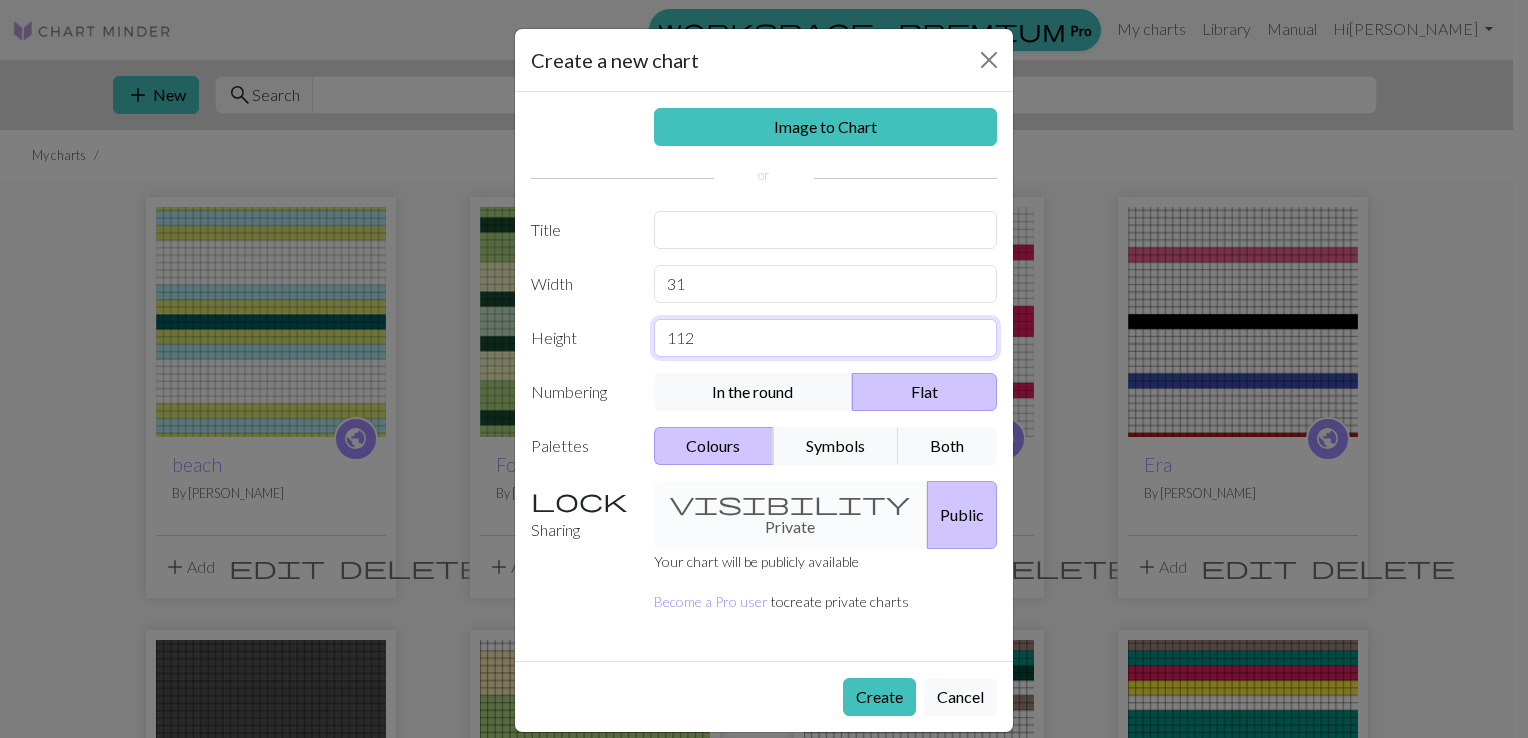 type on "112" 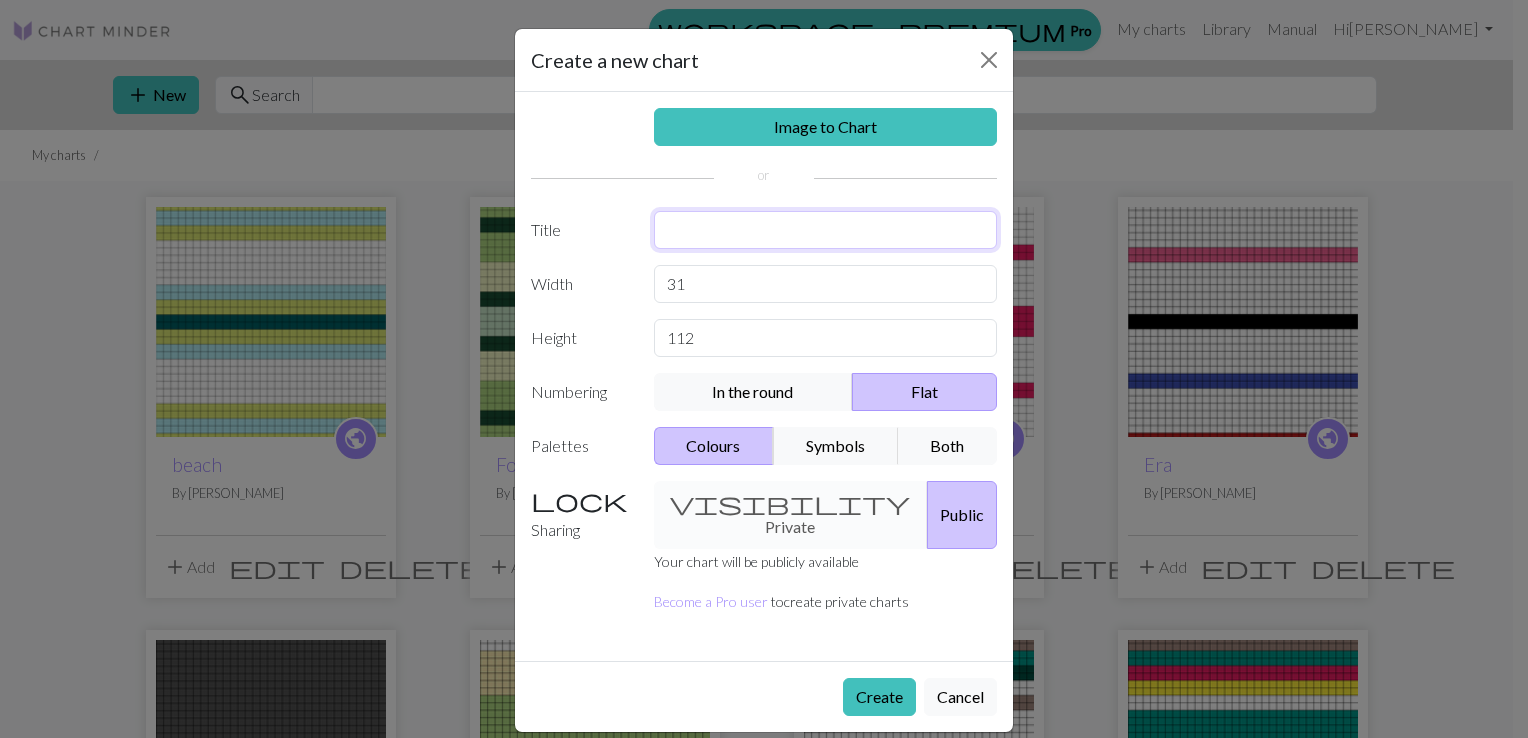 click at bounding box center [826, 230] 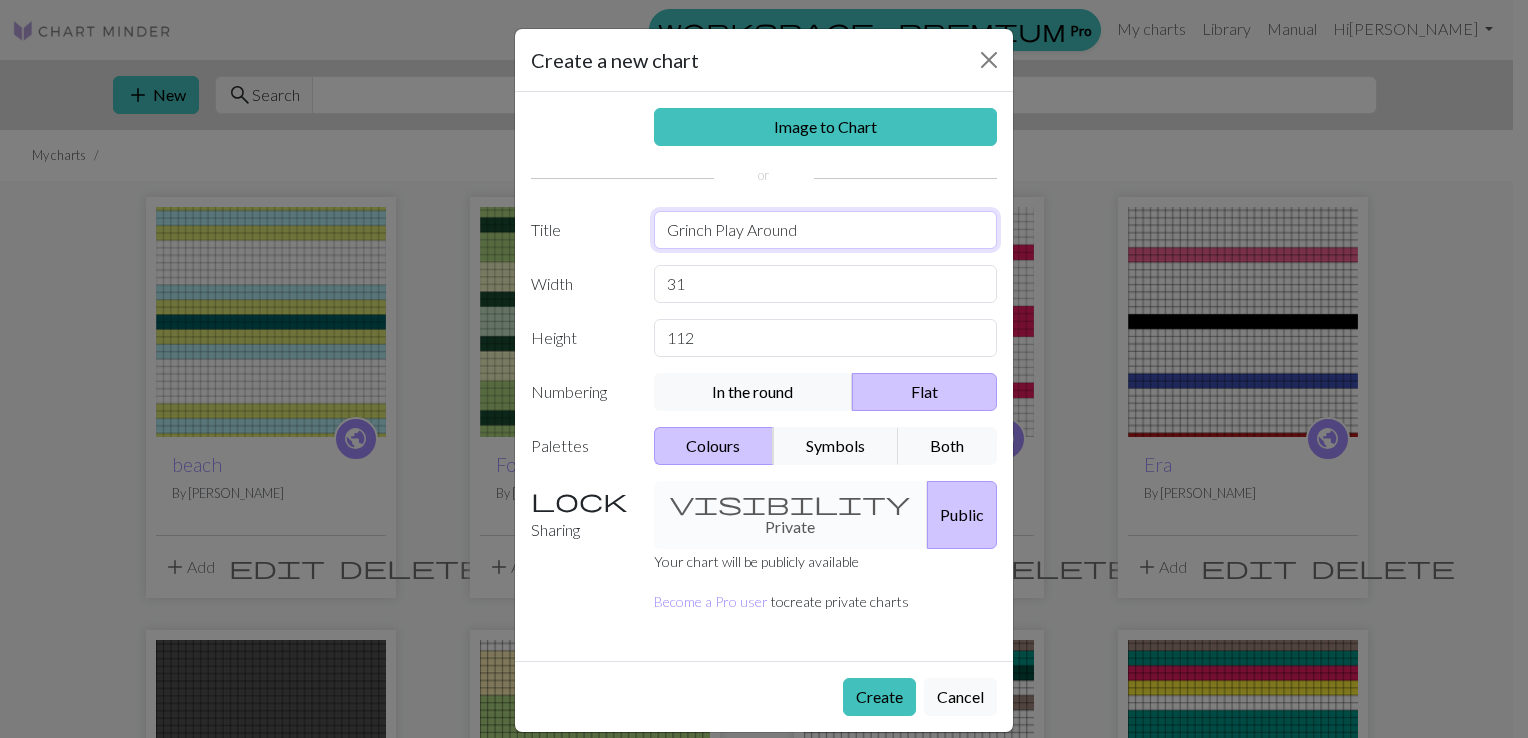 type on "Grinch Play Around" 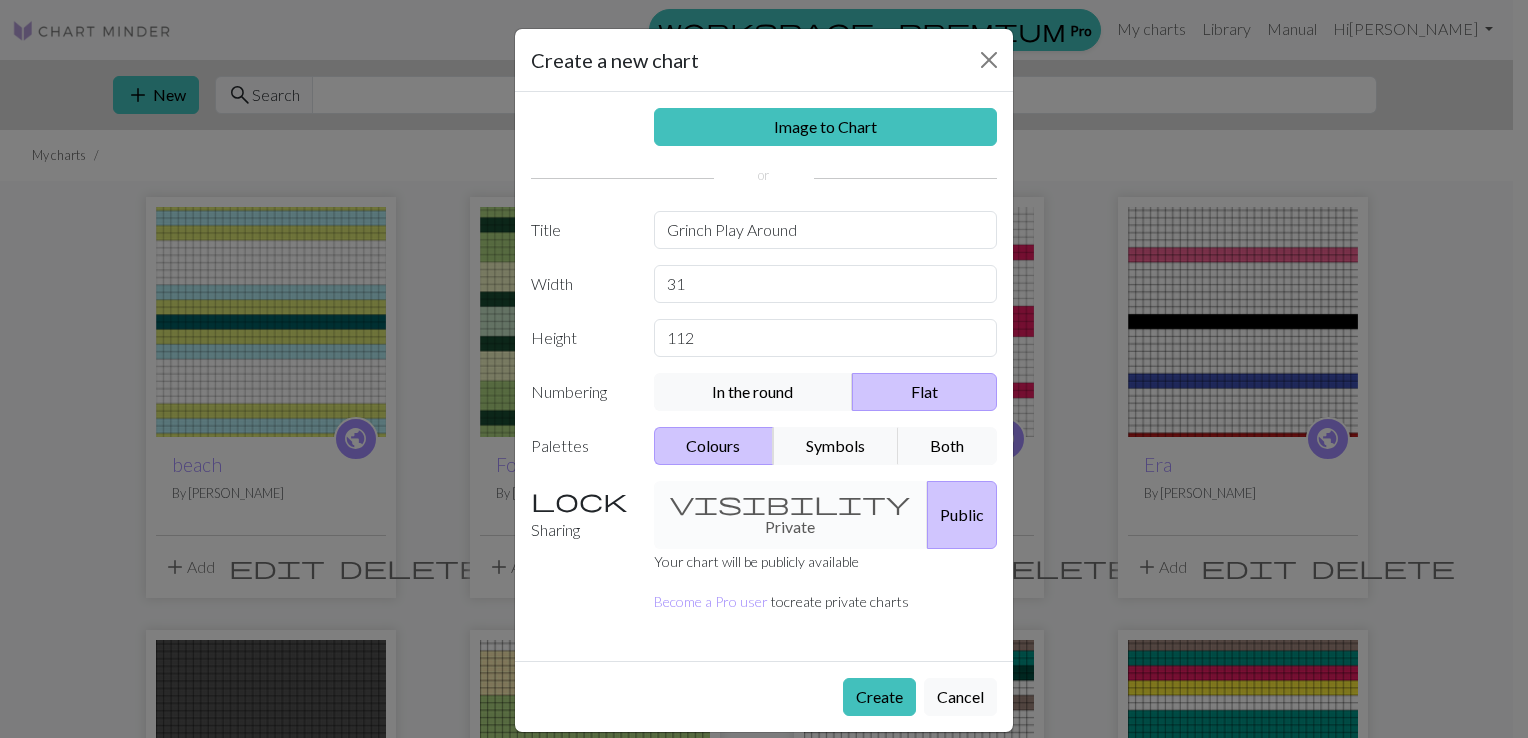 click on "Create a new chart" at bounding box center (764, 60) 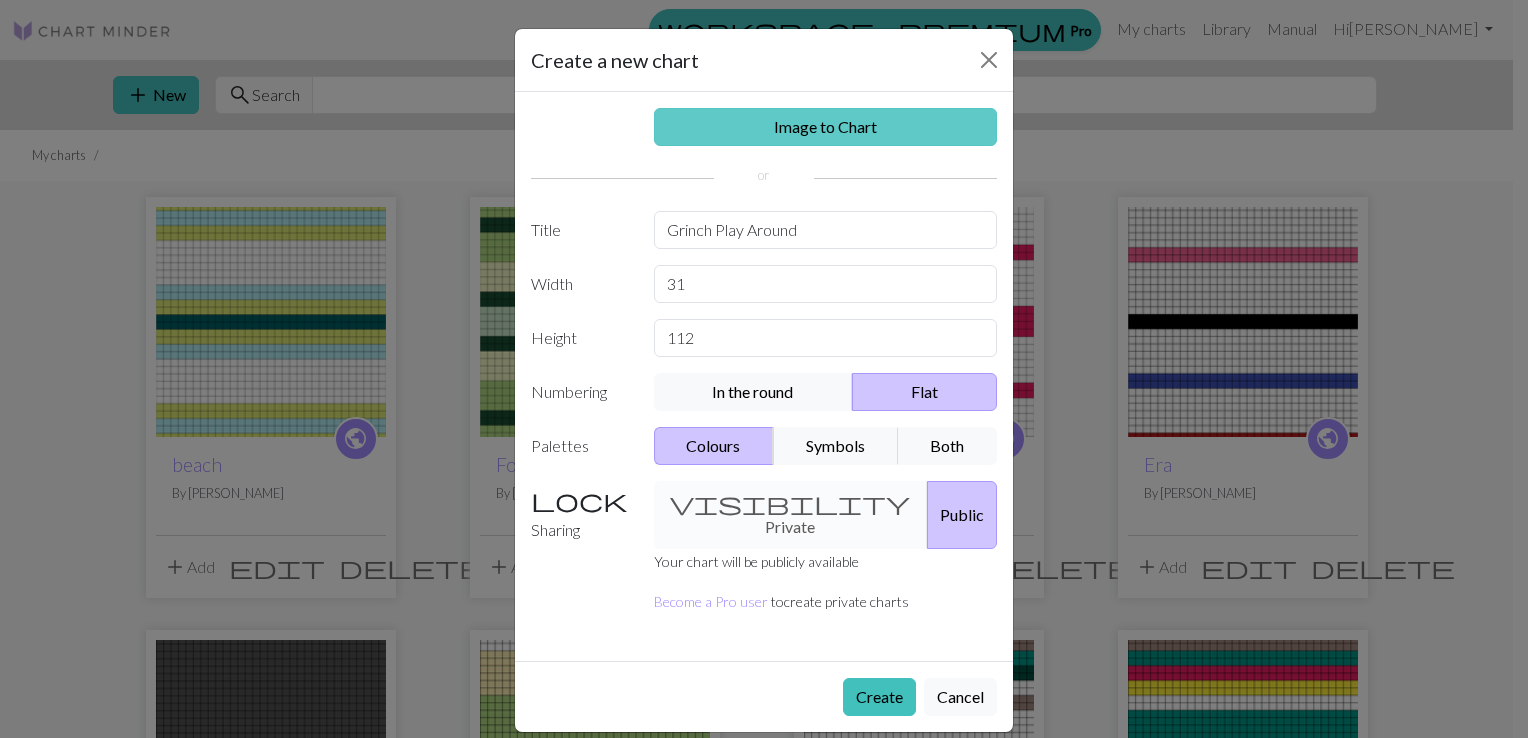 click on "Image to Chart" at bounding box center (826, 127) 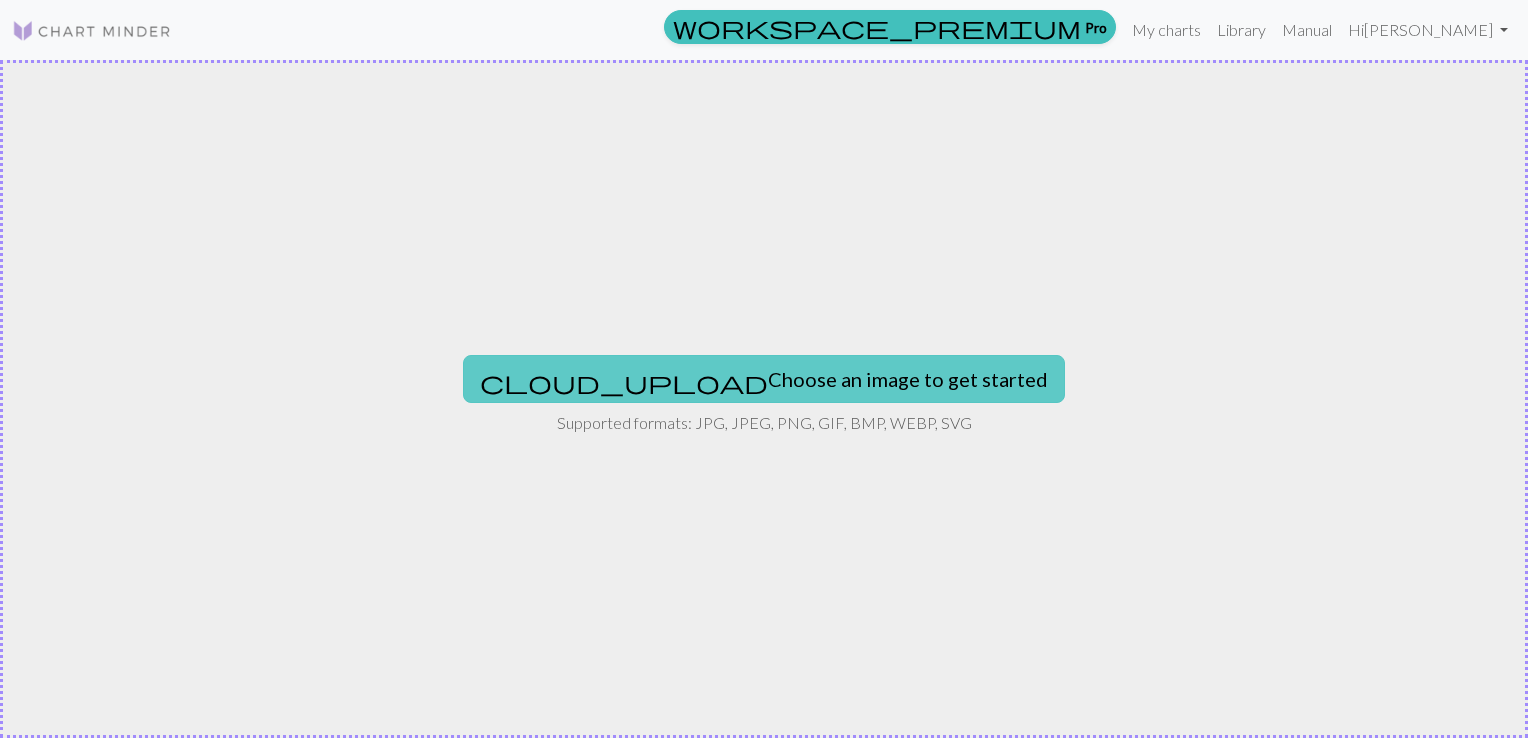 click on "cloud_upload  Choose an image to get started" at bounding box center (764, 379) 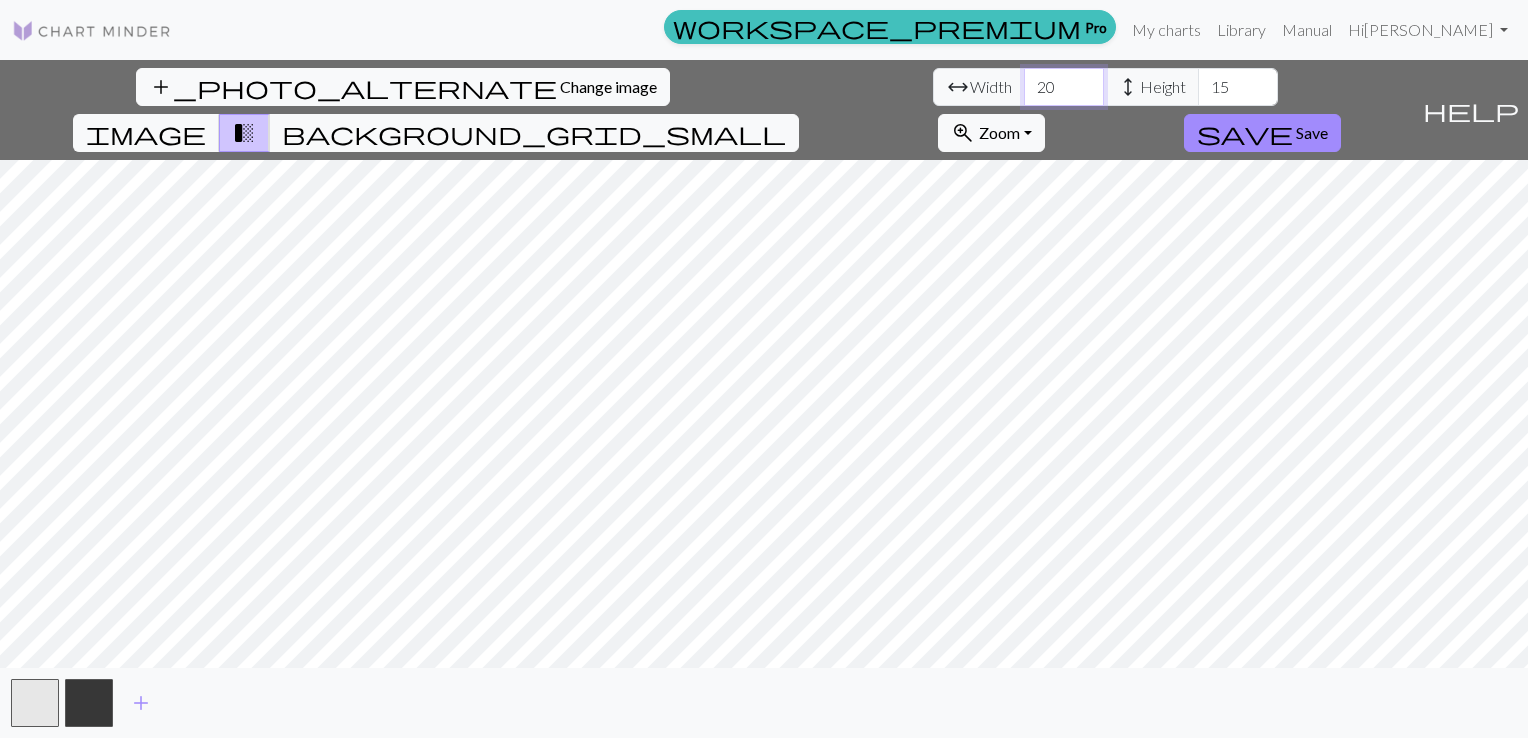 drag, startPoint x: 481, startPoint y: 92, endPoint x: 450, endPoint y: 87, distance: 31.400637 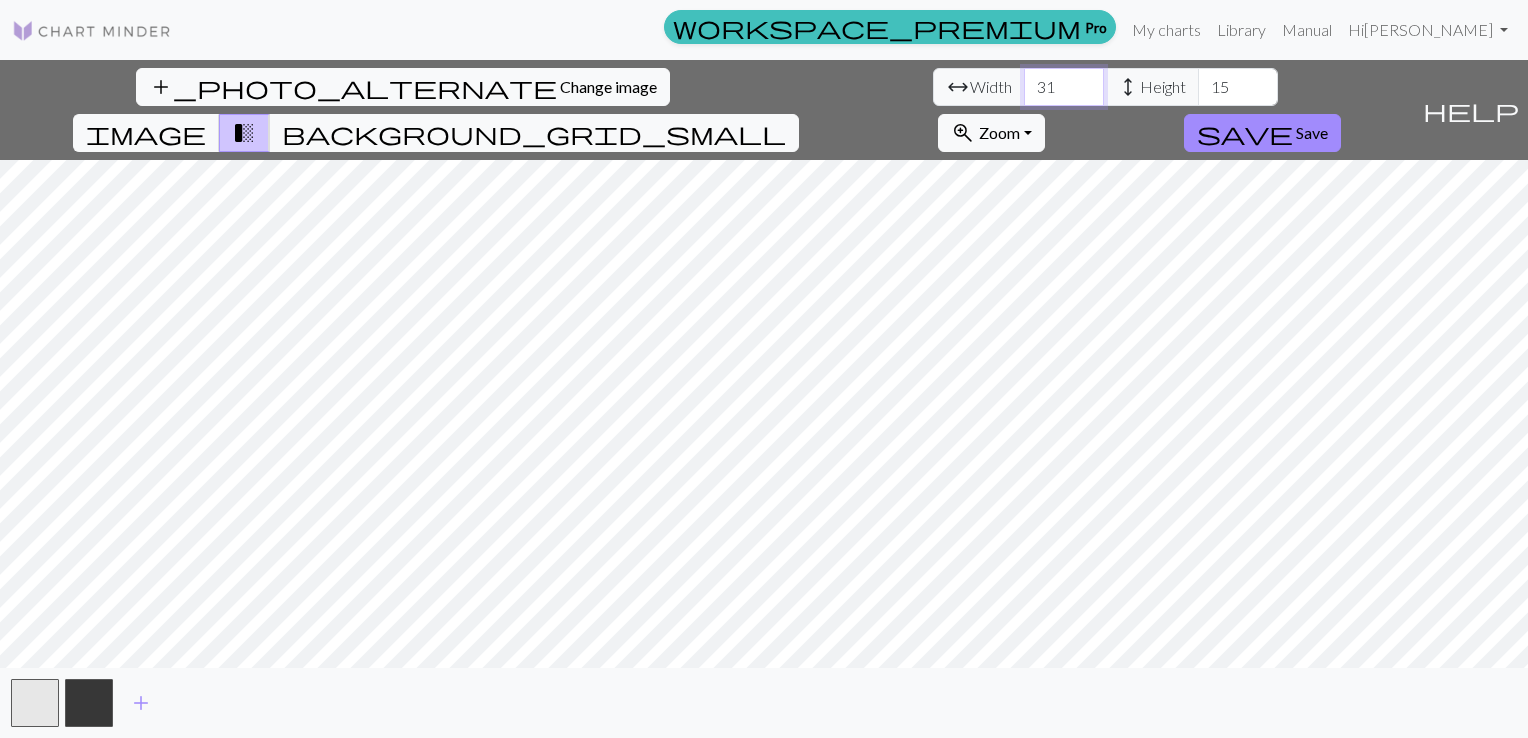type on "31" 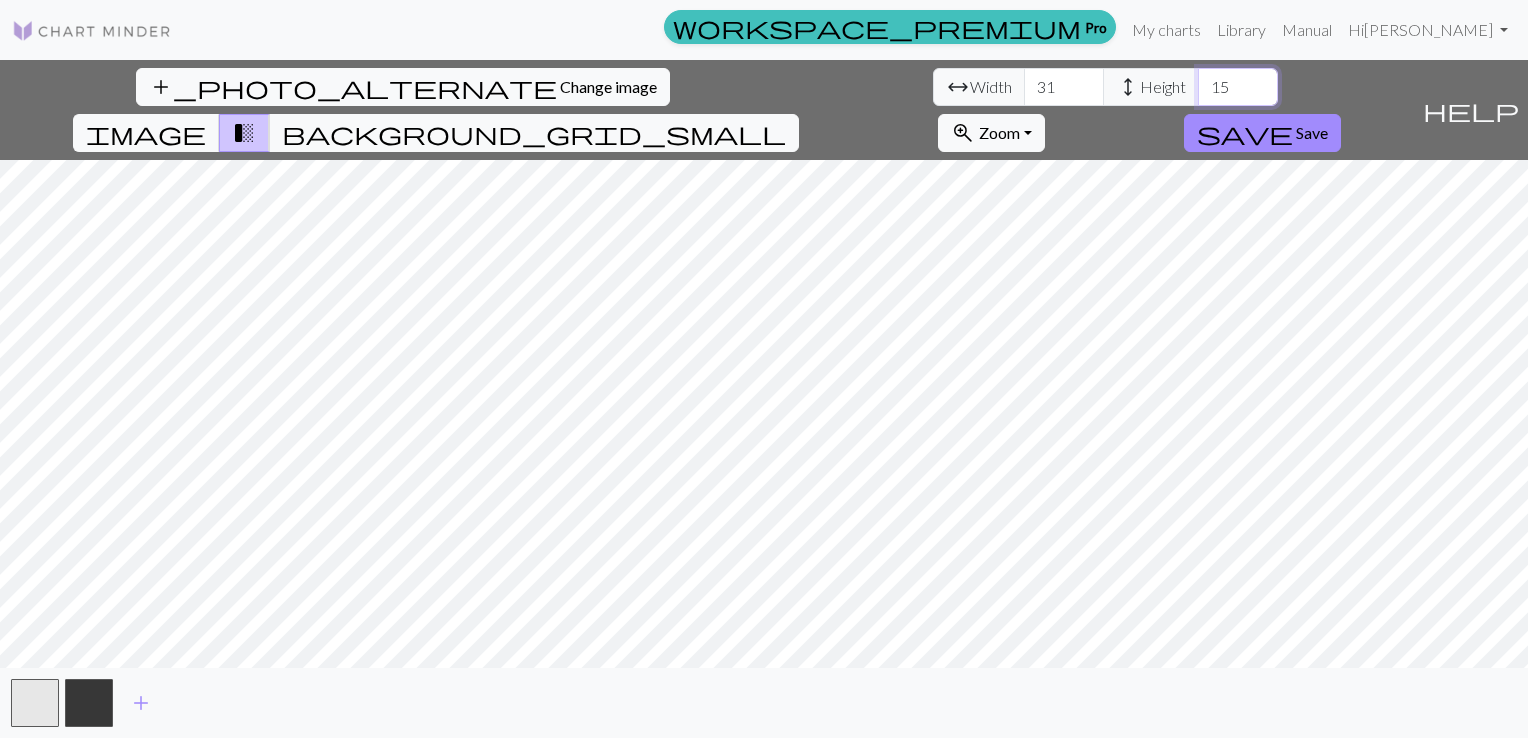 drag, startPoint x: 652, startPoint y: 99, endPoint x: 624, endPoint y: 99, distance: 28 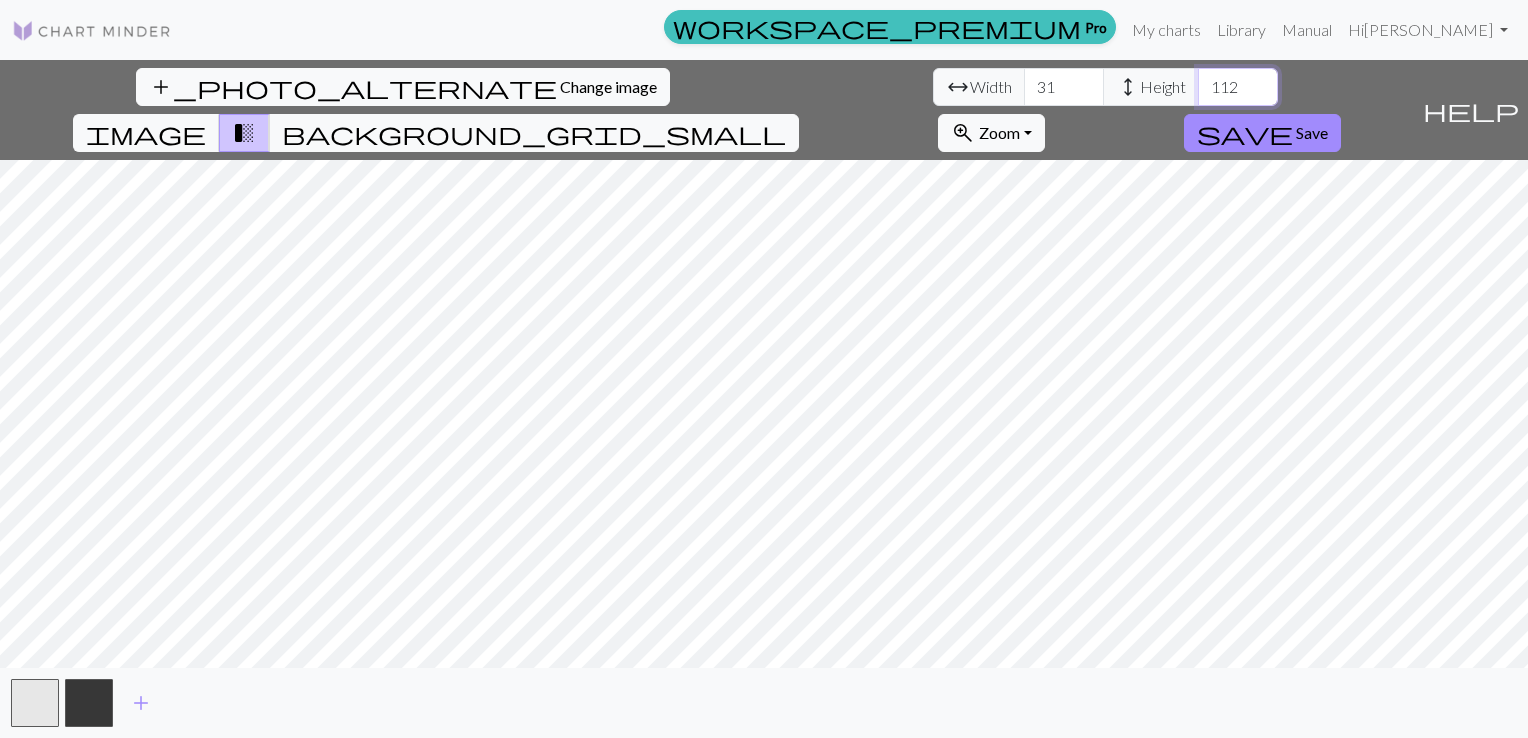 type on "112" 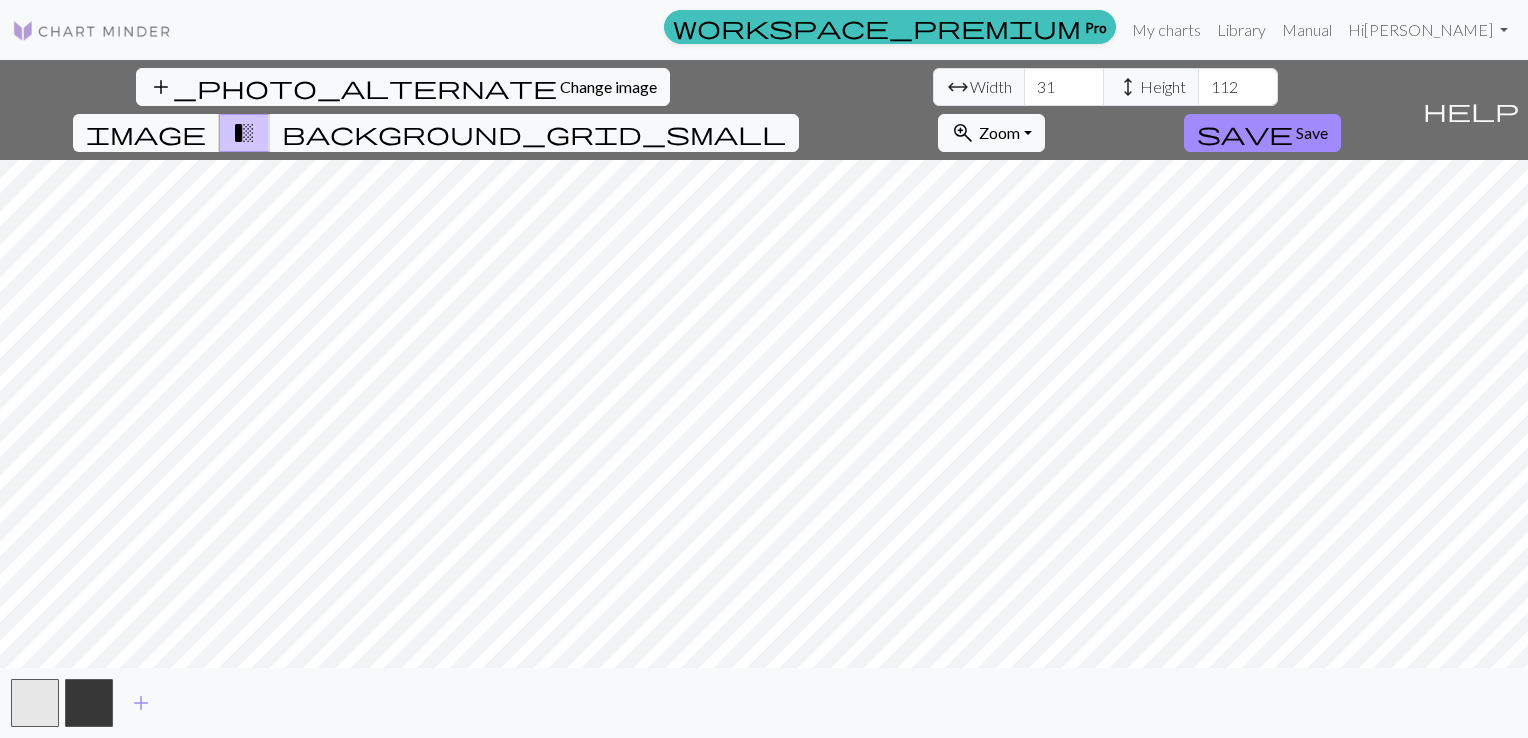 click on "add_photo_alternate   Change image arrow_range   Width 31 height   Height 112 image transition_fade background_grid_small zoom_in Zoom Zoom Fit all Fit width Fit height 50% 100% 150% 200% save   Save help Show me around add" at bounding box center [764, 399] 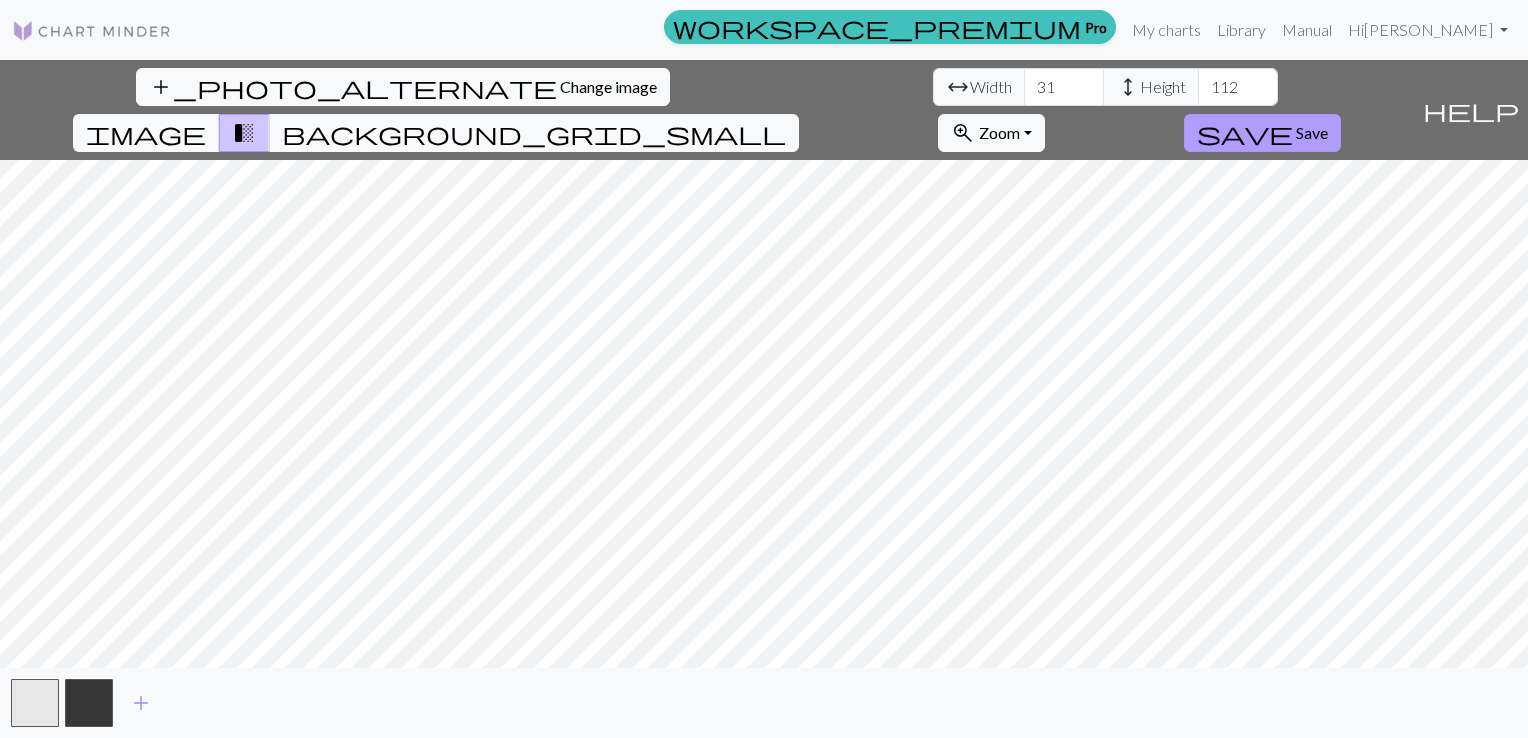 click on "save" at bounding box center [1245, 133] 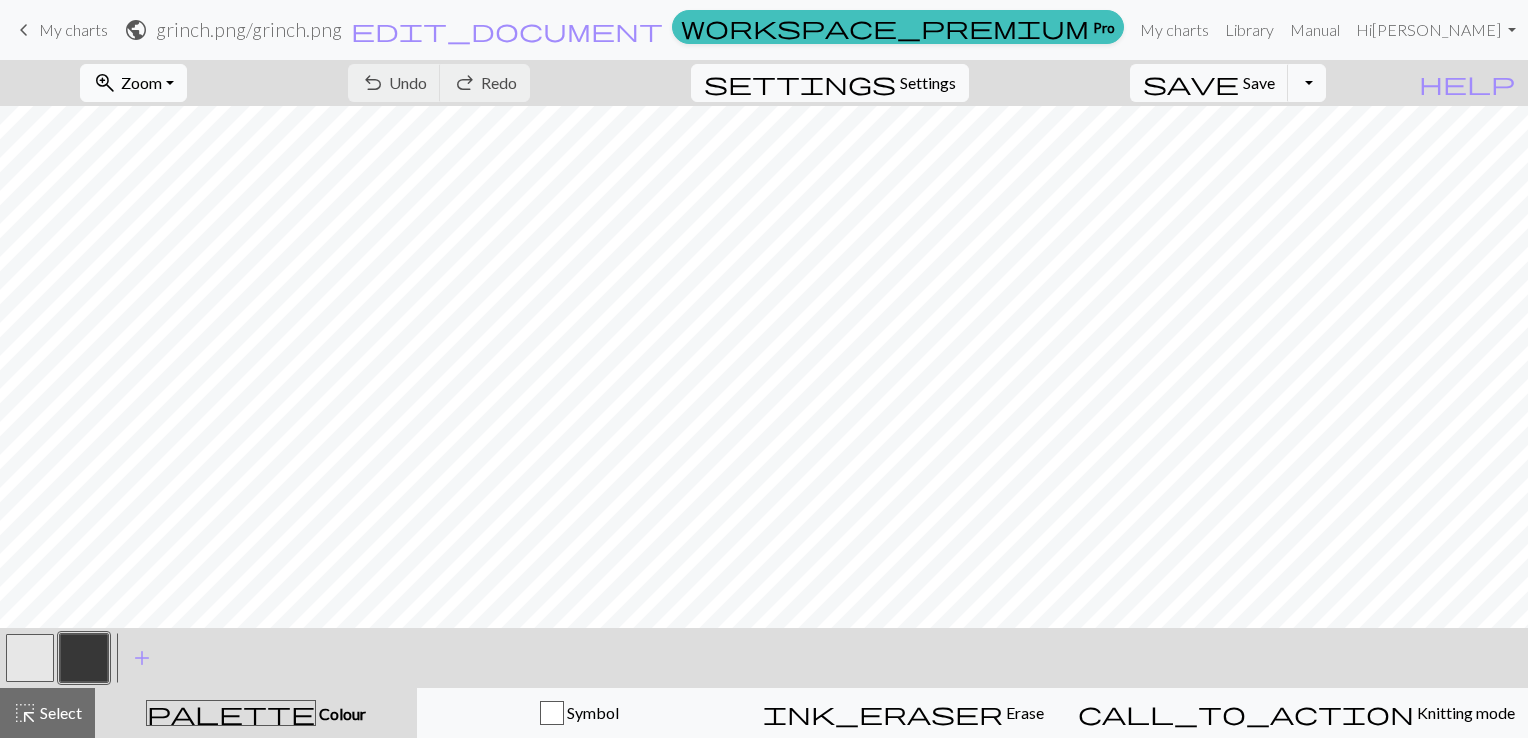 click on "Zoom" at bounding box center [141, 82] 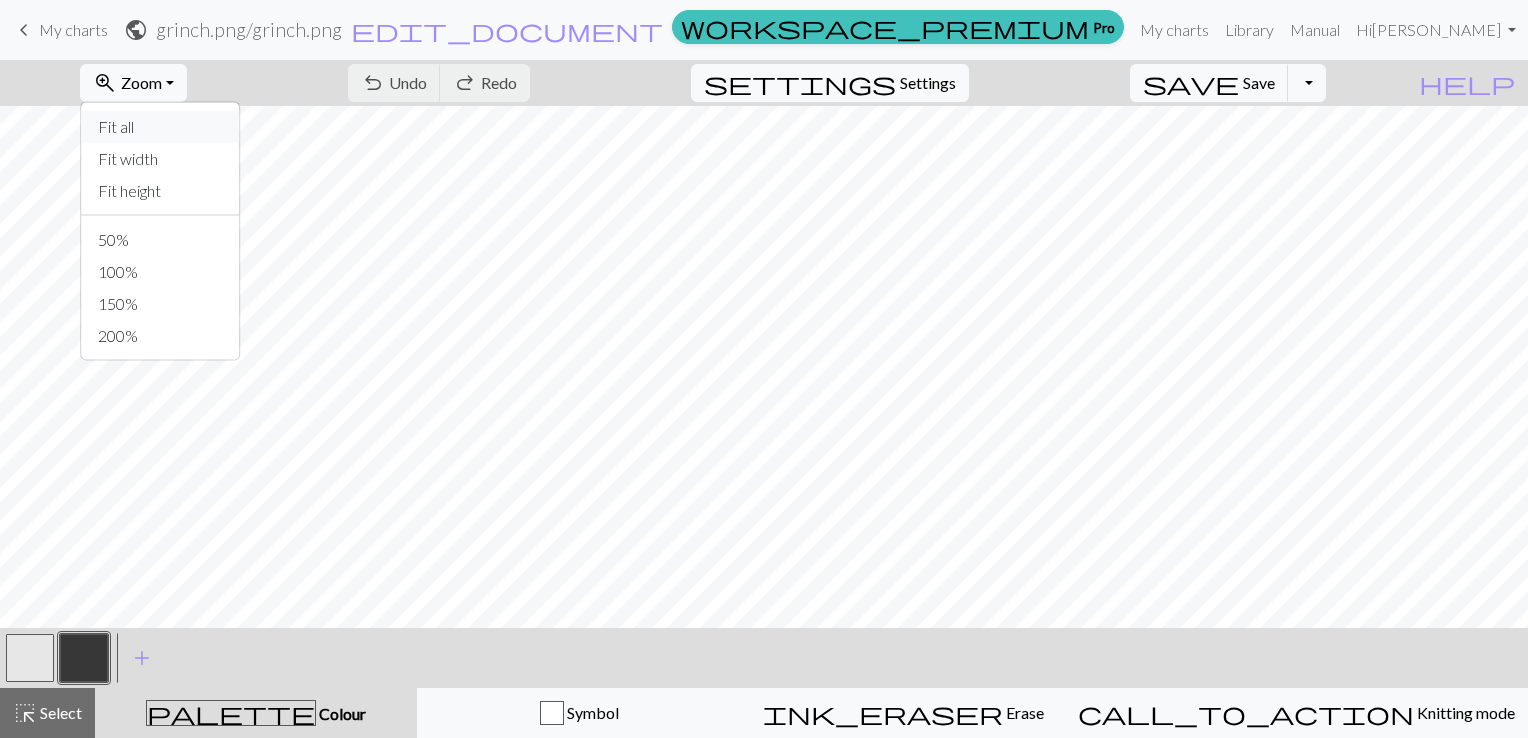 click on "Fit all" at bounding box center [161, 127] 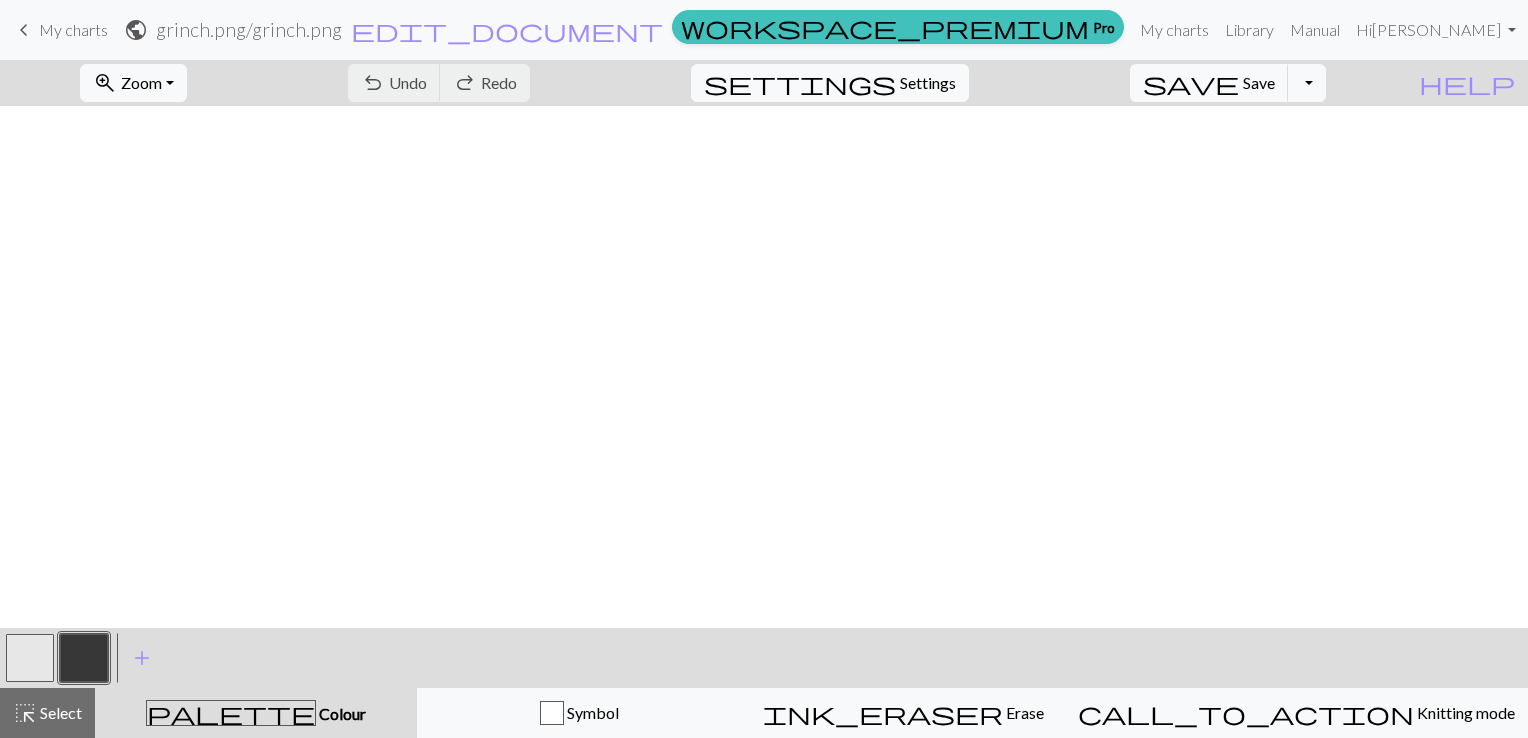 scroll, scrollTop: 0, scrollLeft: 0, axis: both 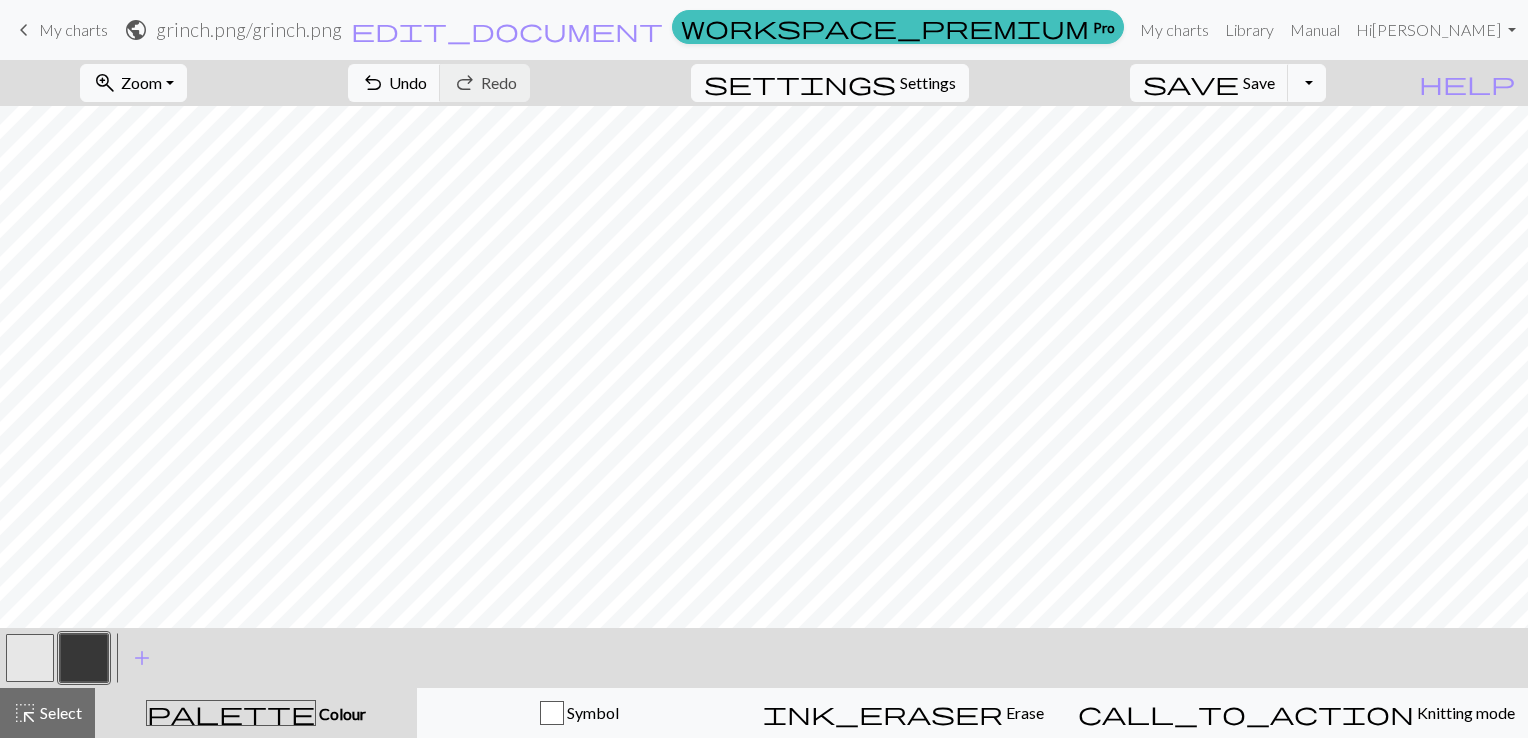 click on "My charts" at bounding box center [73, 29] 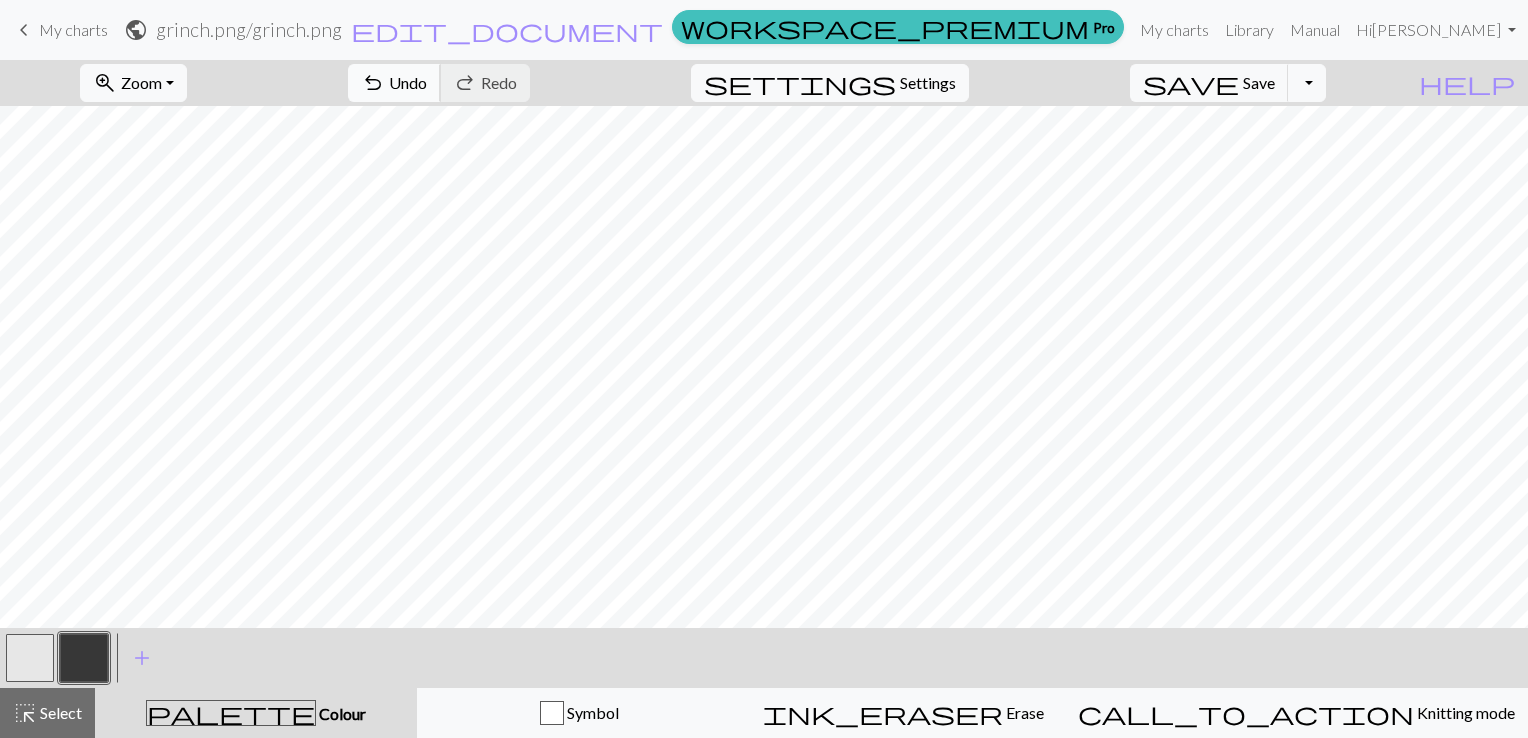 click on "Undo" at bounding box center [408, 82] 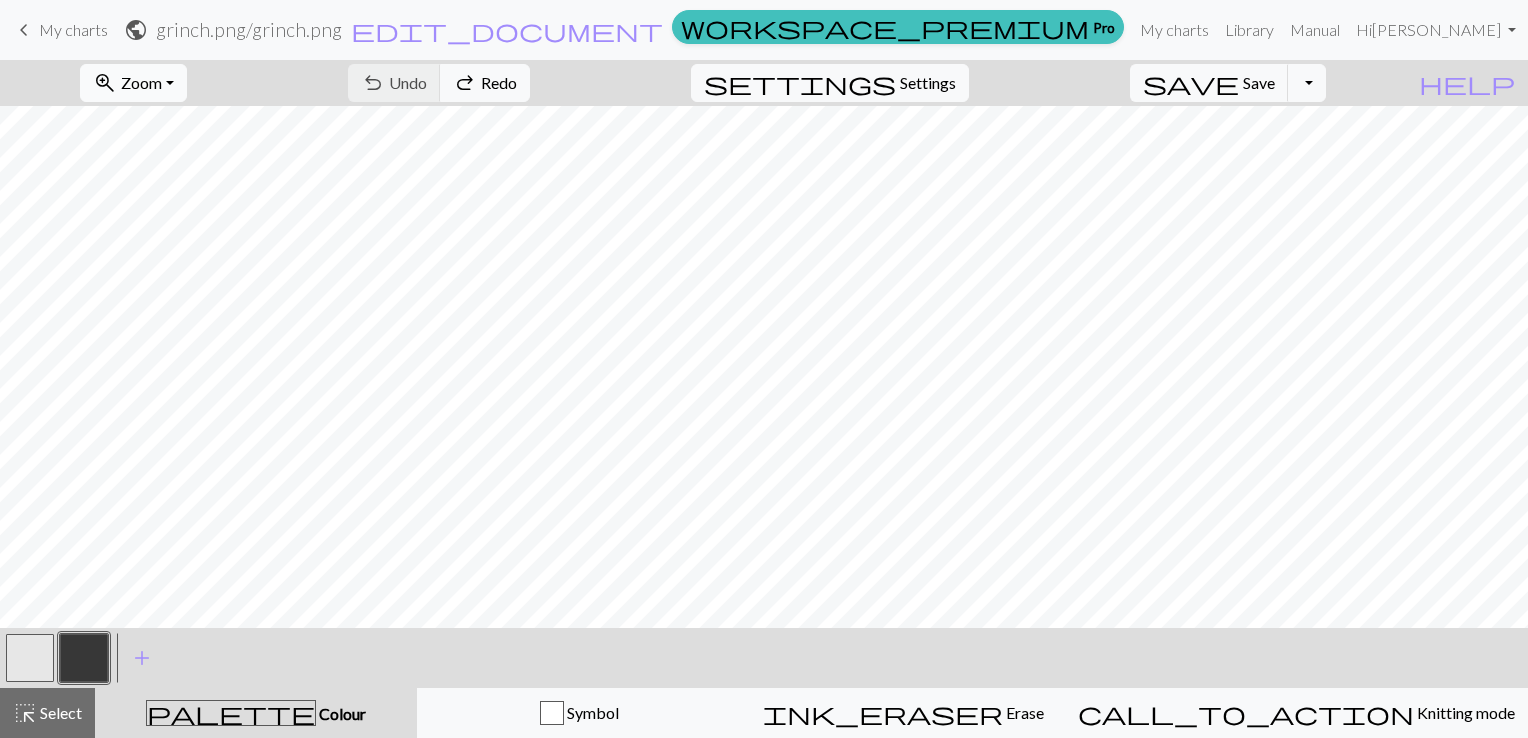 click on "zoom_in Zoom Zoom" at bounding box center (133, 83) 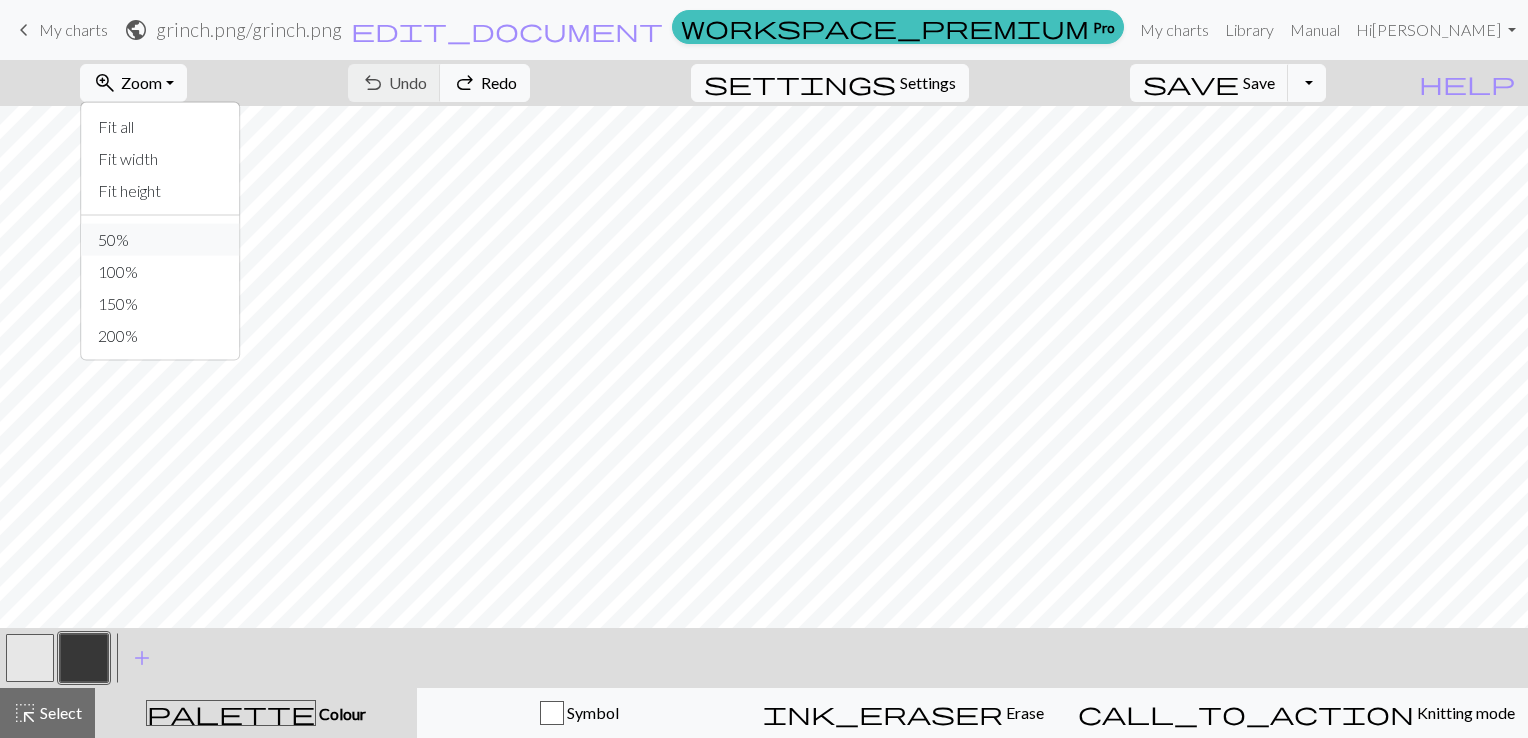 click on "50%" at bounding box center (161, 240) 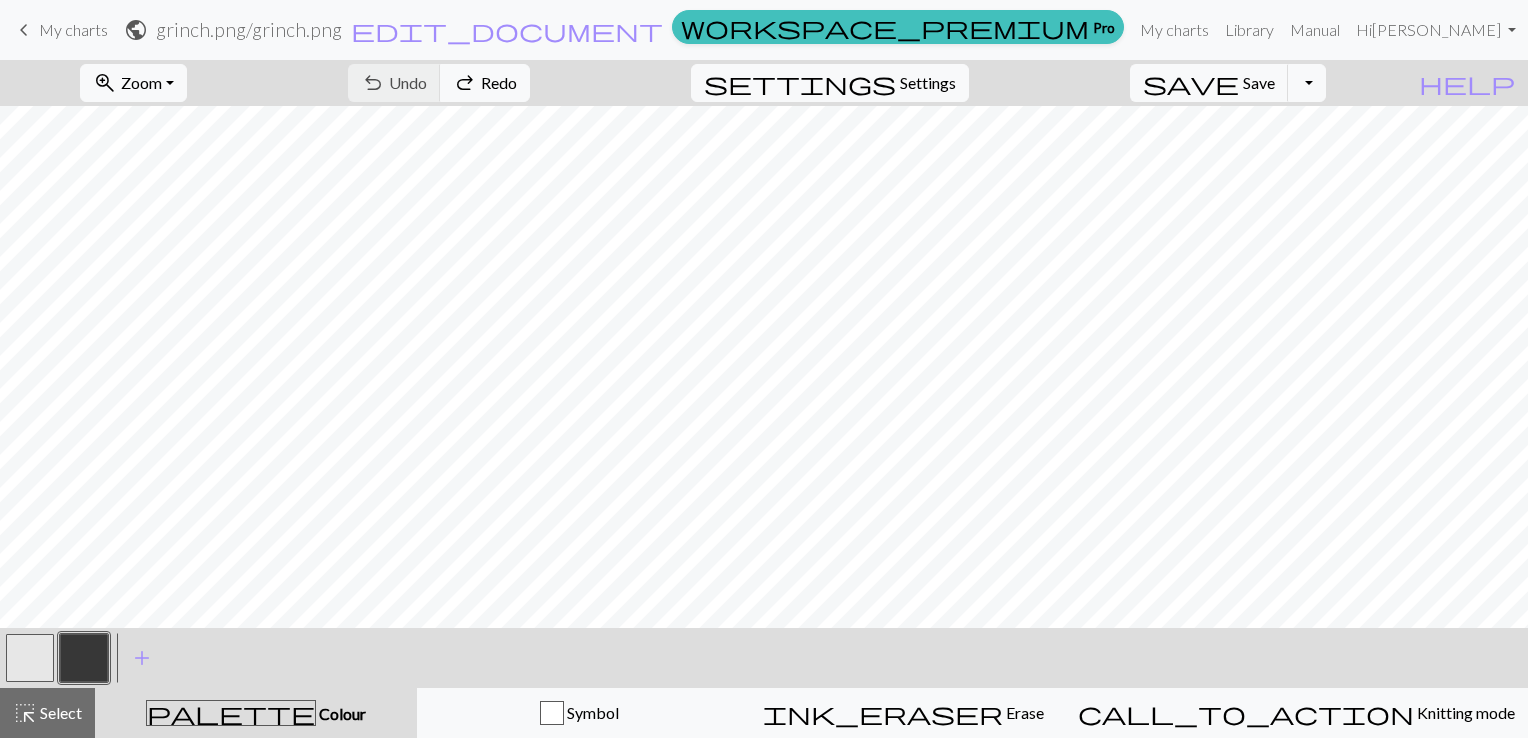 scroll, scrollTop: 682, scrollLeft: 0, axis: vertical 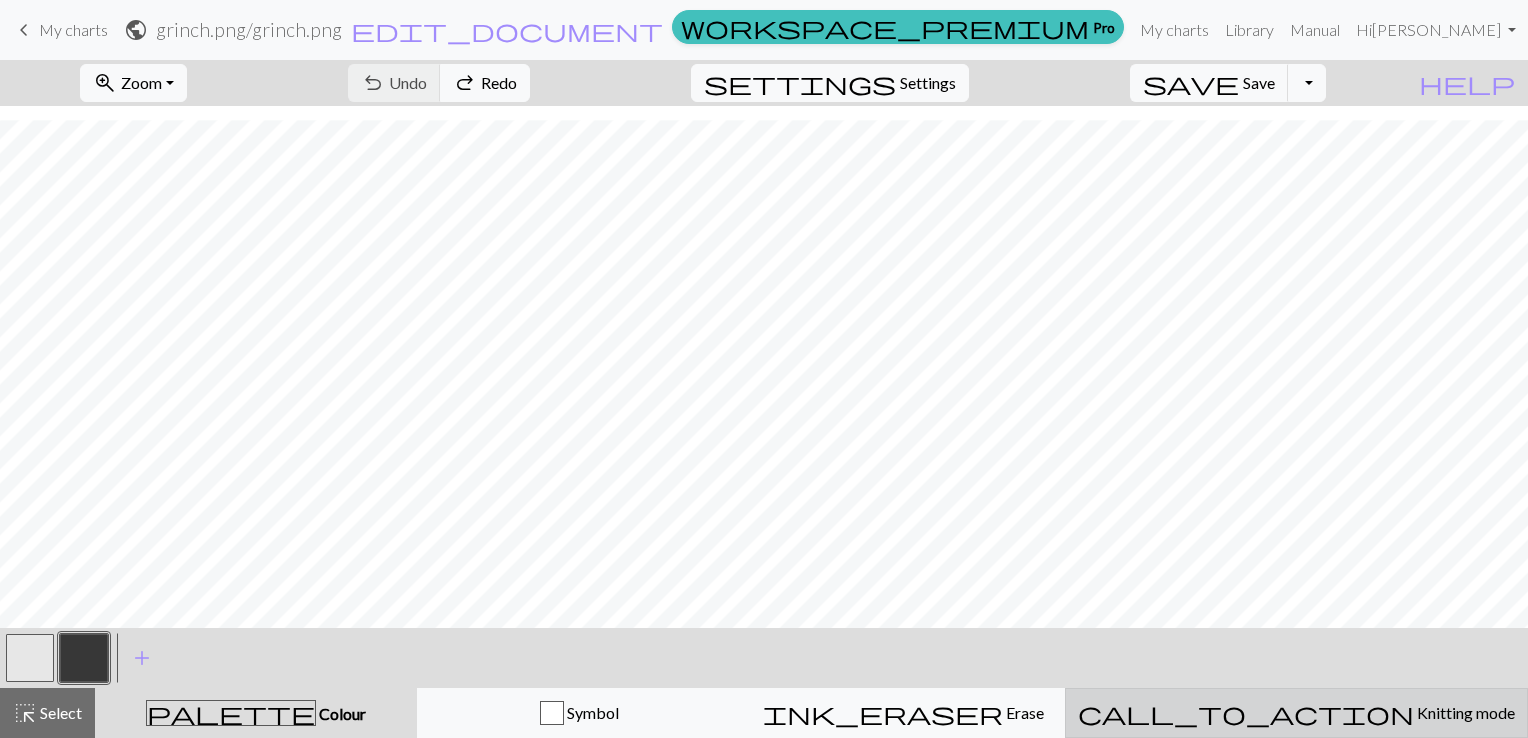click on "call_to_action   Knitting mode   Knitting mode" at bounding box center (1296, 713) 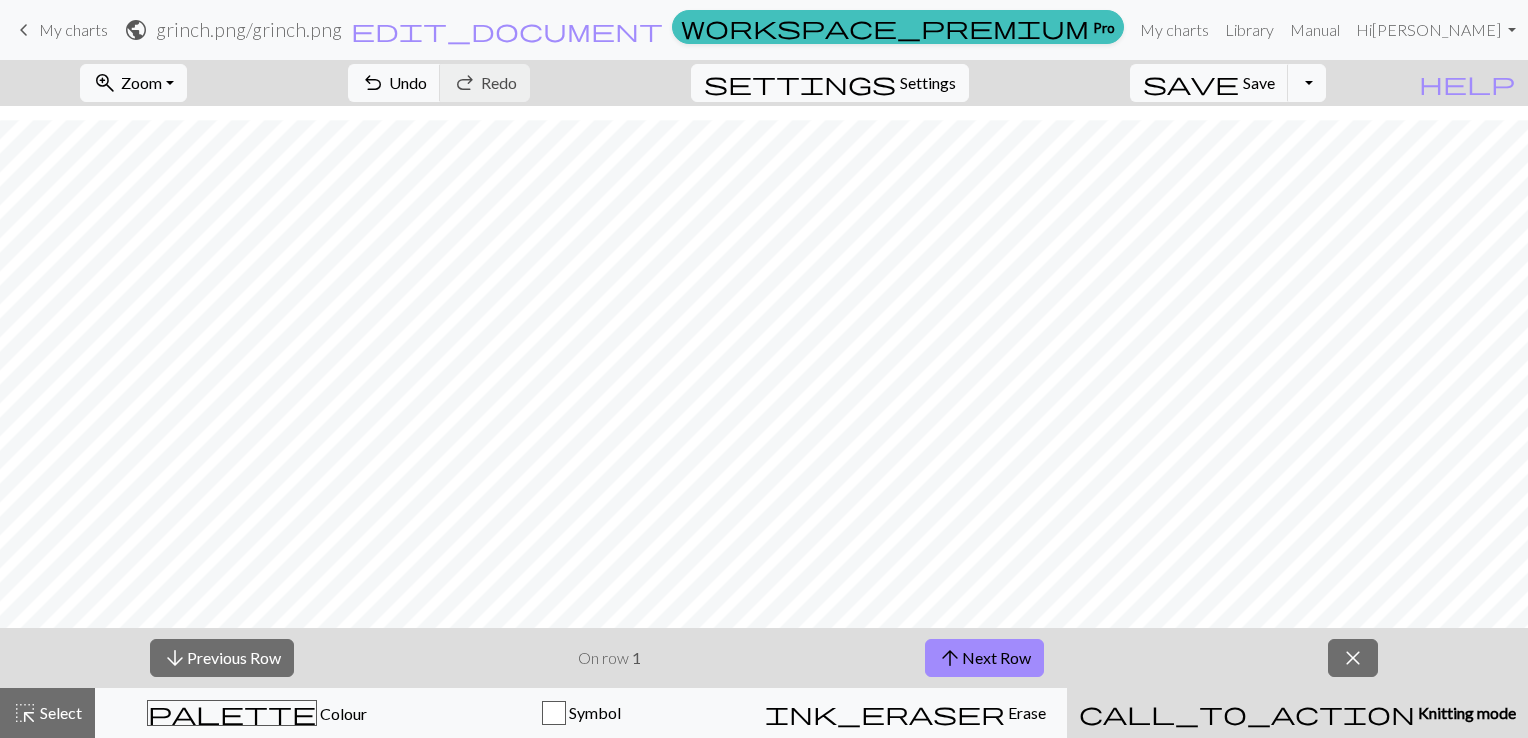 click on "call_to_action   Knitting mode   Knitting mode" at bounding box center [1297, 713] 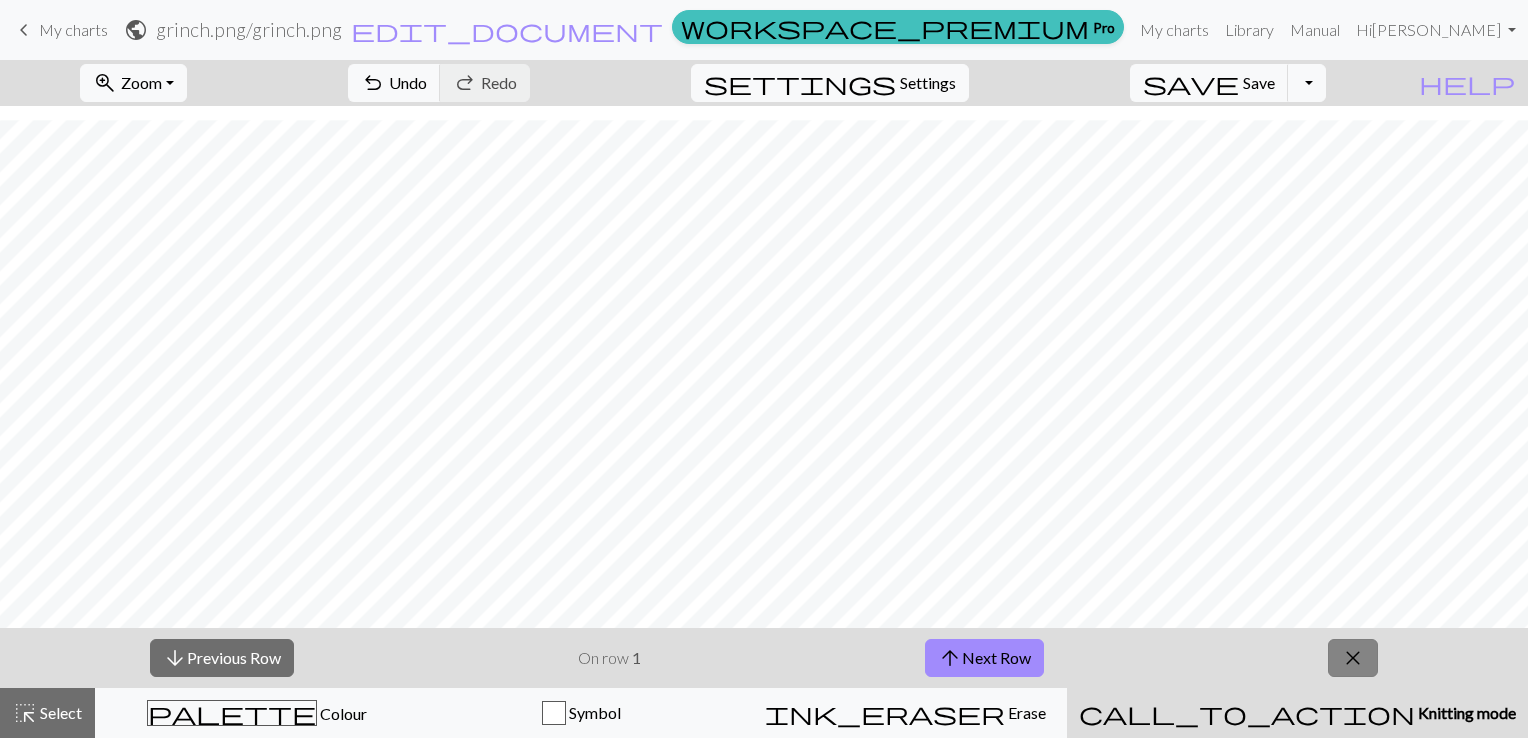click on "close" at bounding box center [1353, 658] 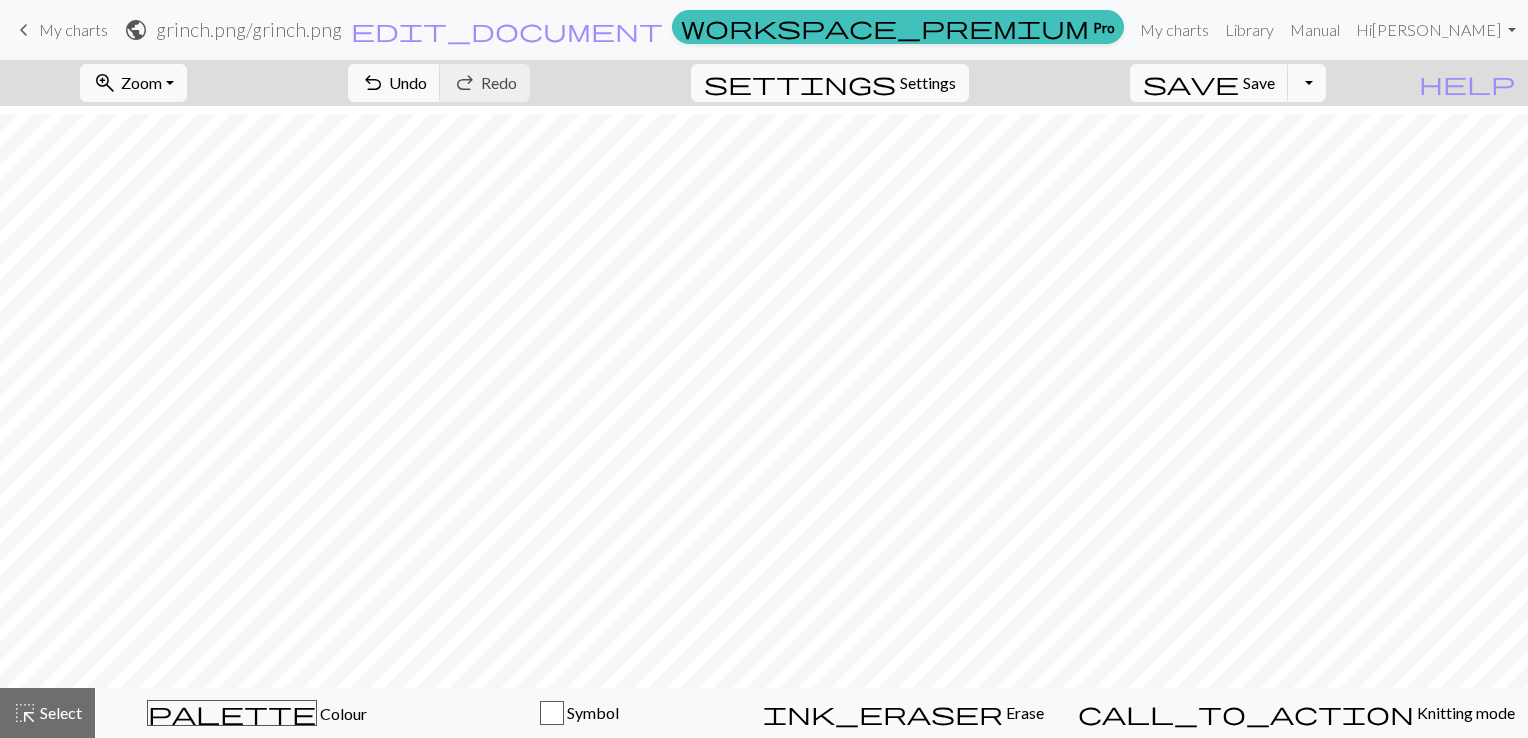 scroll, scrollTop: 500, scrollLeft: 0, axis: vertical 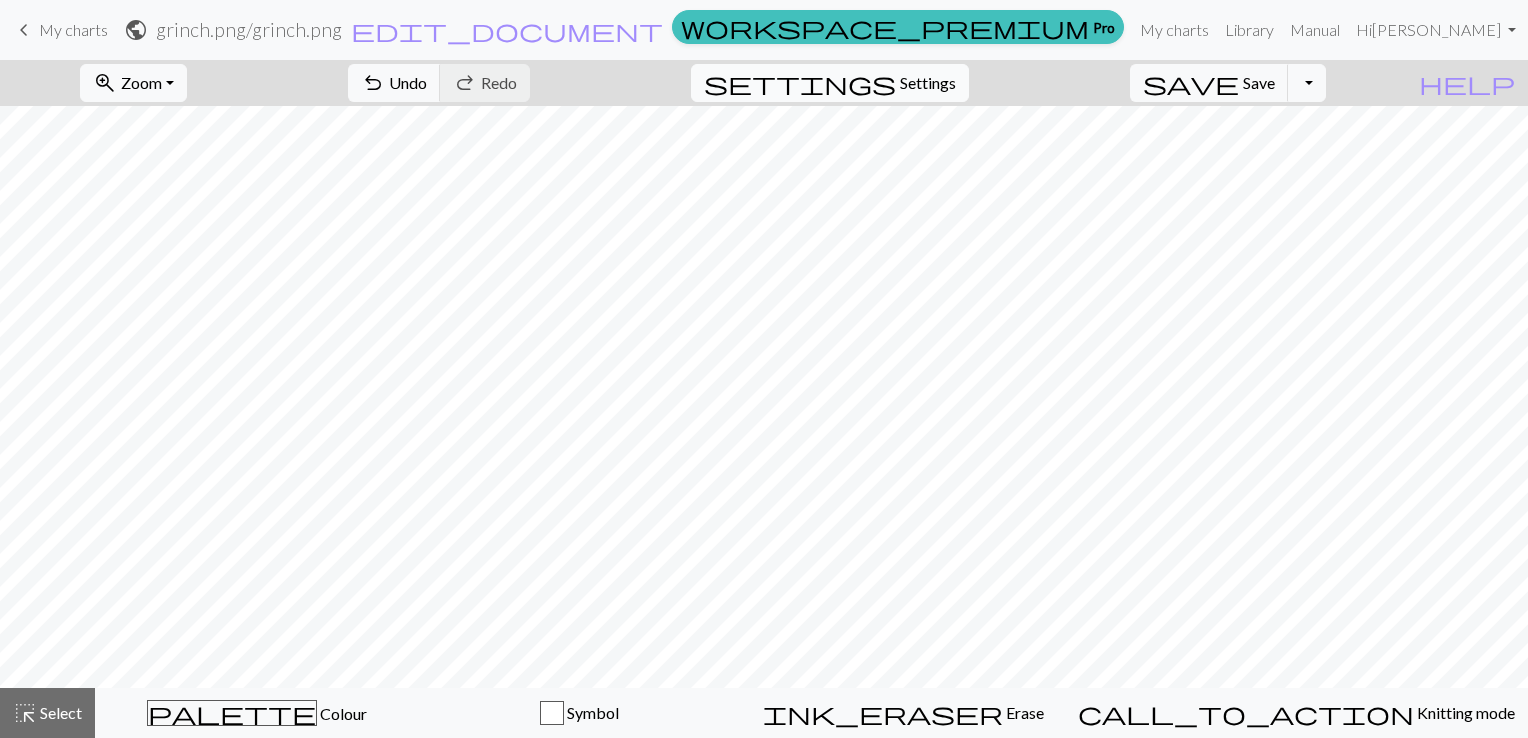click on "Settings" at bounding box center (928, 83) 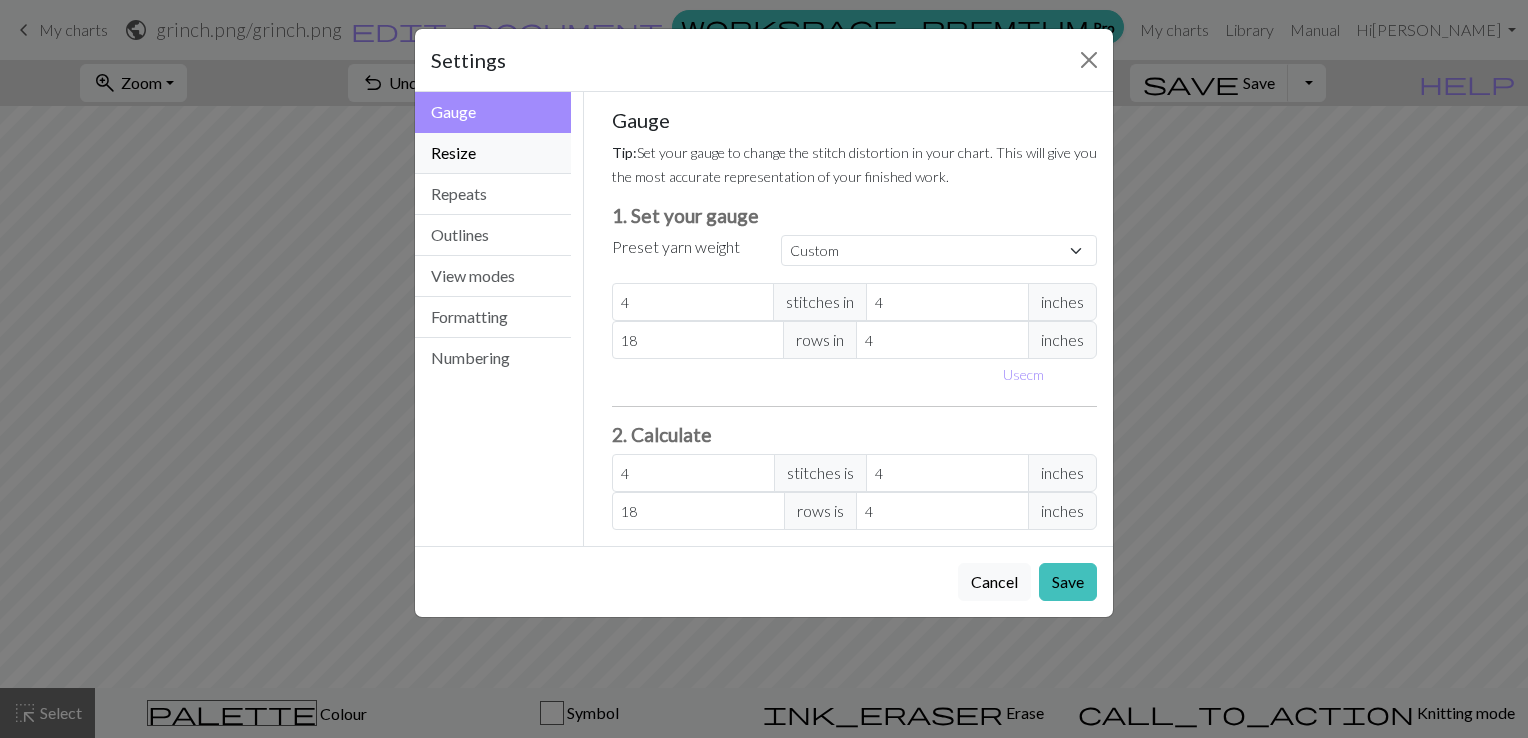 click on "Resize" at bounding box center (493, 153) 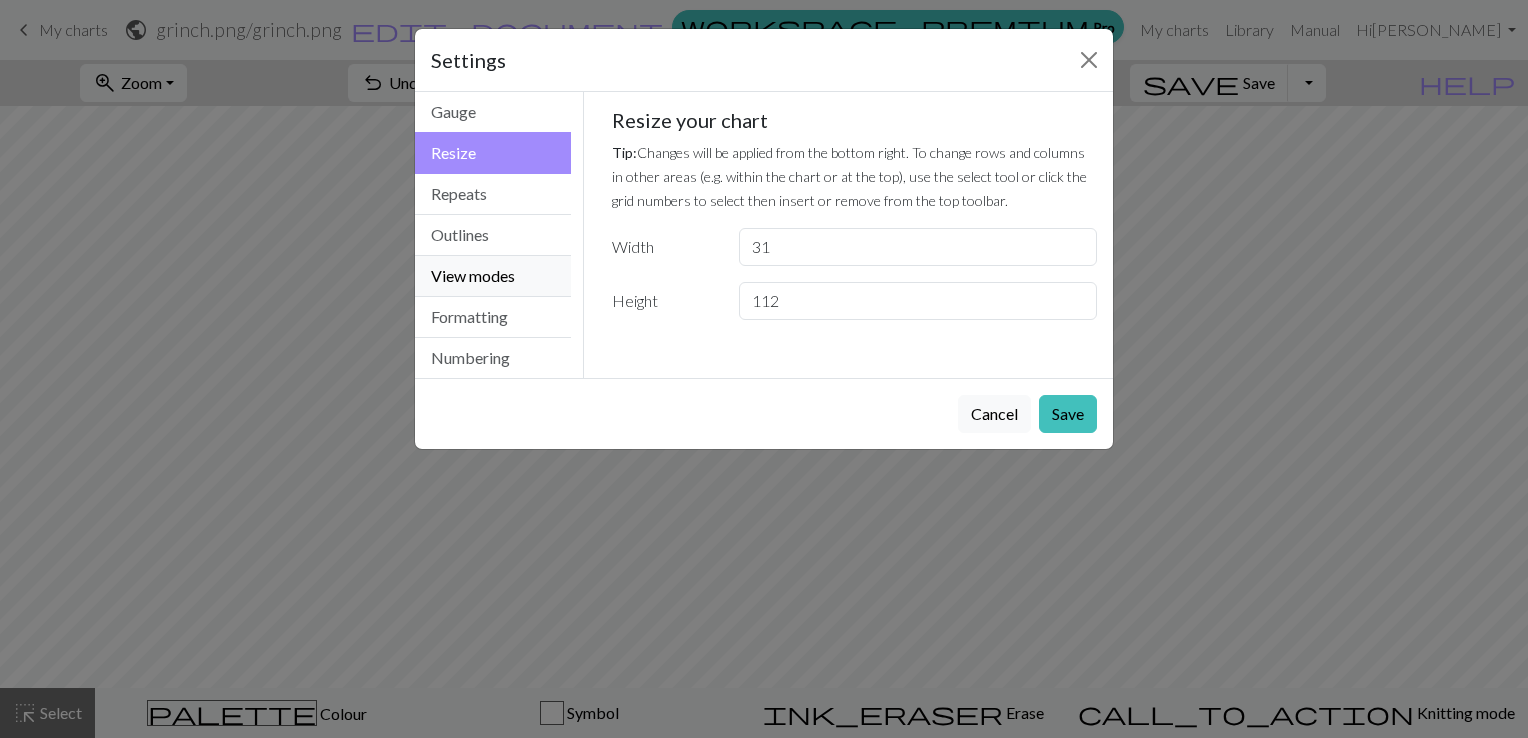 click on "View modes" at bounding box center [493, 276] 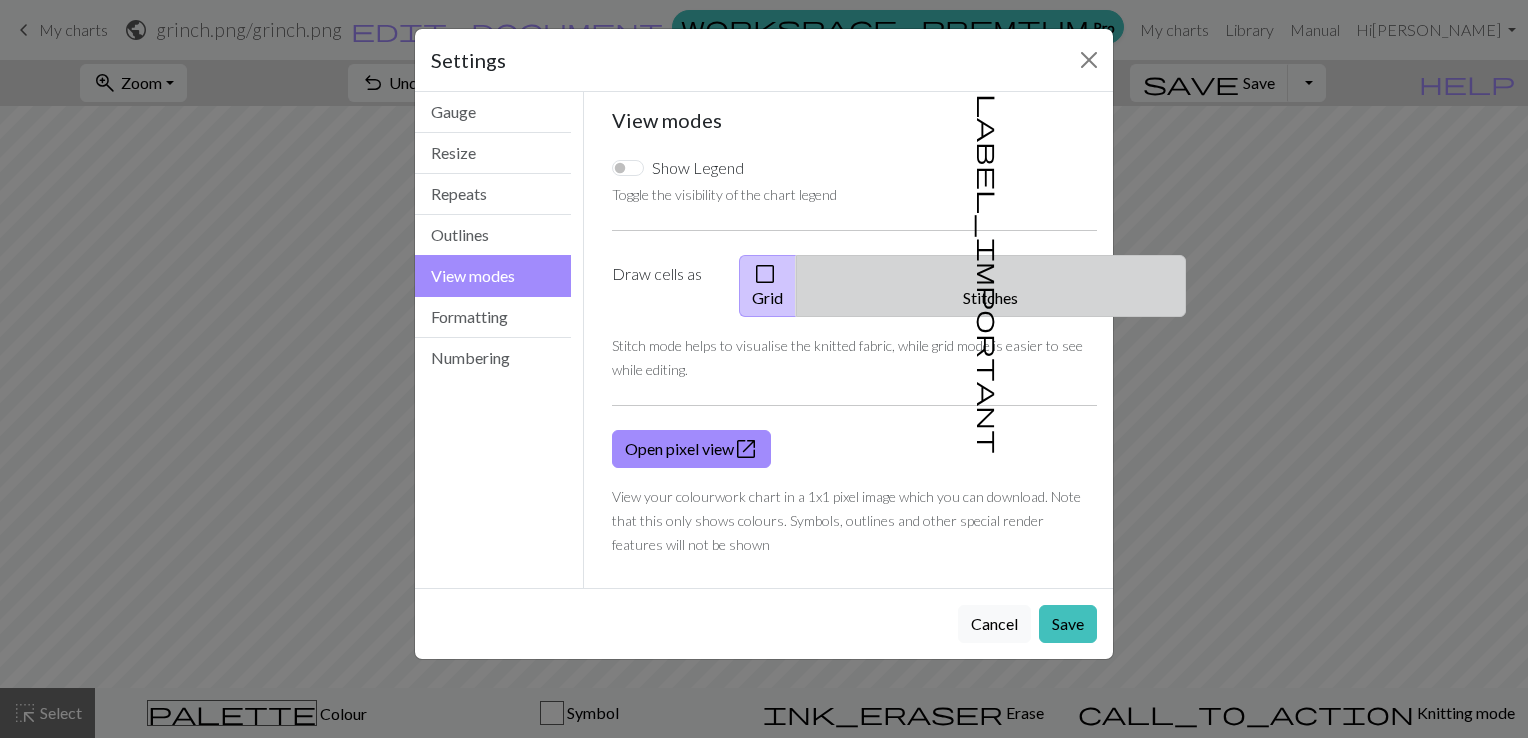 click on "label_important Stitches" at bounding box center [991, 286] 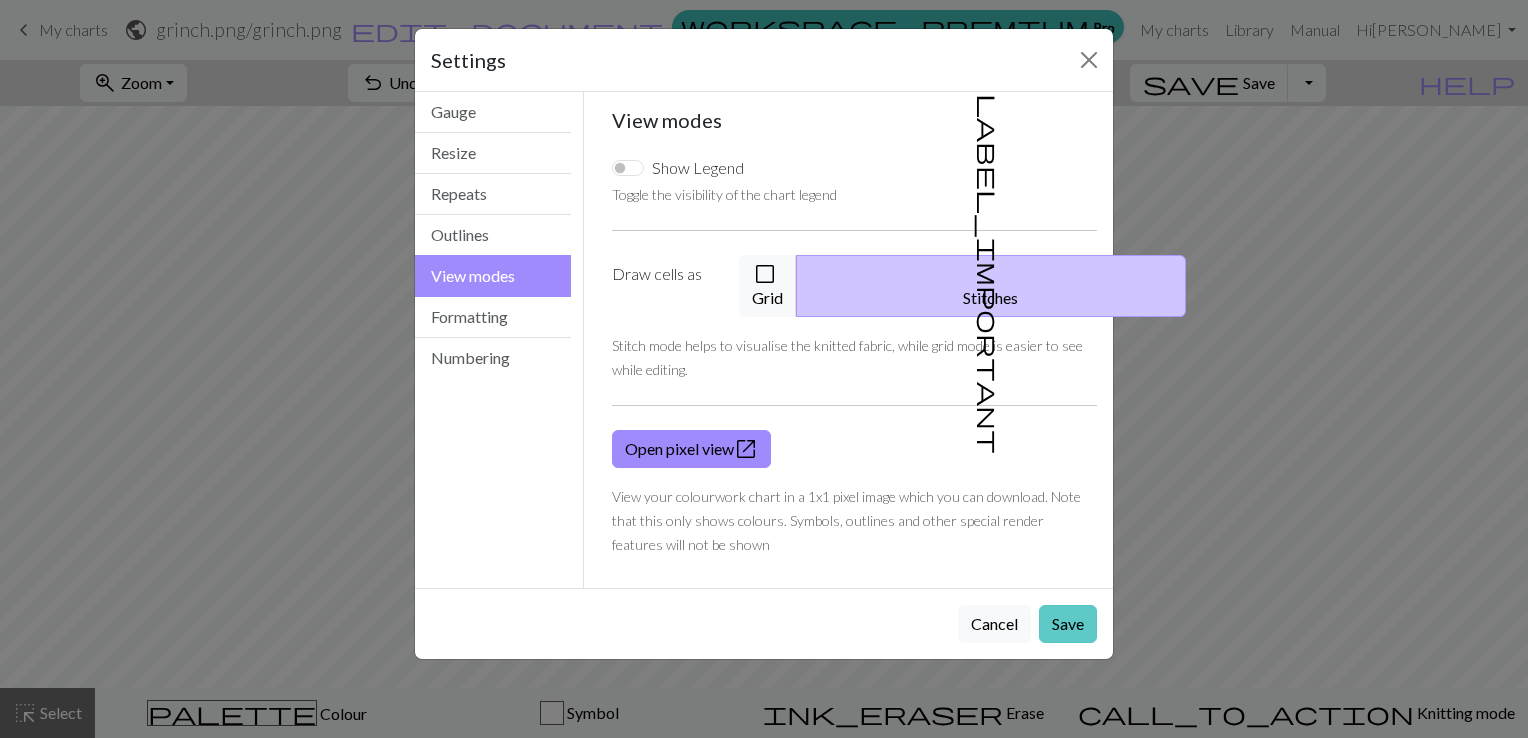 click on "Save" at bounding box center [1068, 624] 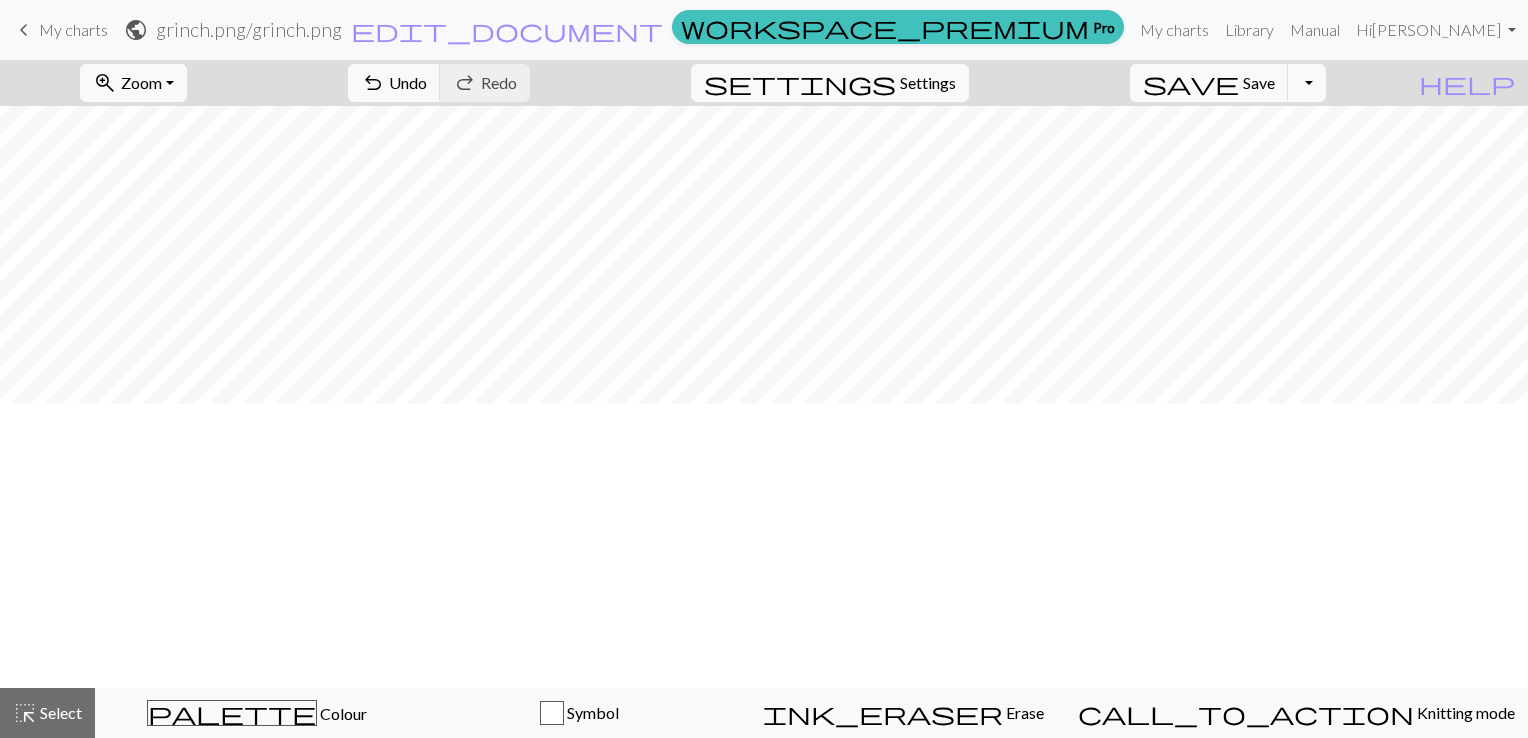scroll, scrollTop: 322, scrollLeft: 0, axis: vertical 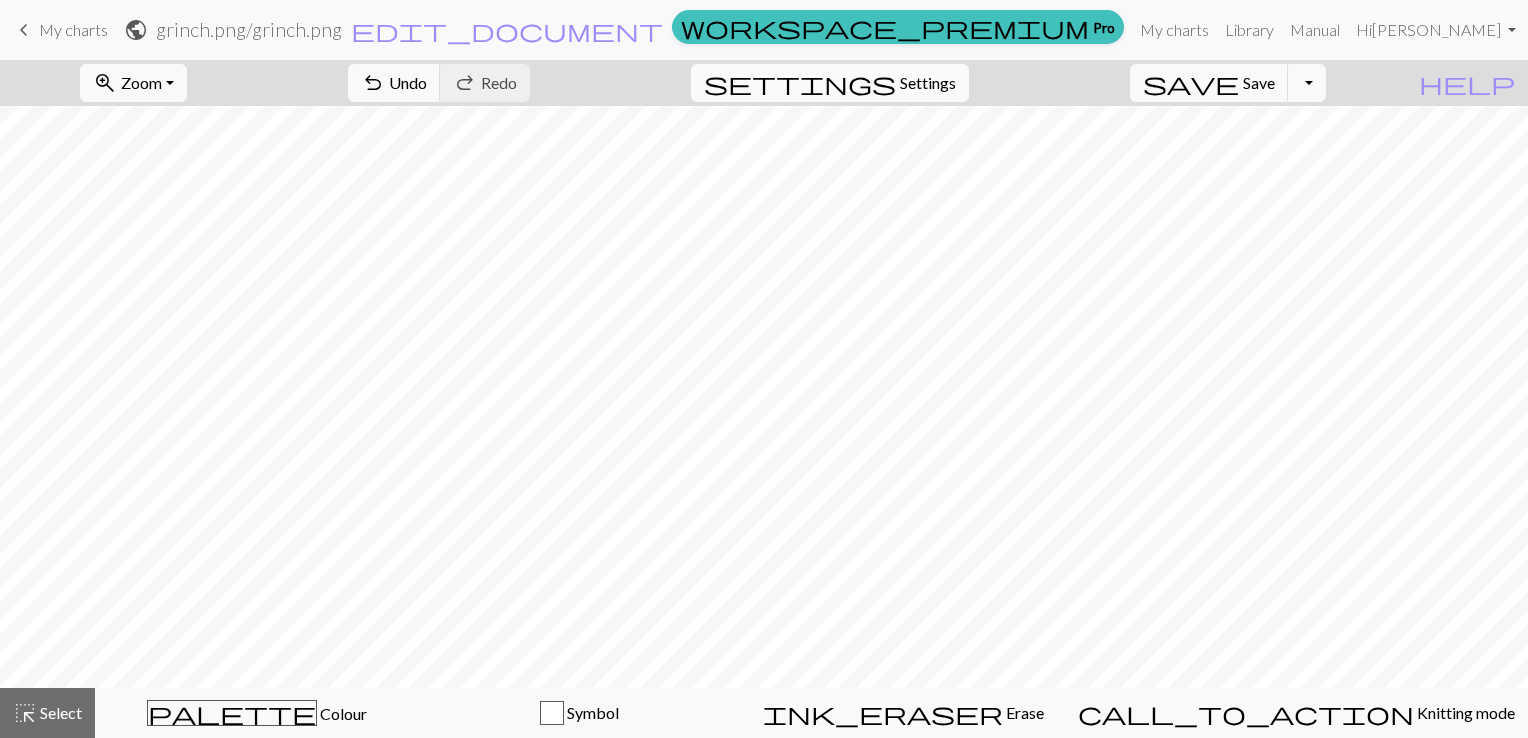 click on "settings" at bounding box center [800, 83] 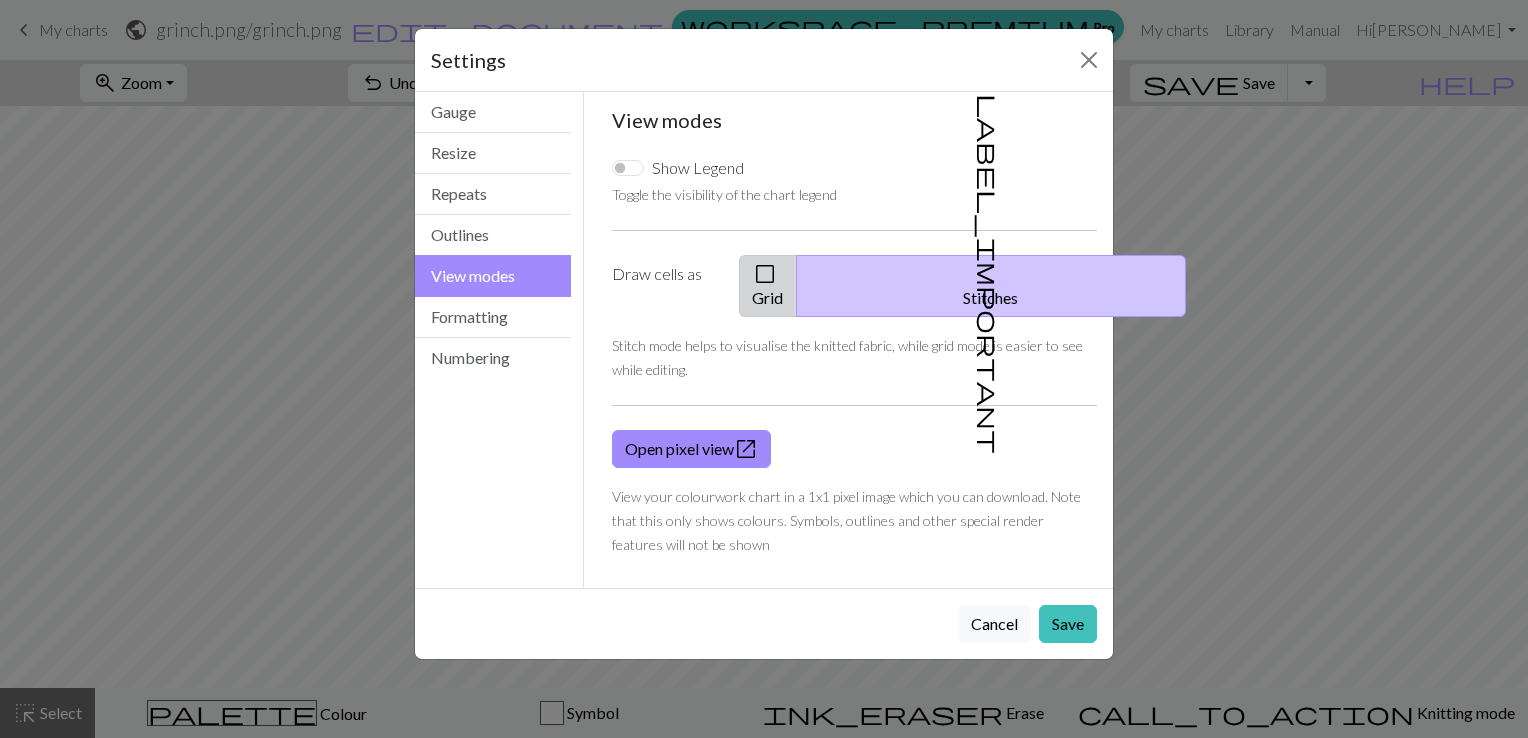 click on "check_box_outline_blank" at bounding box center (765, 274) 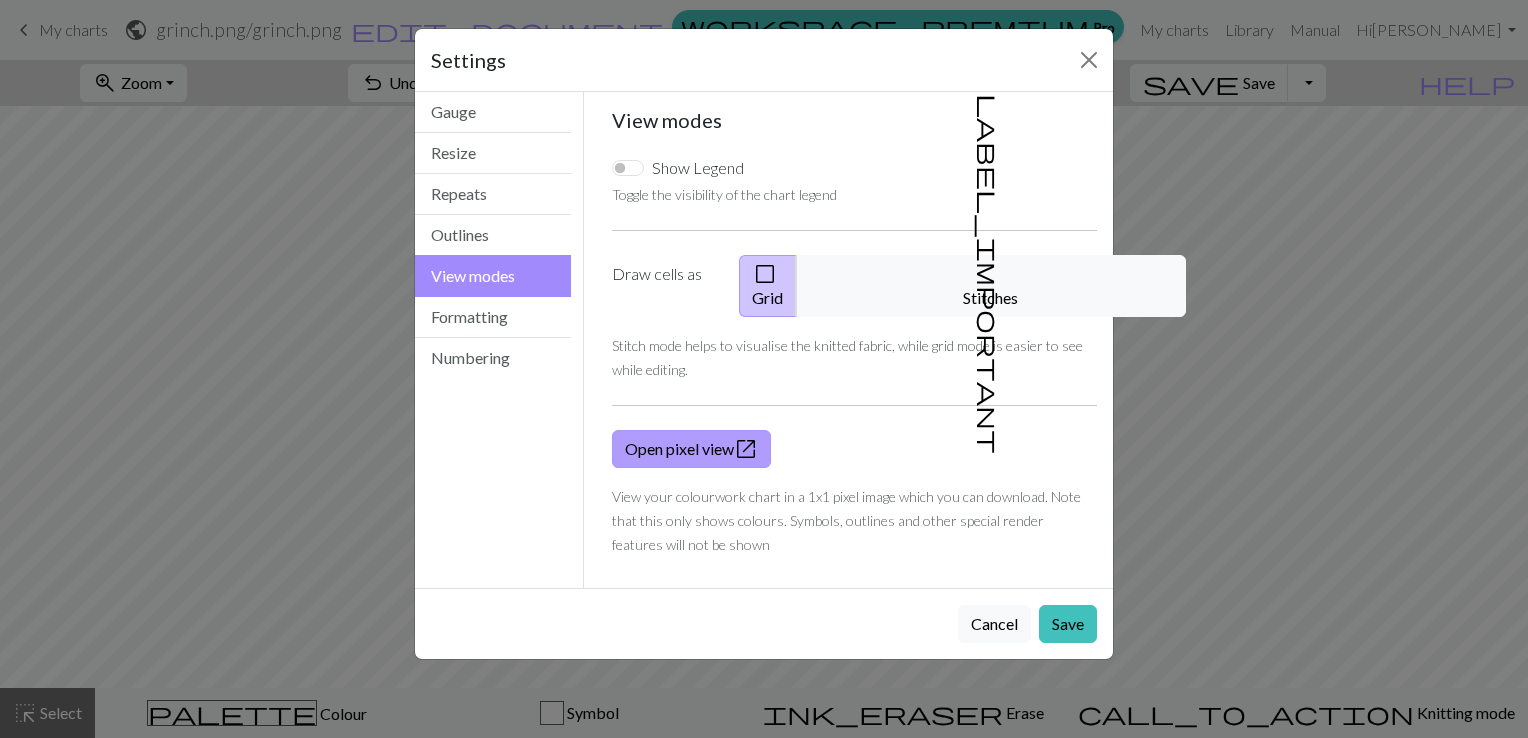 click on "open_in_new" at bounding box center [746, 449] 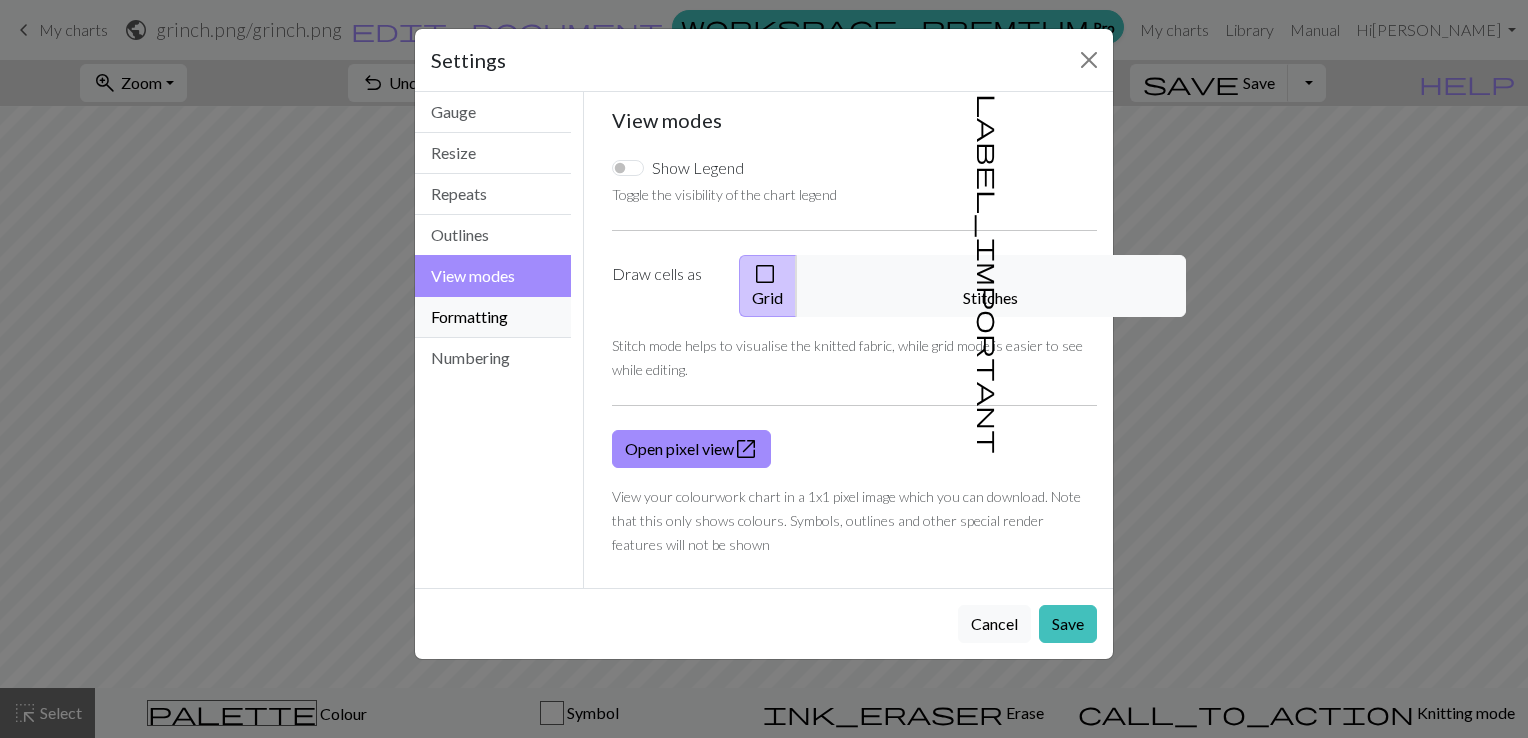 click on "Formatting" at bounding box center [493, 317] 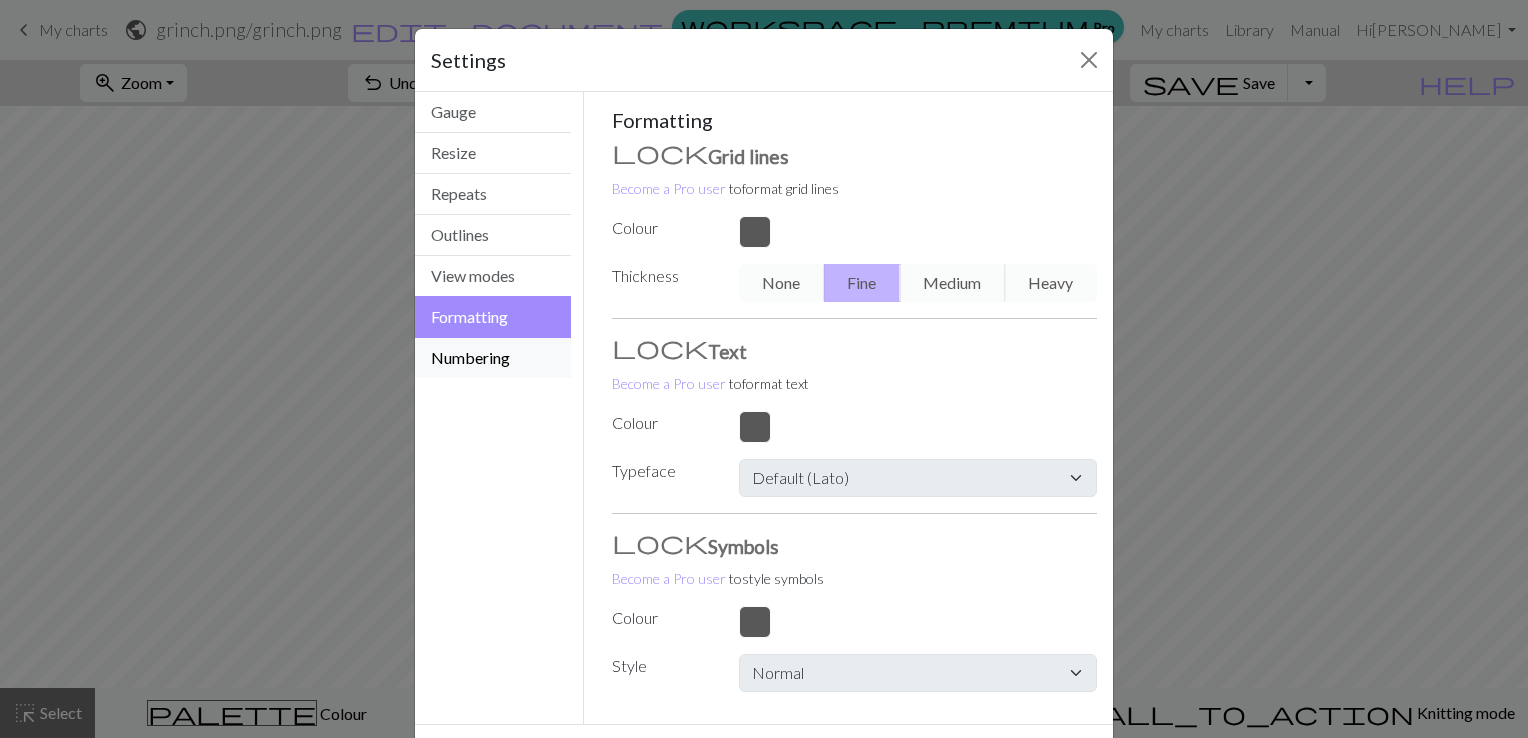click on "Numbering" at bounding box center (493, 358) 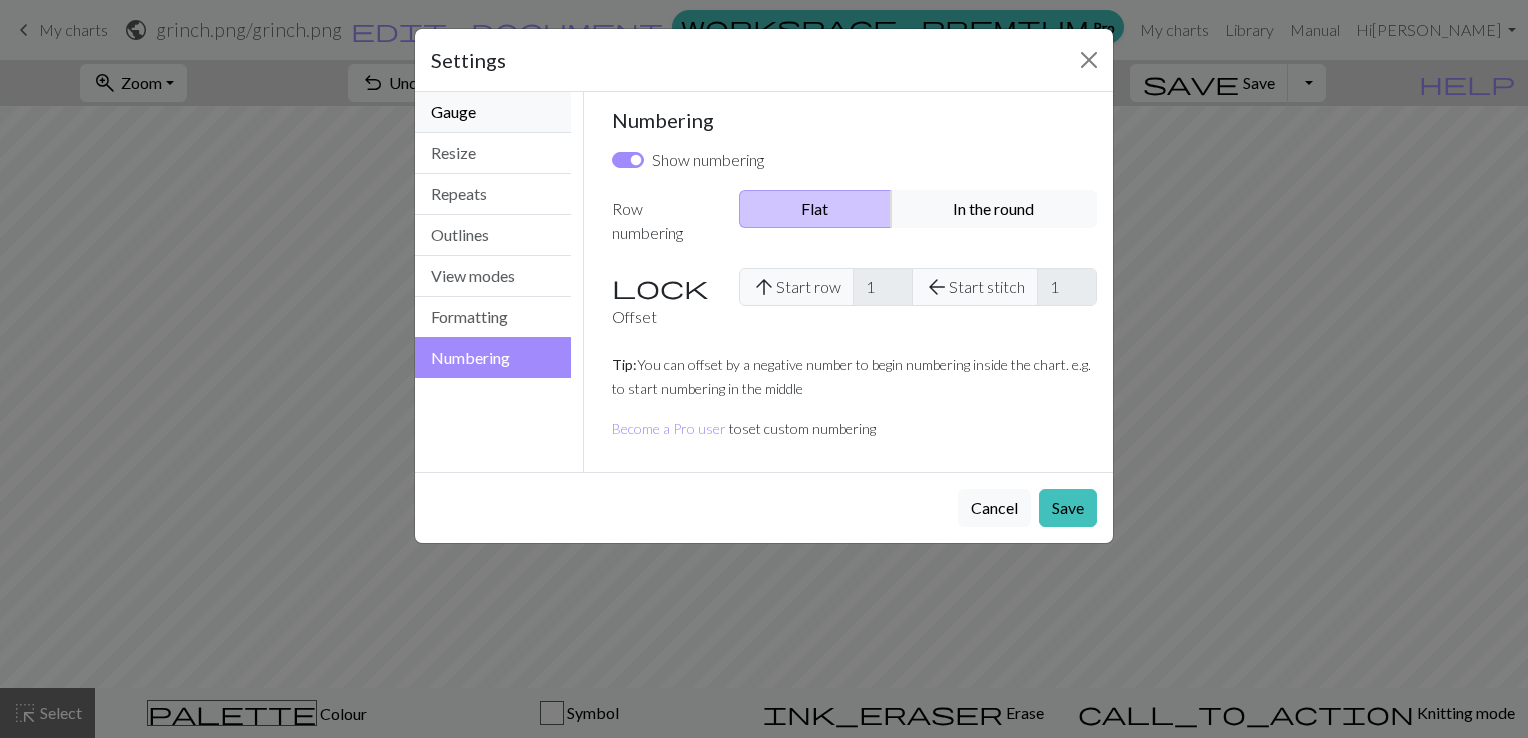 click on "Gauge" at bounding box center [493, 112] 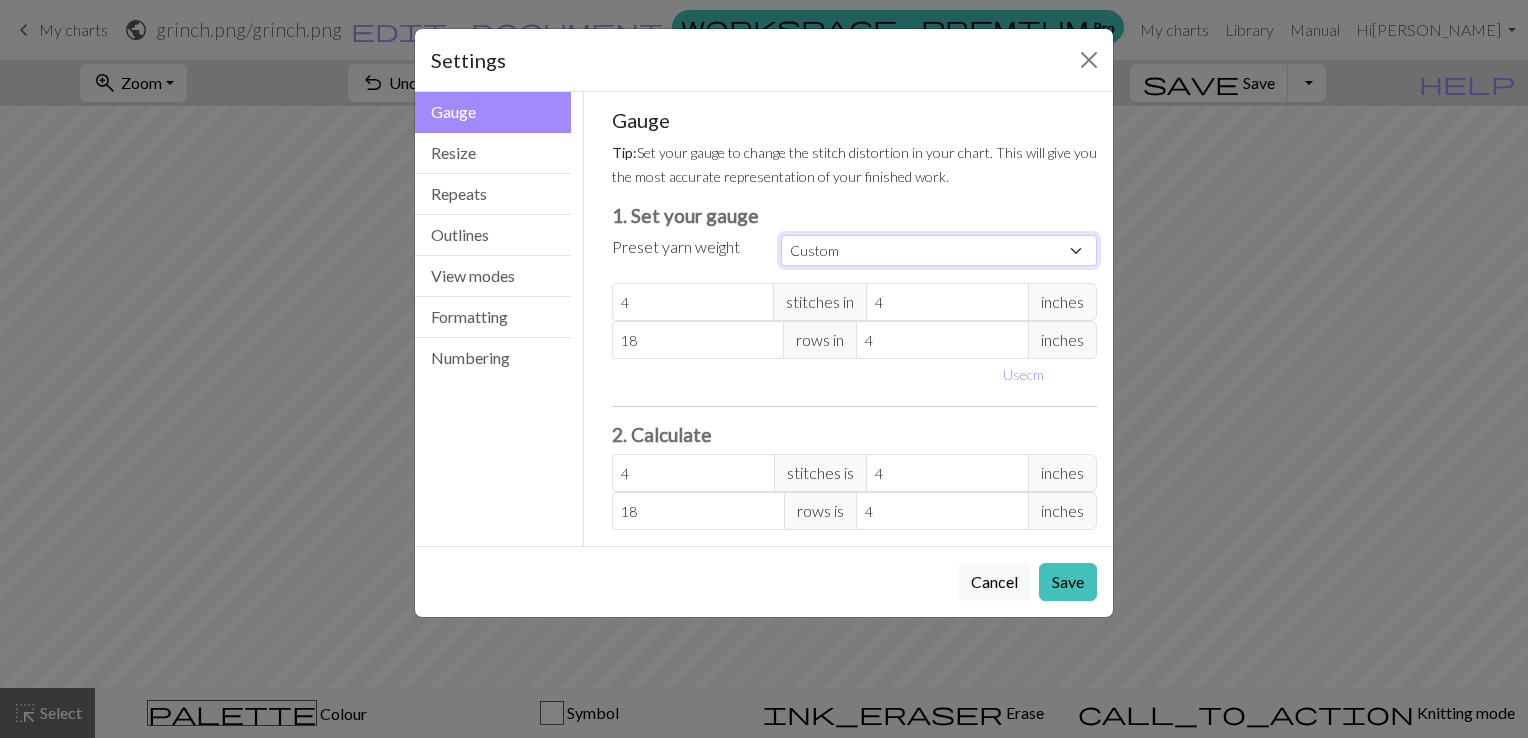 click on "Custom Square Lace Light Fingering Fingering Sport Double knit Worsted Aran Bulky Super Bulky" at bounding box center (939, 250) 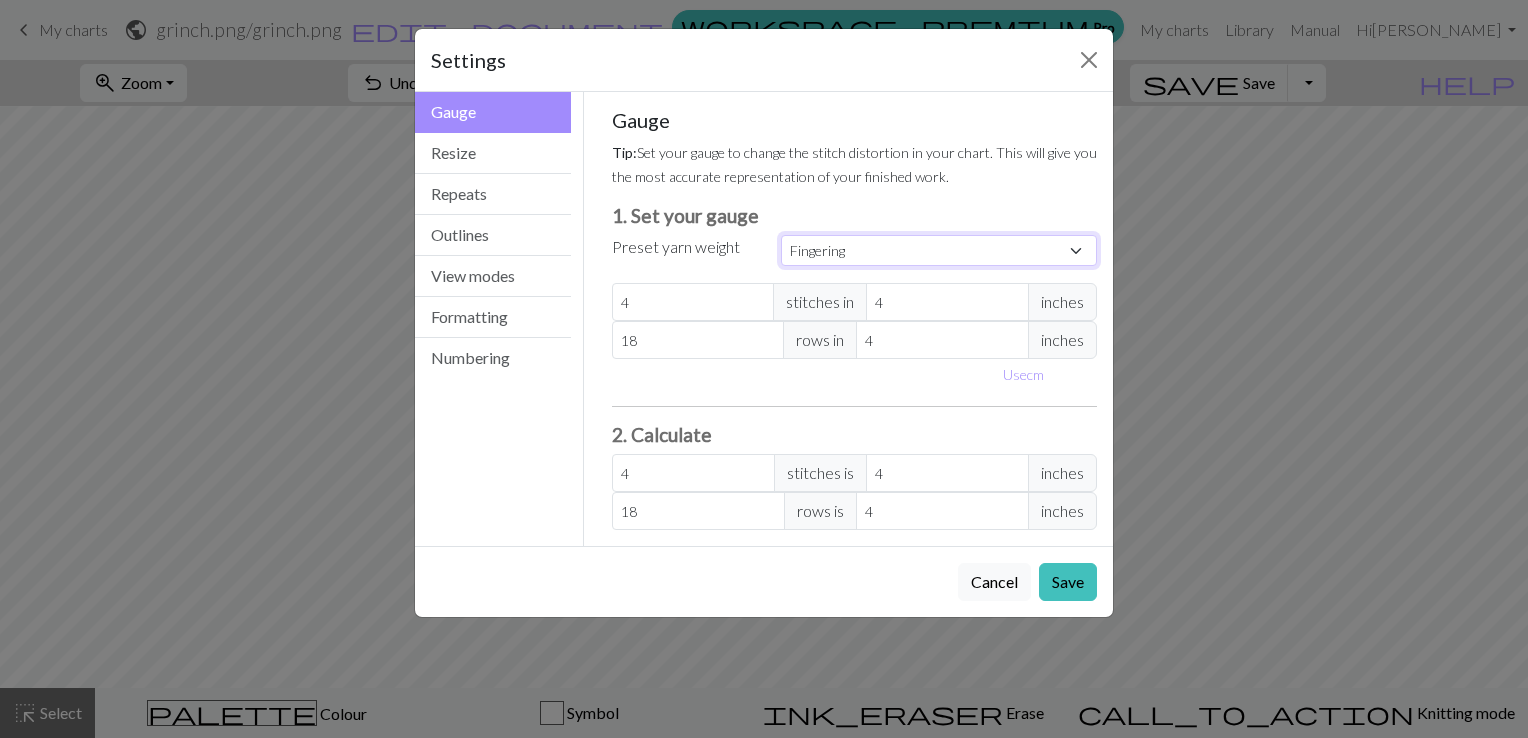 click on "Custom Square Lace Light Fingering Fingering Sport Double knit Worsted Aran Bulky Super Bulky" at bounding box center [939, 250] 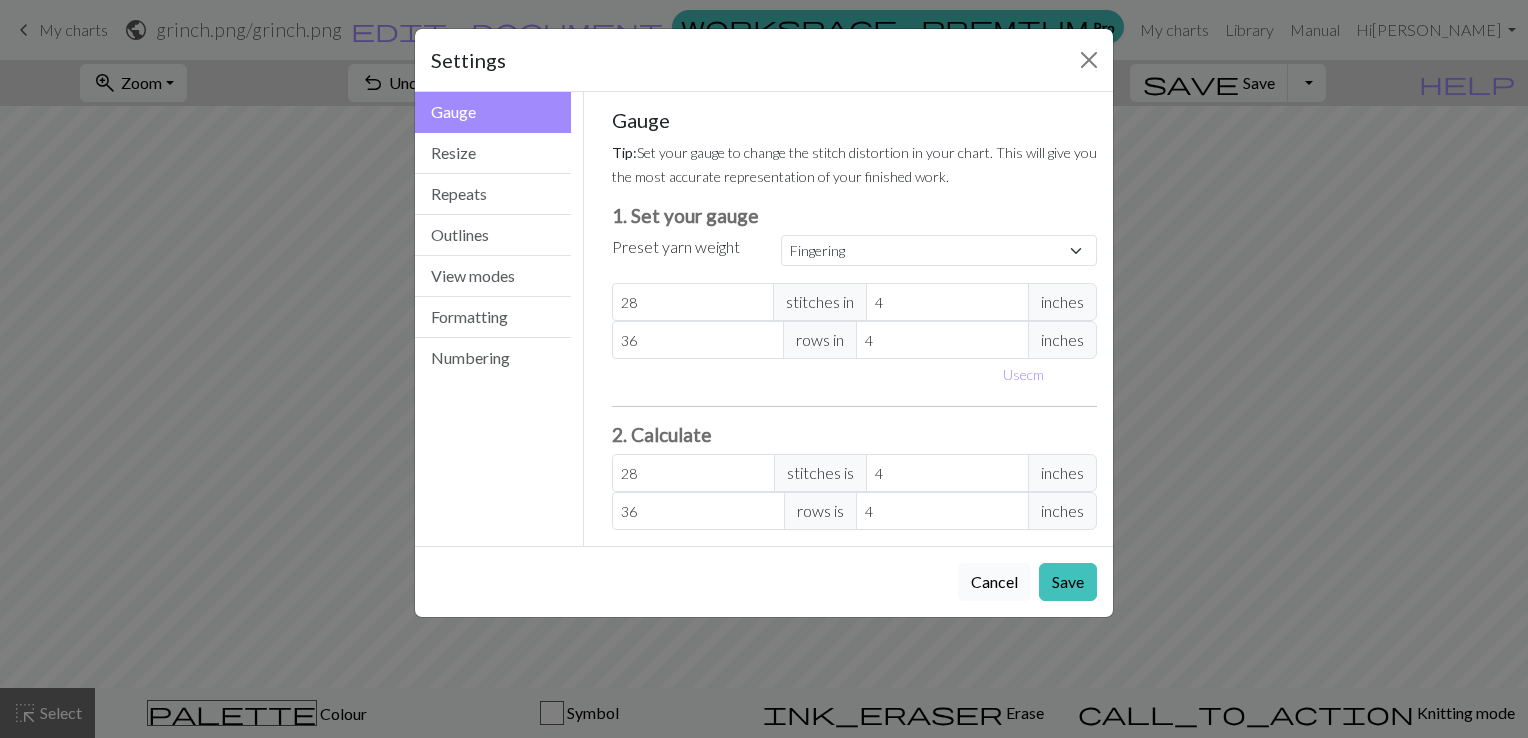 click on "Cancel" at bounding box center (994, 582) 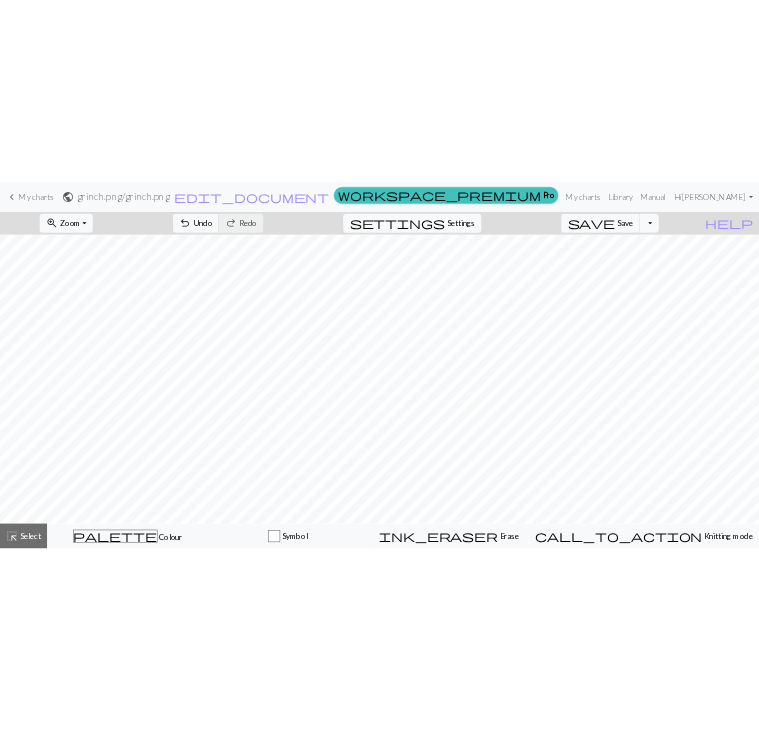 scroll, scrollTop: 622, scrollLeft: 0, axis: vertical 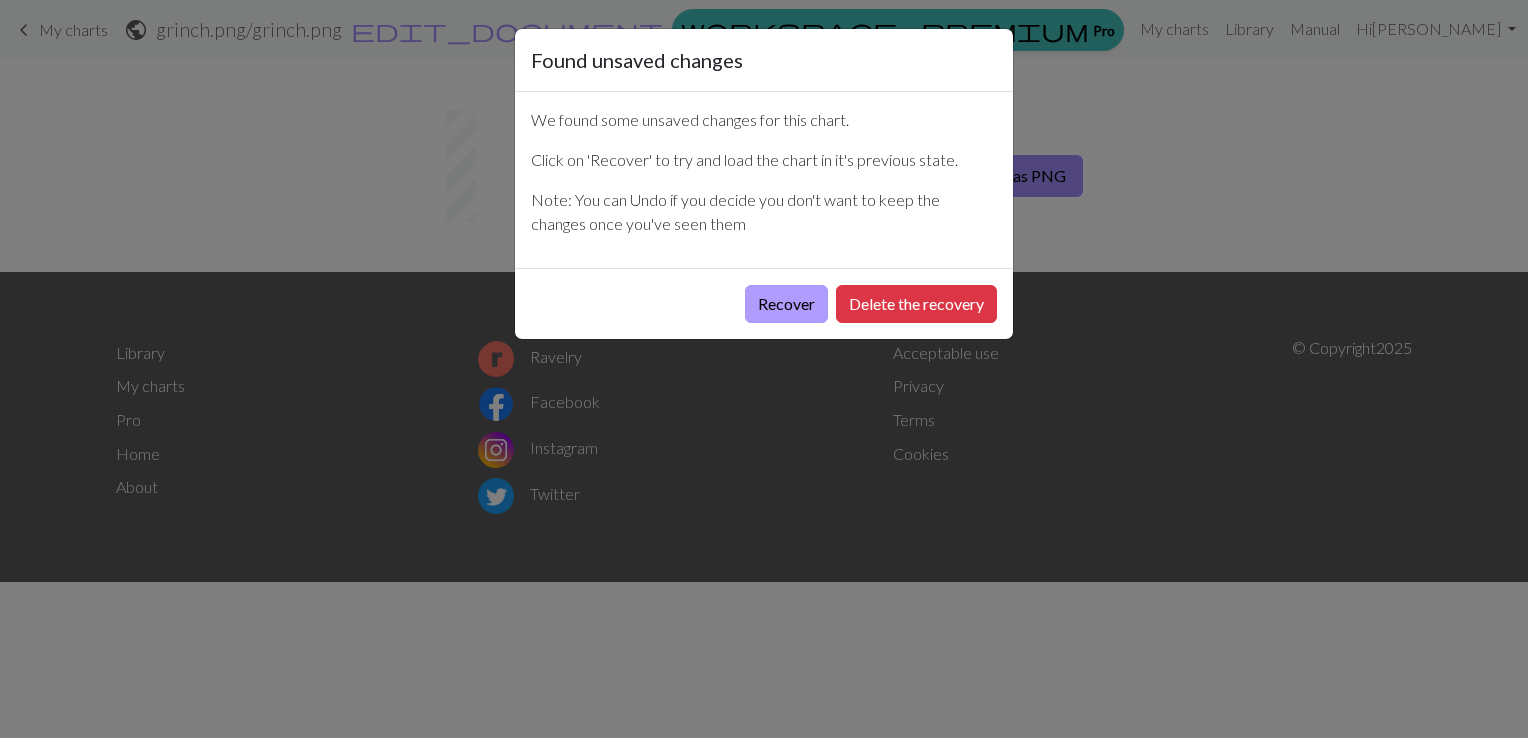click on "Recover" at bounding box center [786, 304] 